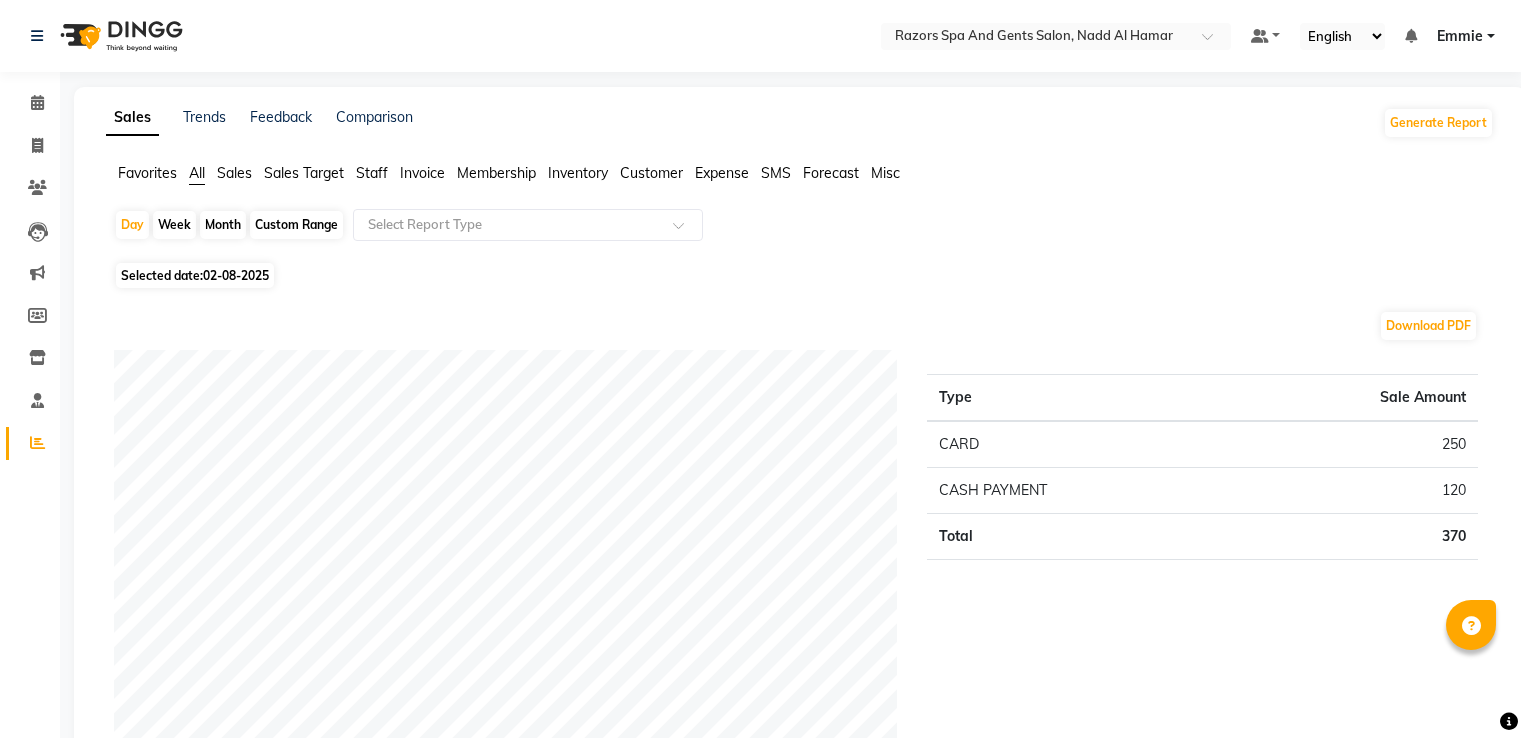 scroll, scrollTop: 0, scrollLeft: 0, axis: both 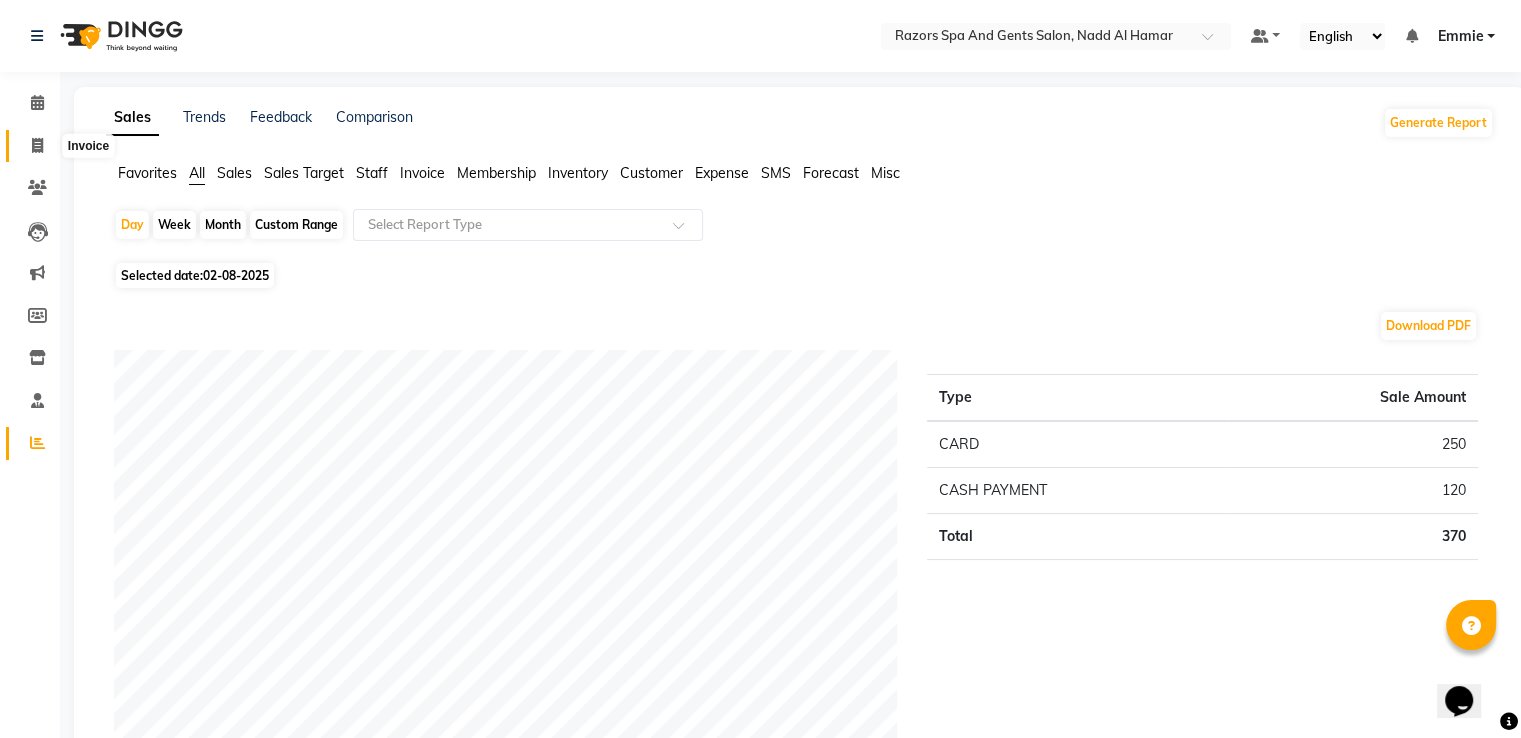 click 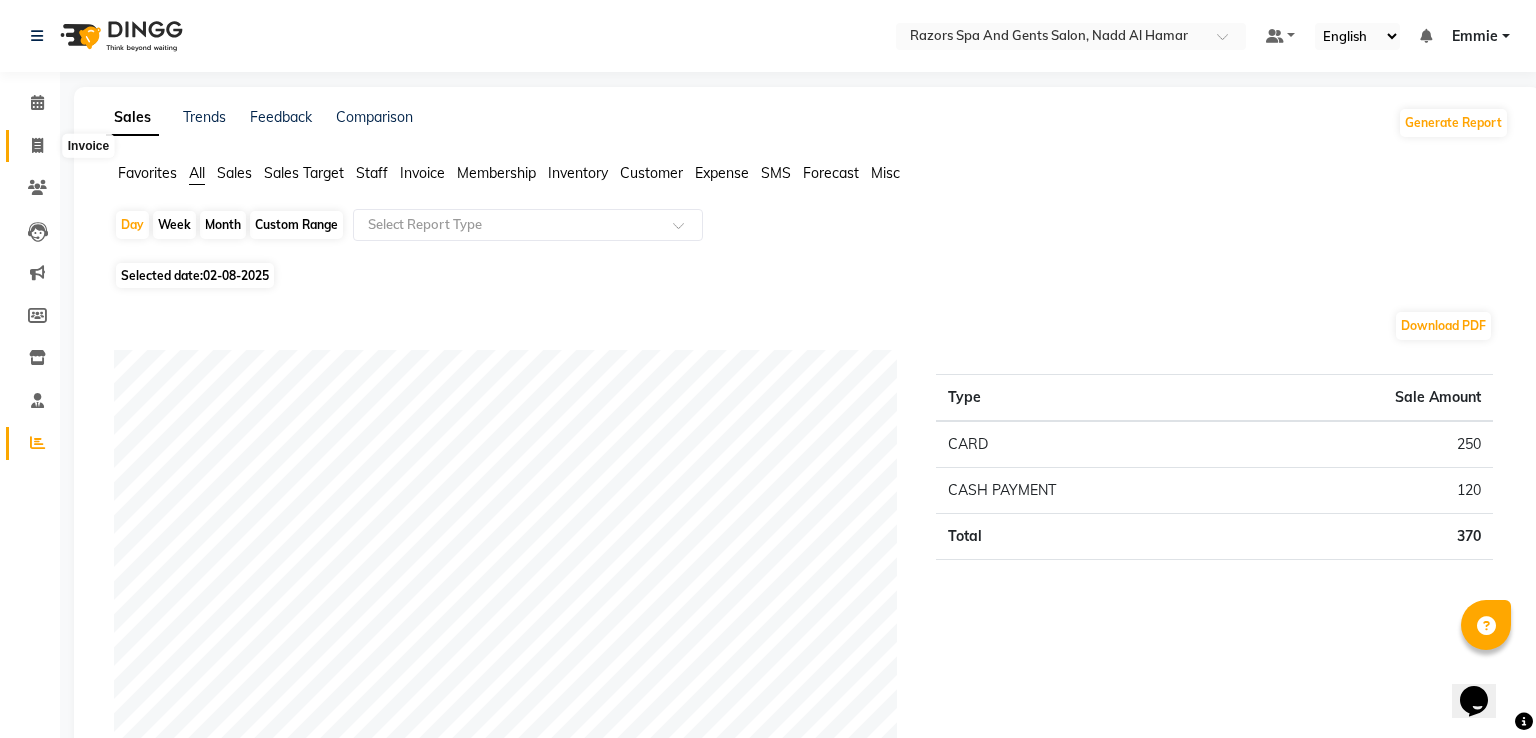 select on "8419" 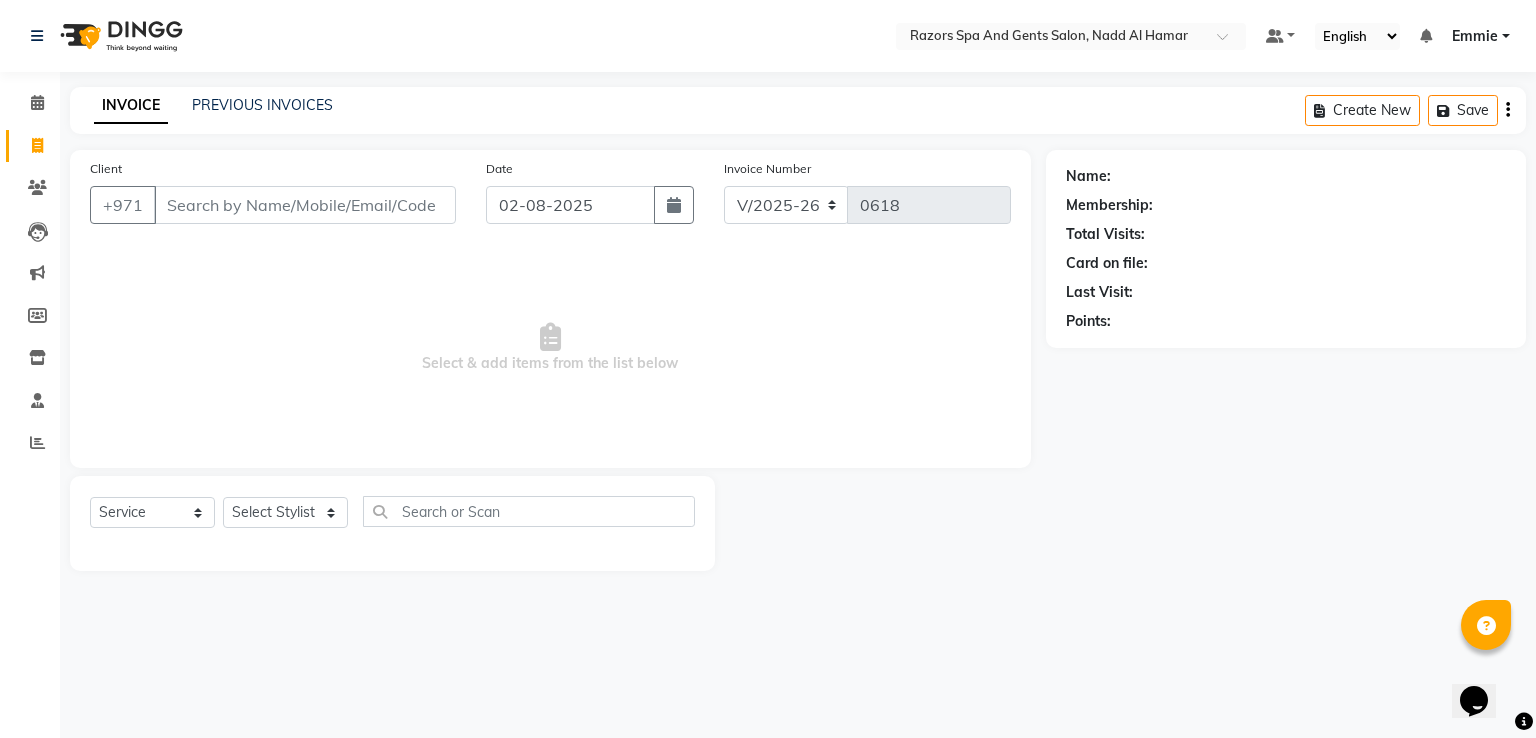 click on "Client" at bounding box center [305, 205] 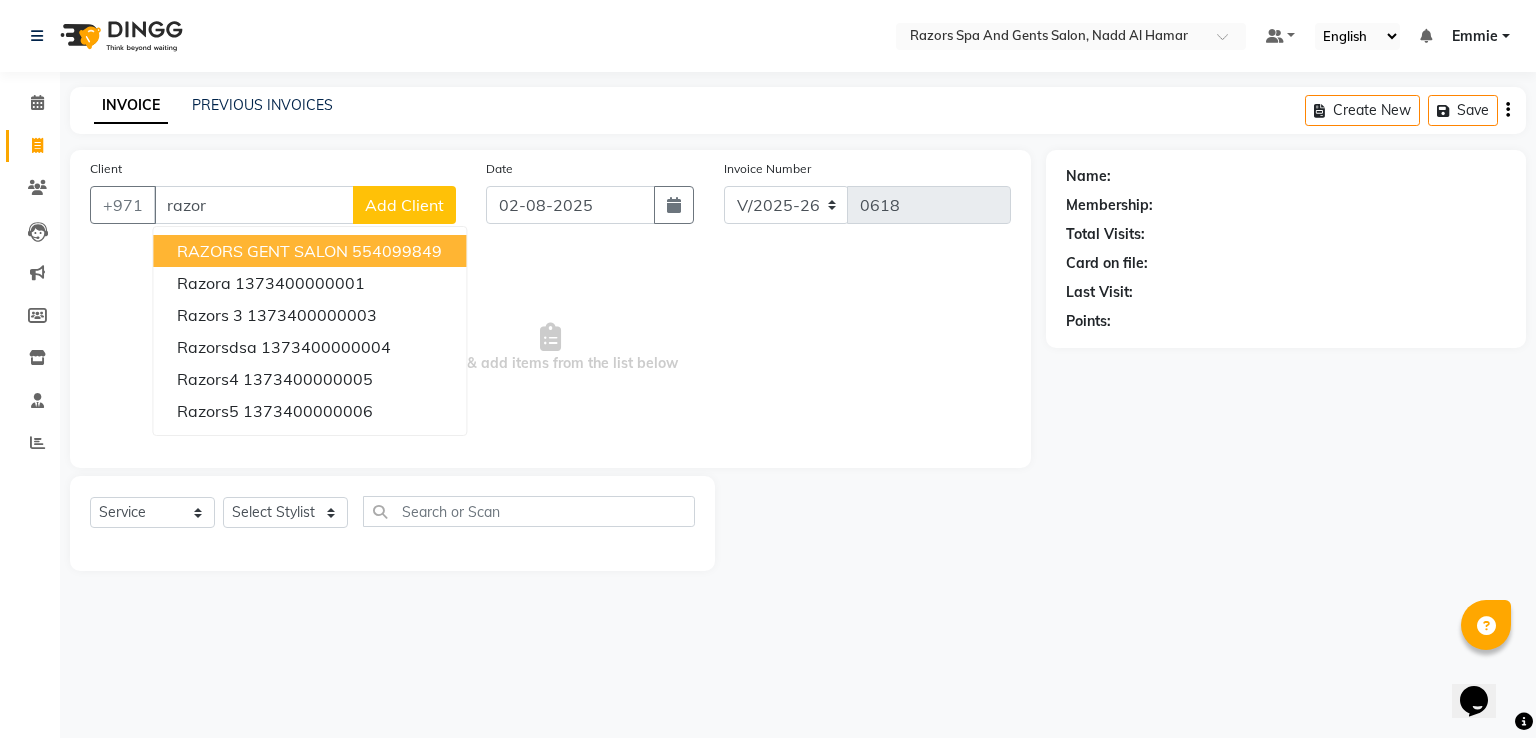 click on "554099849" at bounding box center (397, 251) 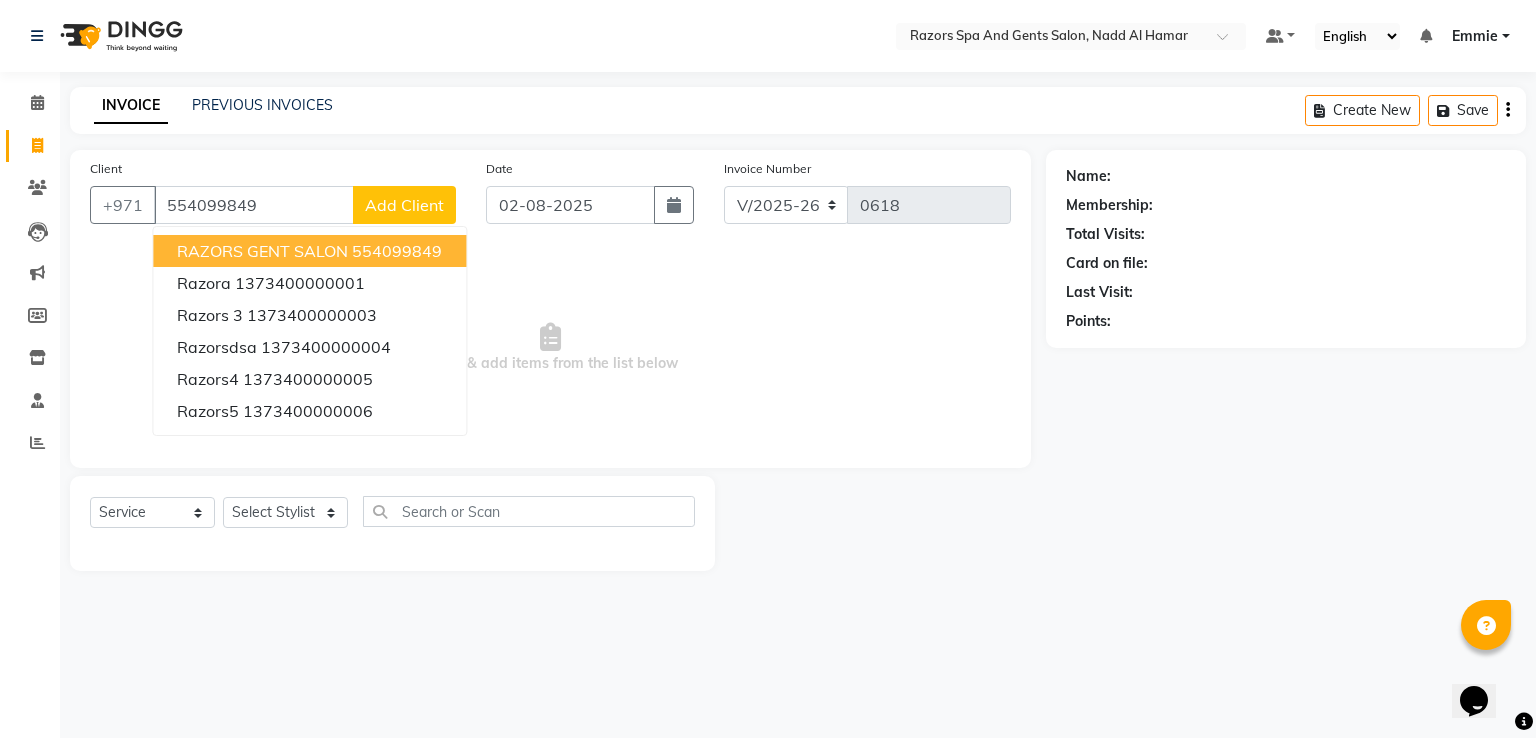 type on "554099849" 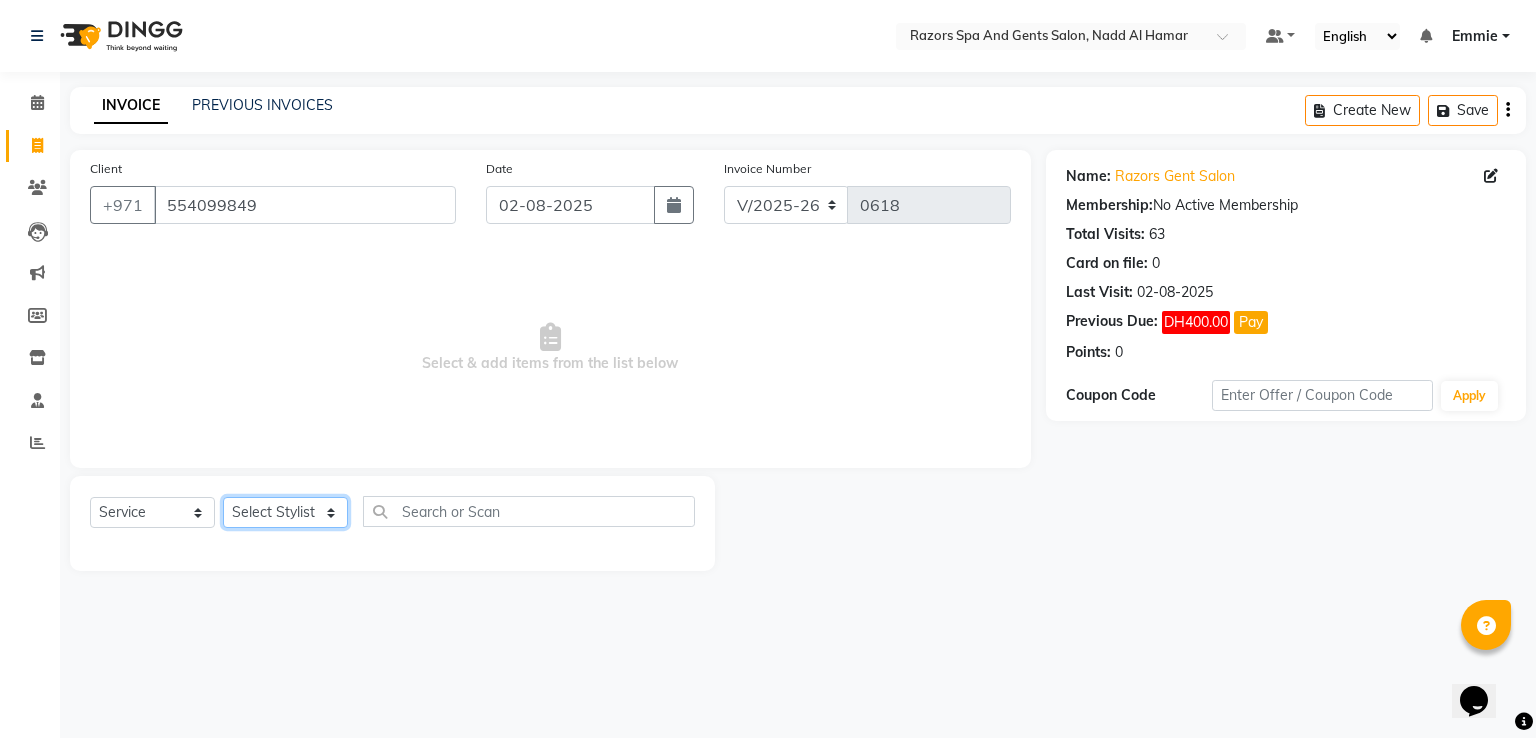 click on "Select Stylist [FIRST] [LAST] [FIRST] [LAST] [LAST] [FIRST] [LAST] [FIRST] [LAST]" 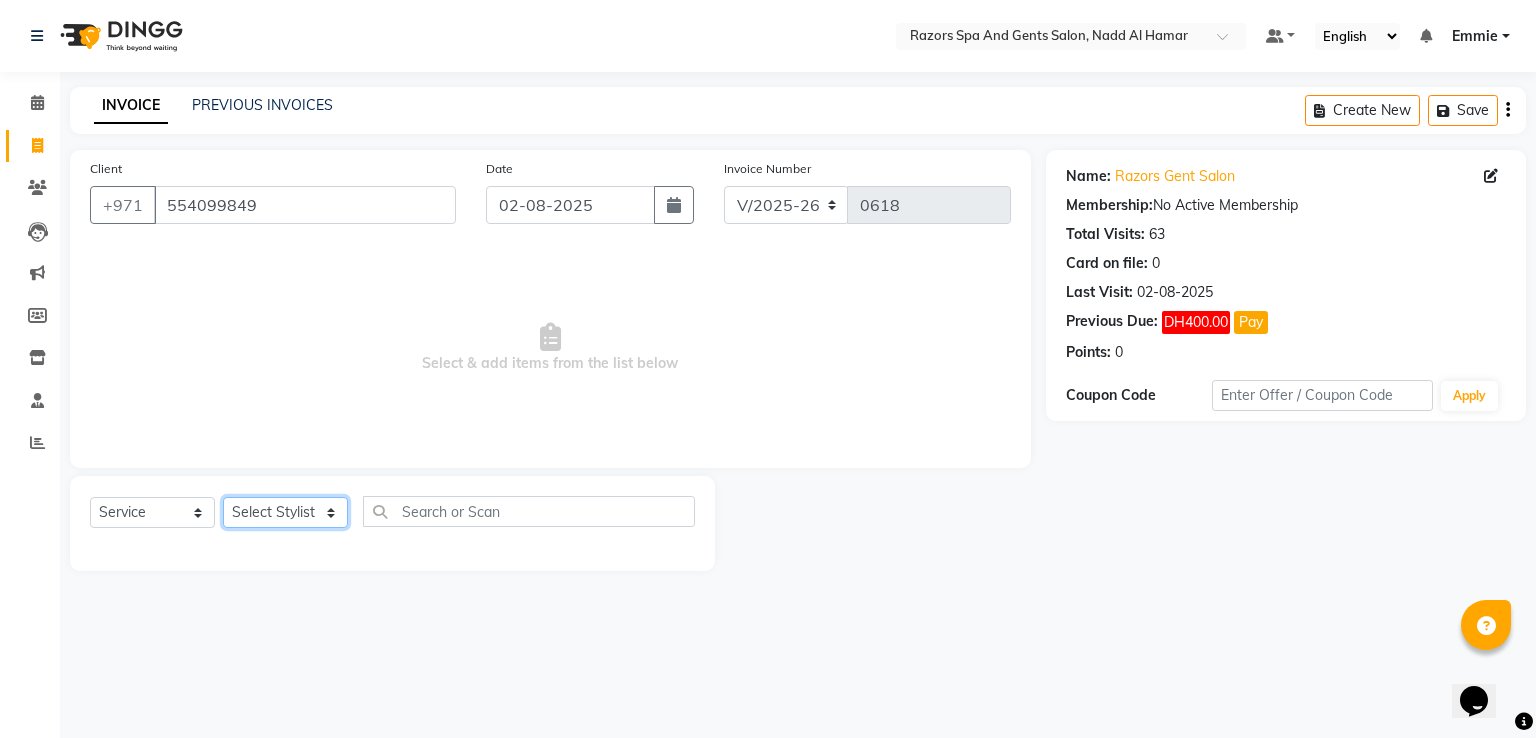 select on "81367" 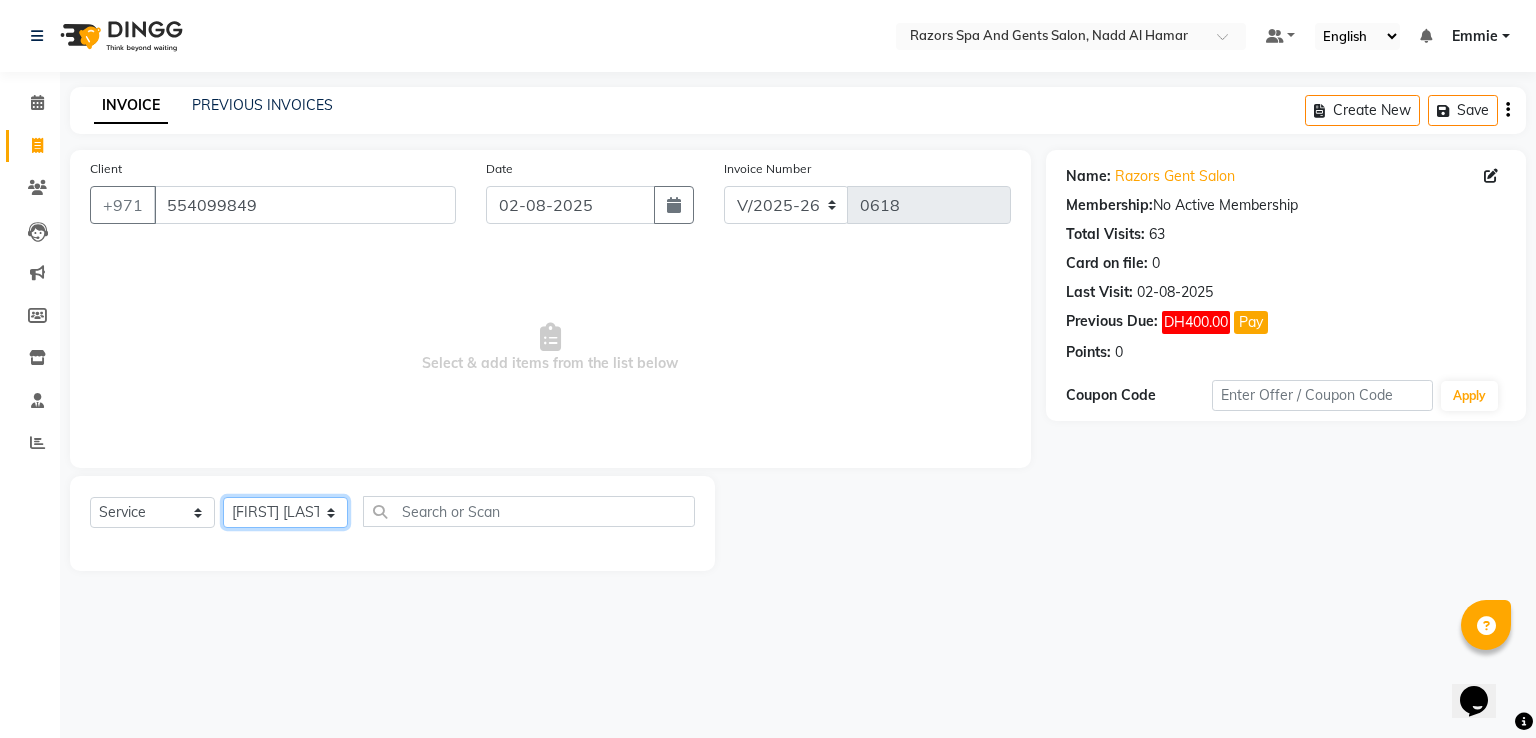 click on "Select Stylist [FIRST] [LAST] [FIRST] [LAST] [LAST] [FIRST] [LAST] [FIRST] [LAST]" 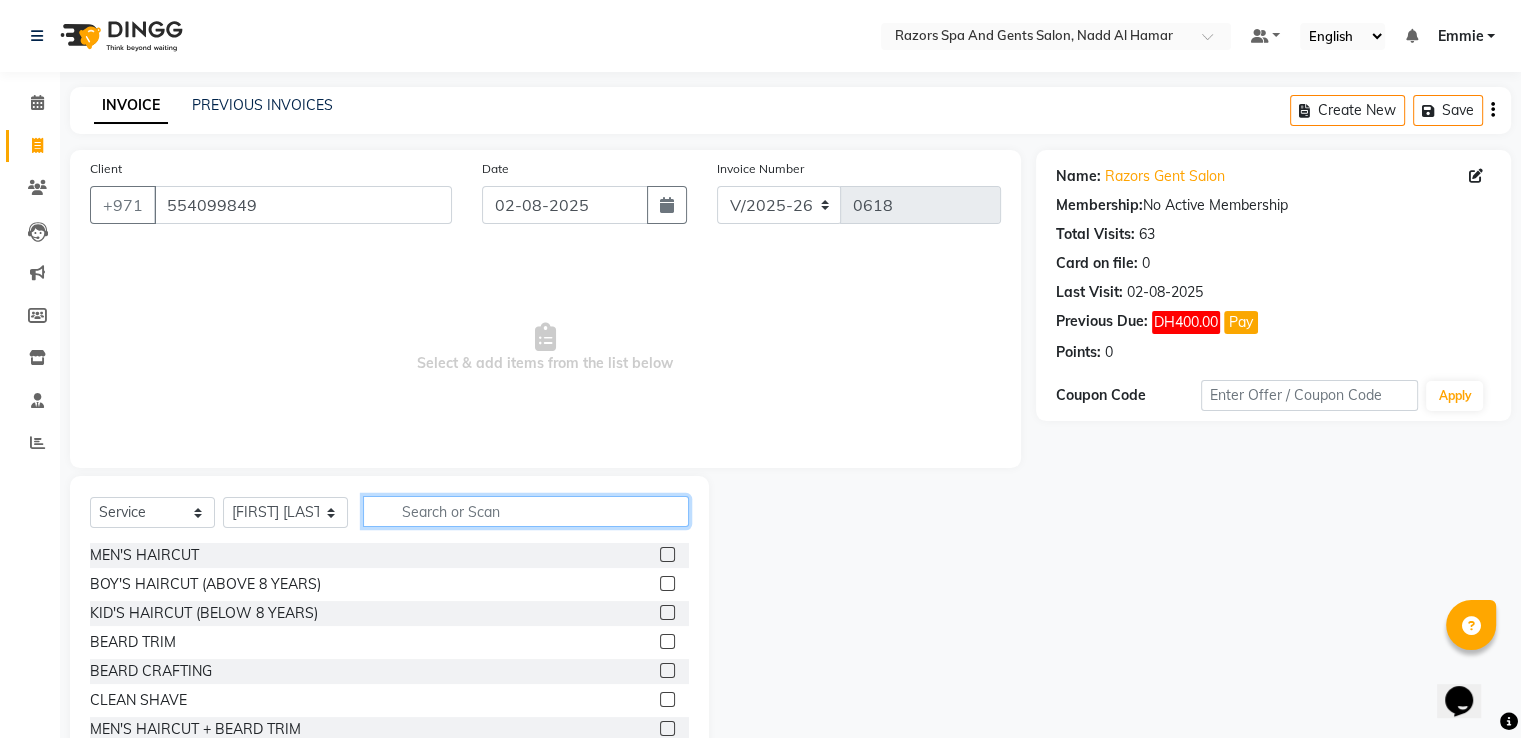 click 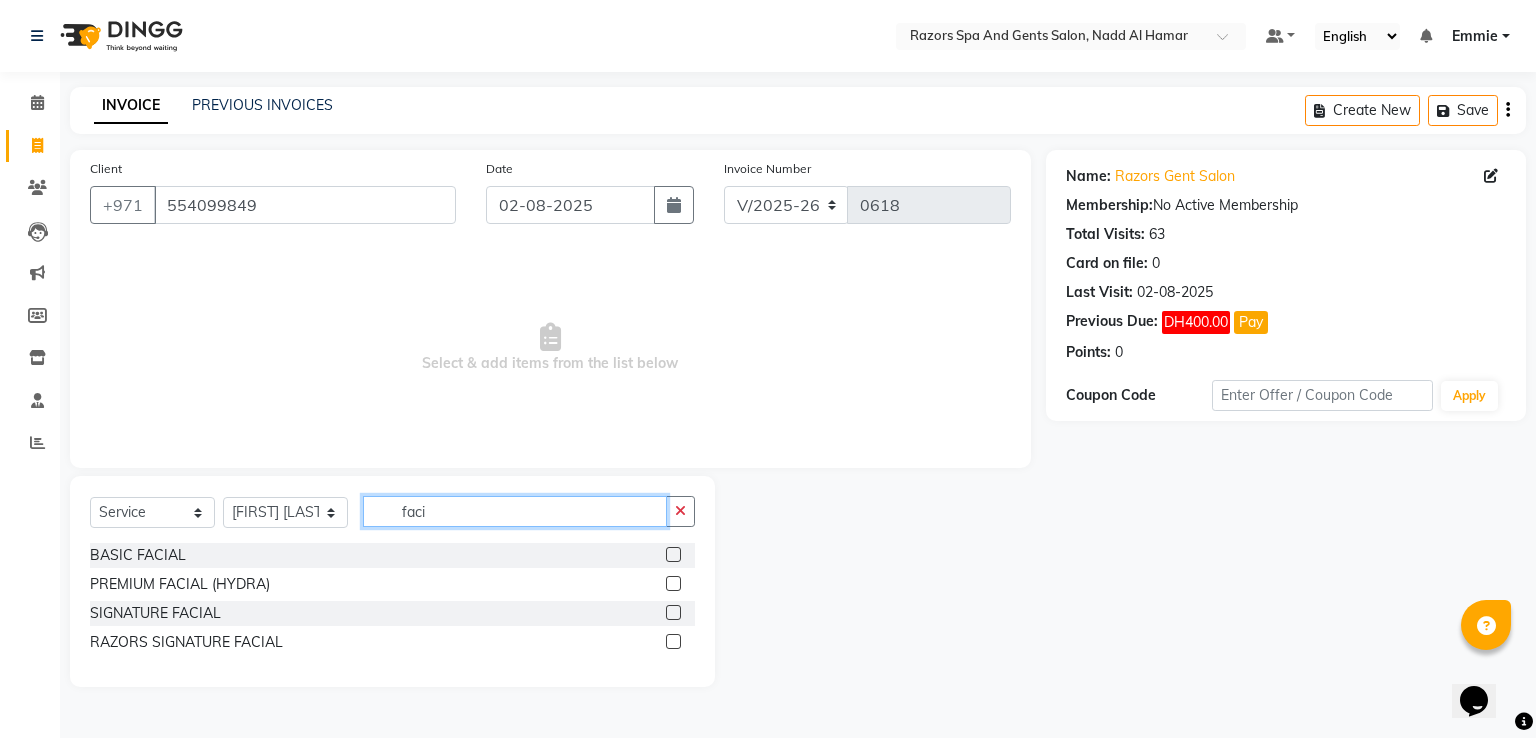 type on "faci" 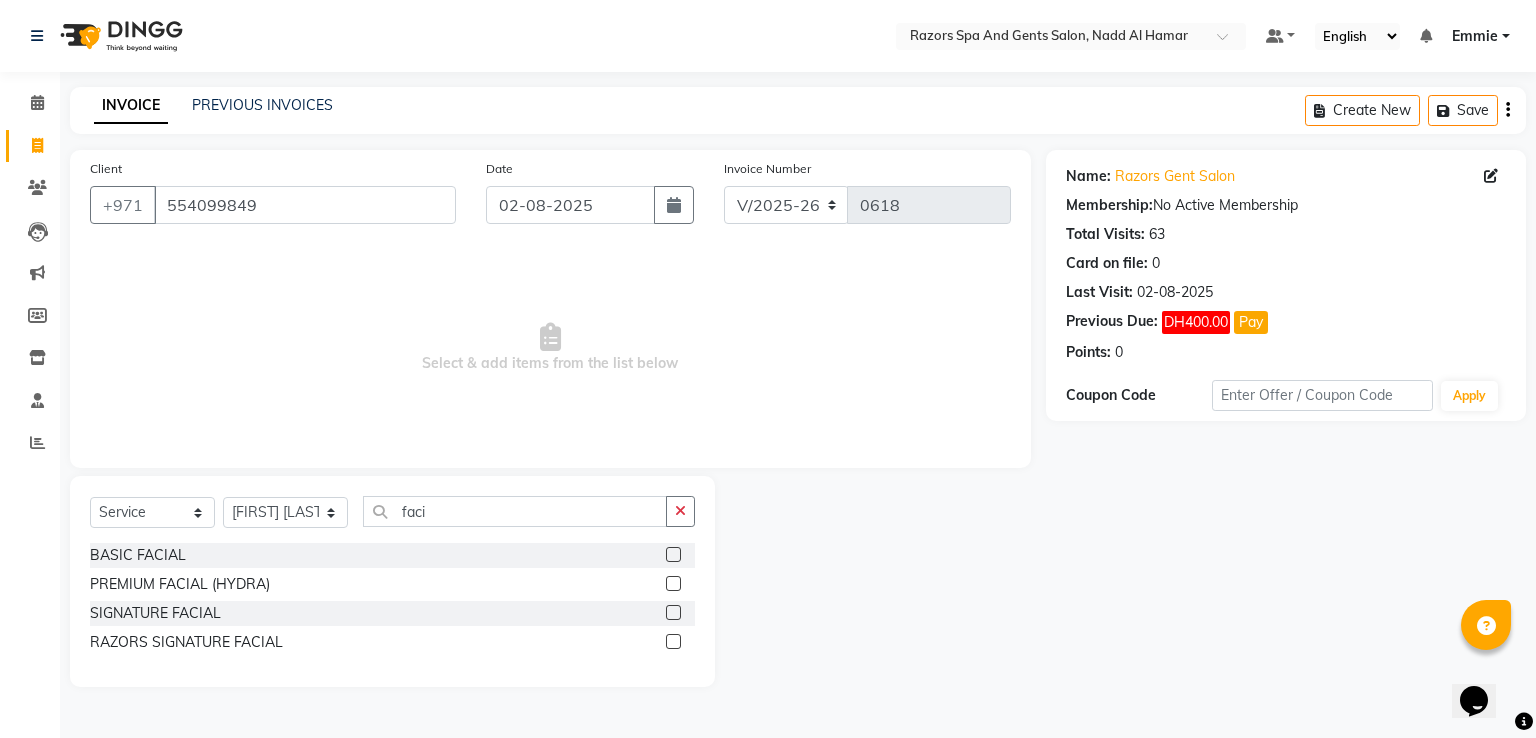 click 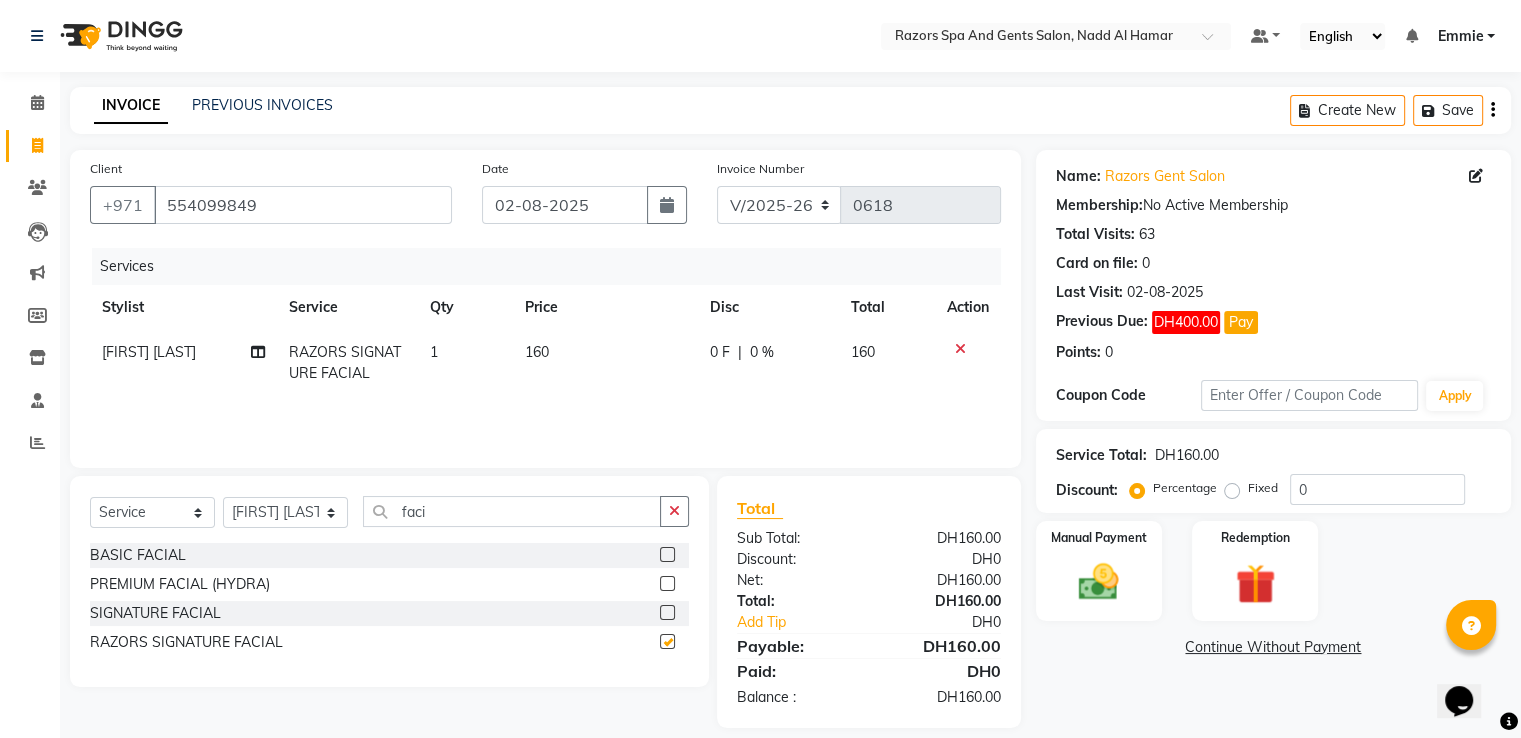 checkbox on "false" 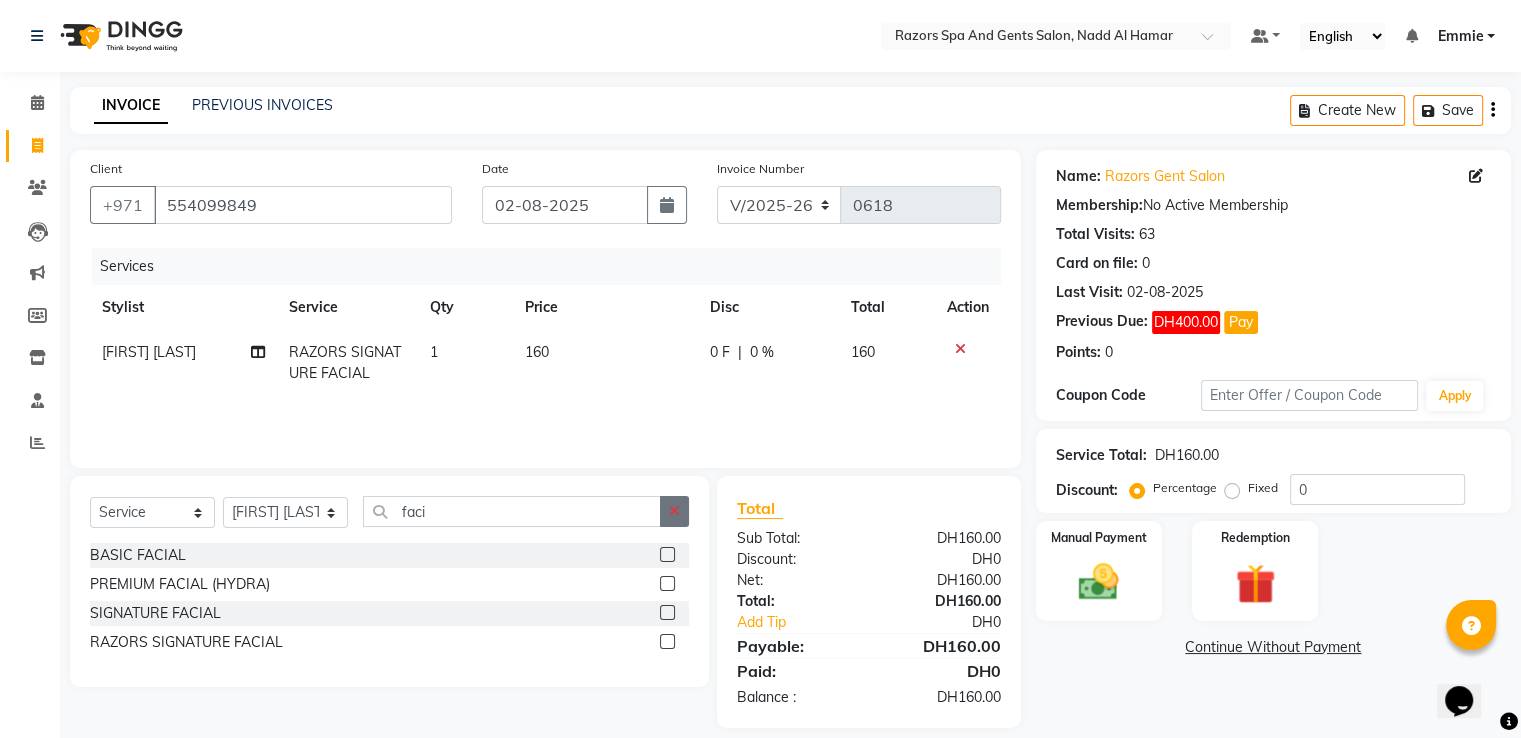 click 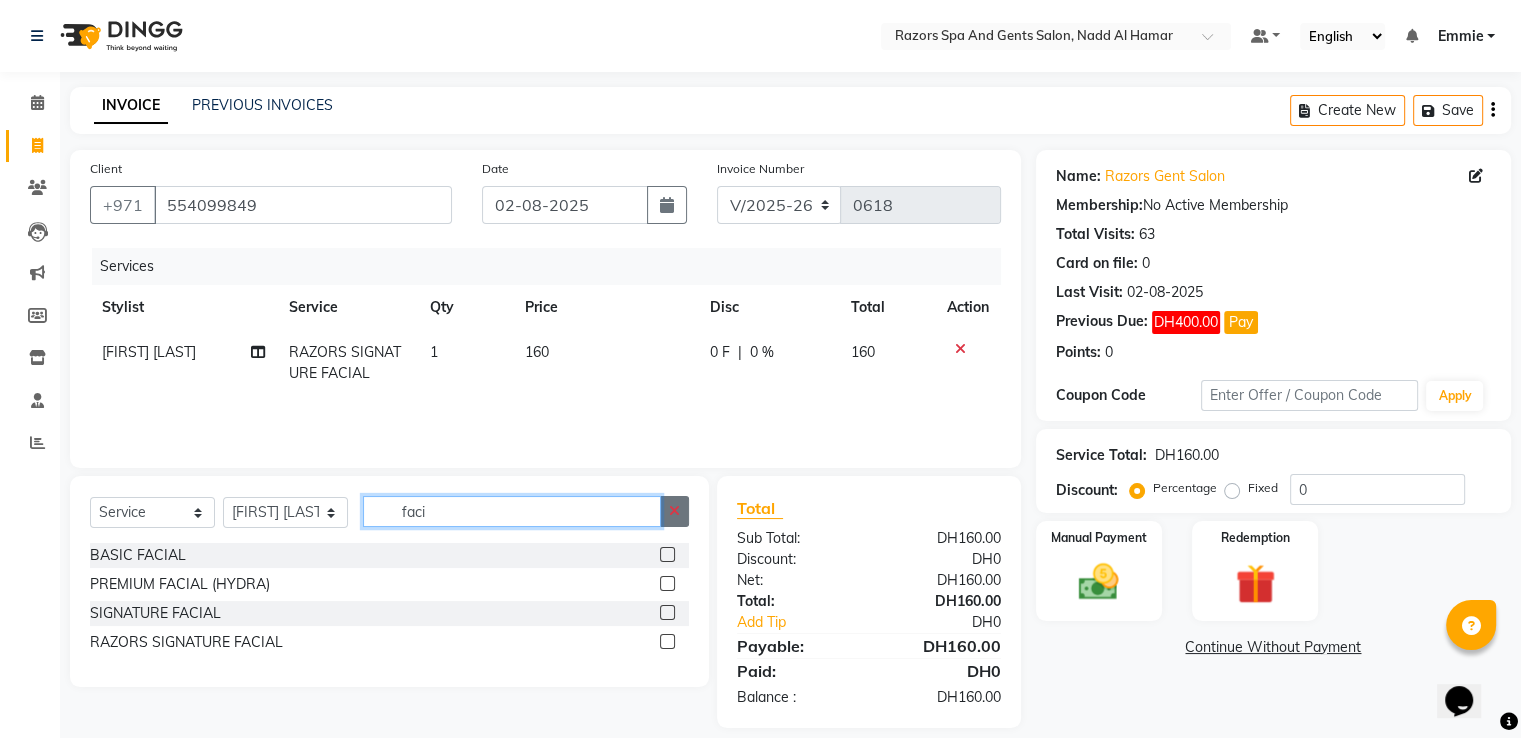 type 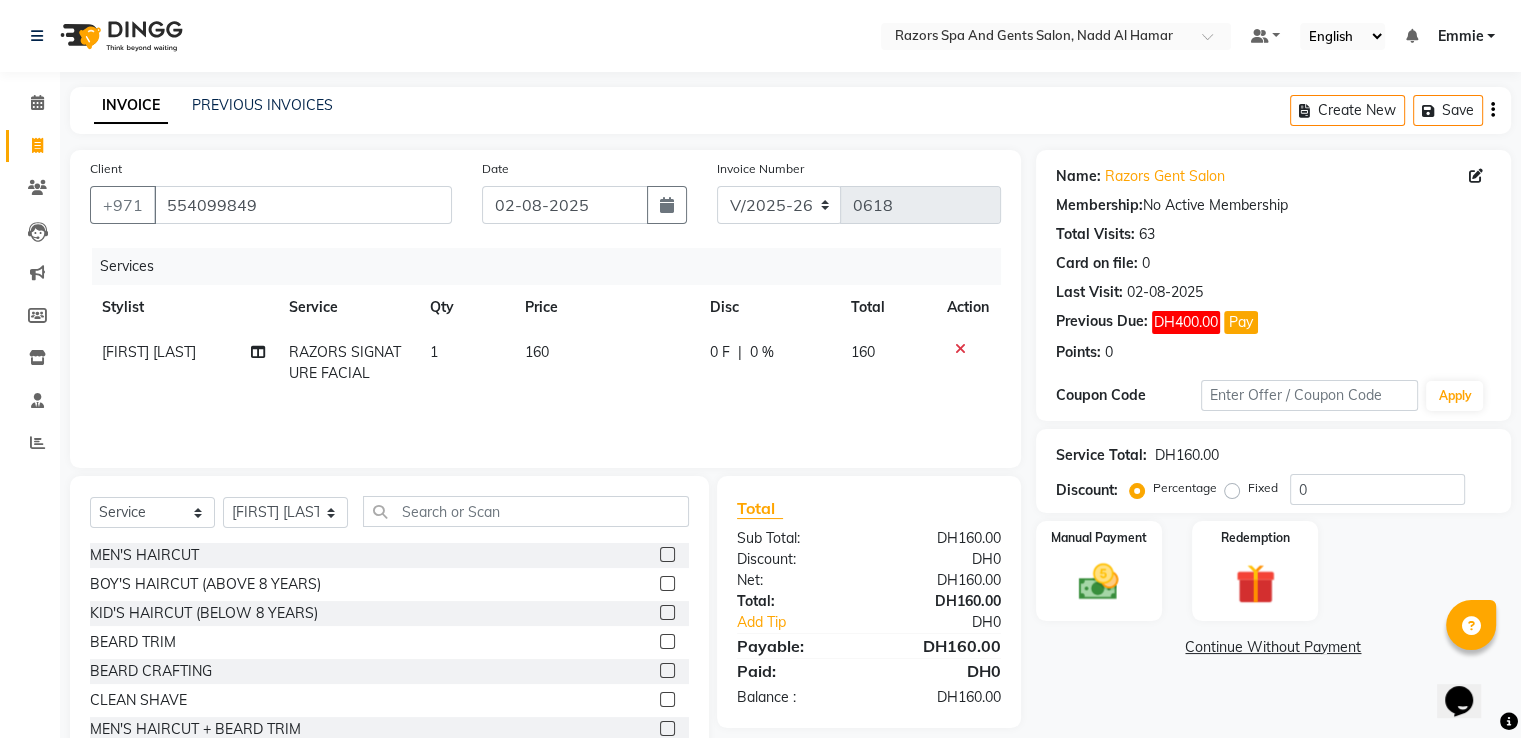 click 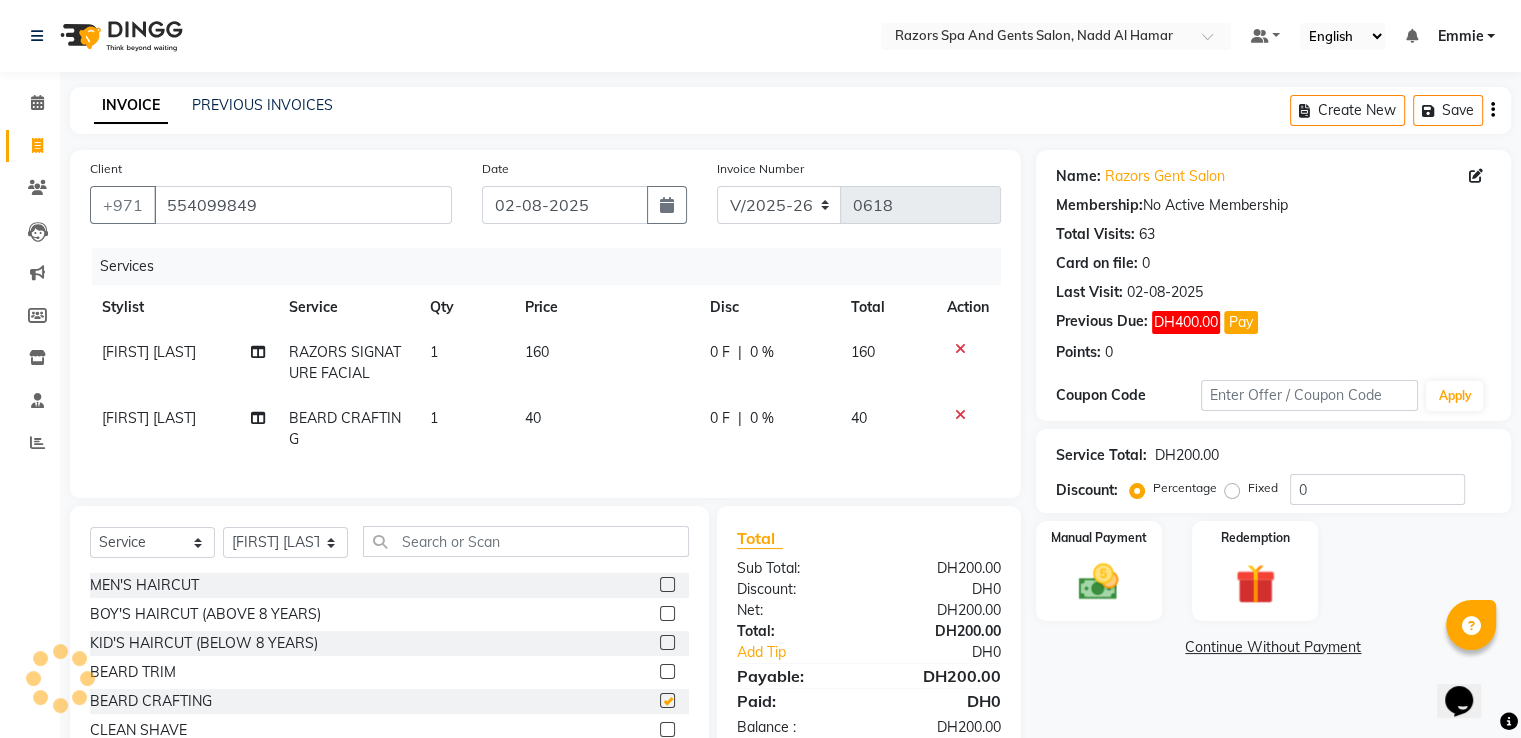 checkbox on "false" 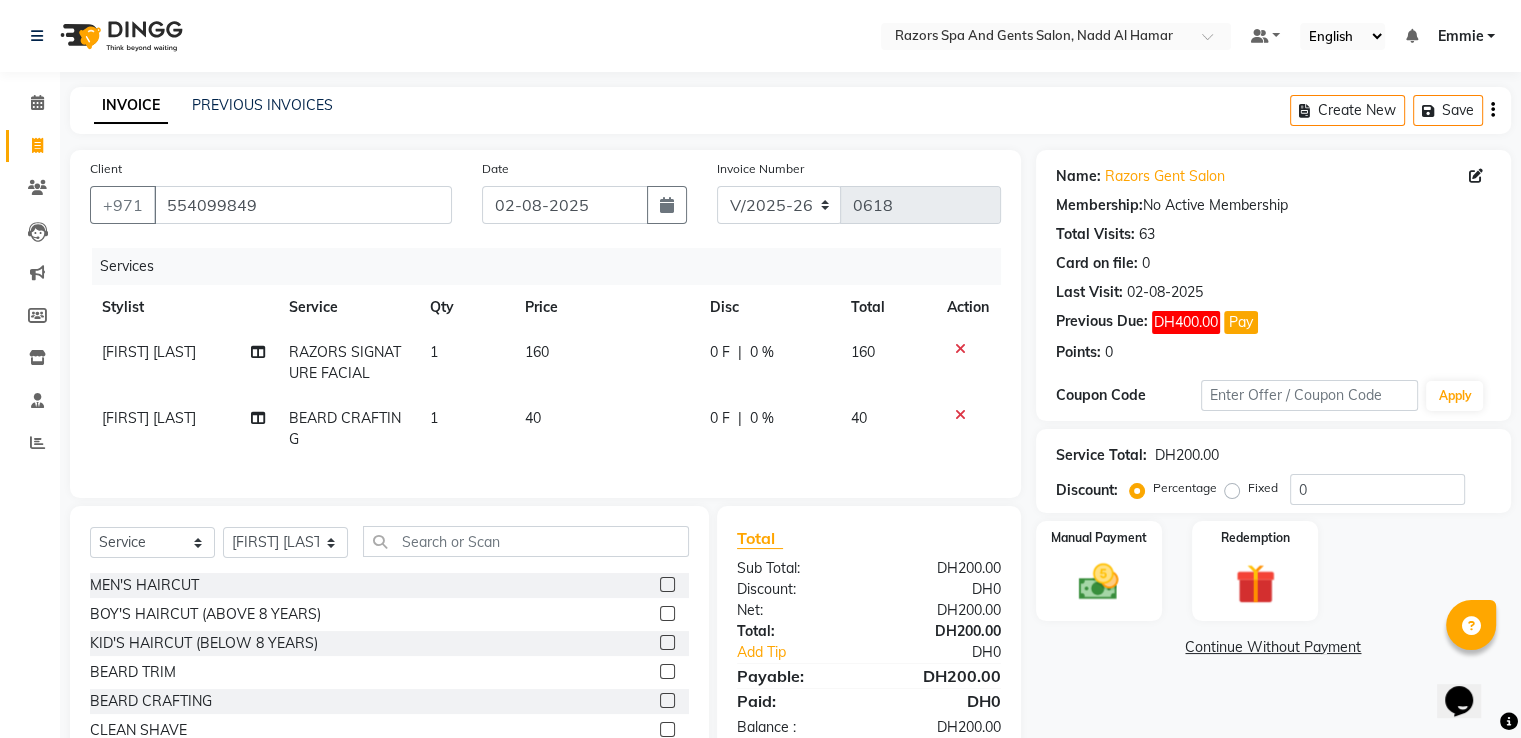 click 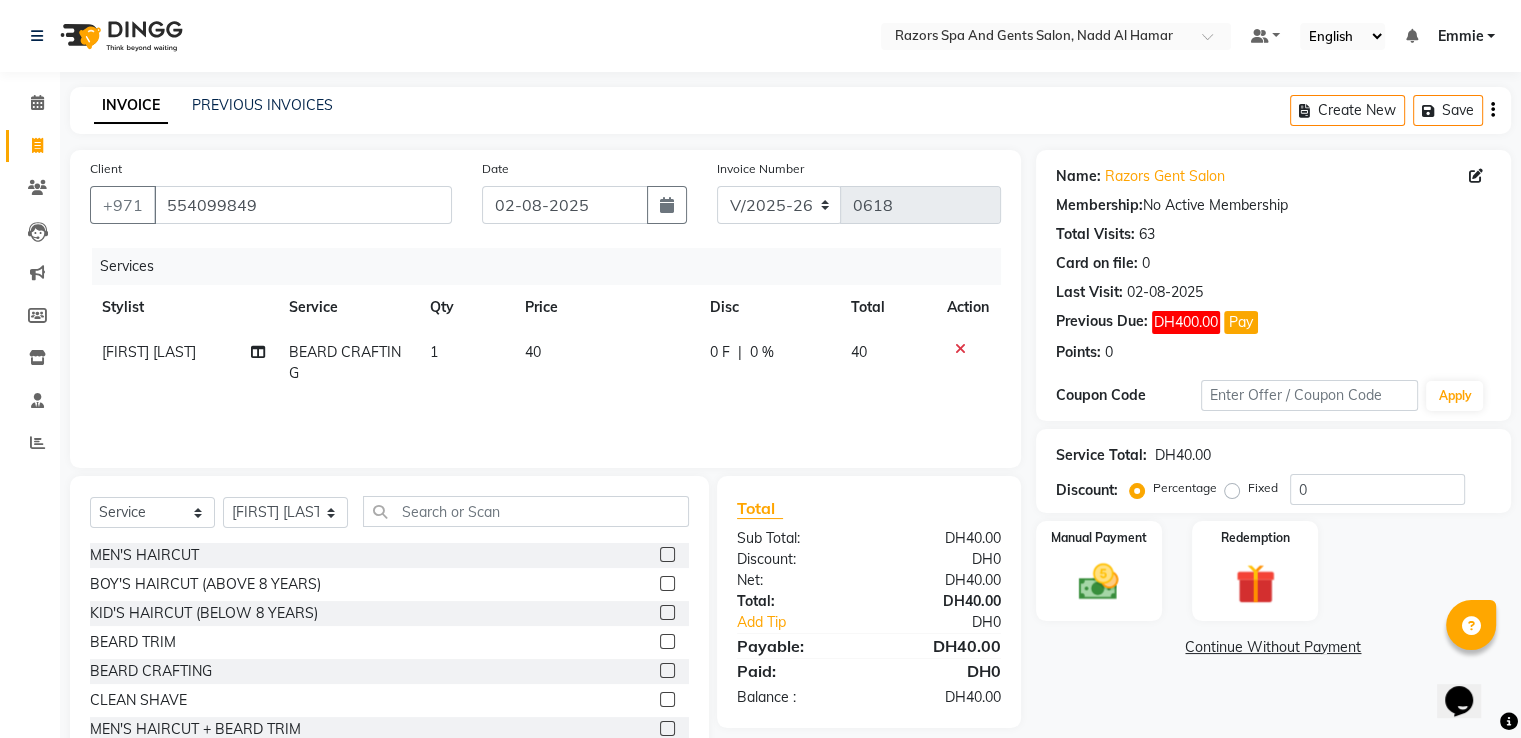 click 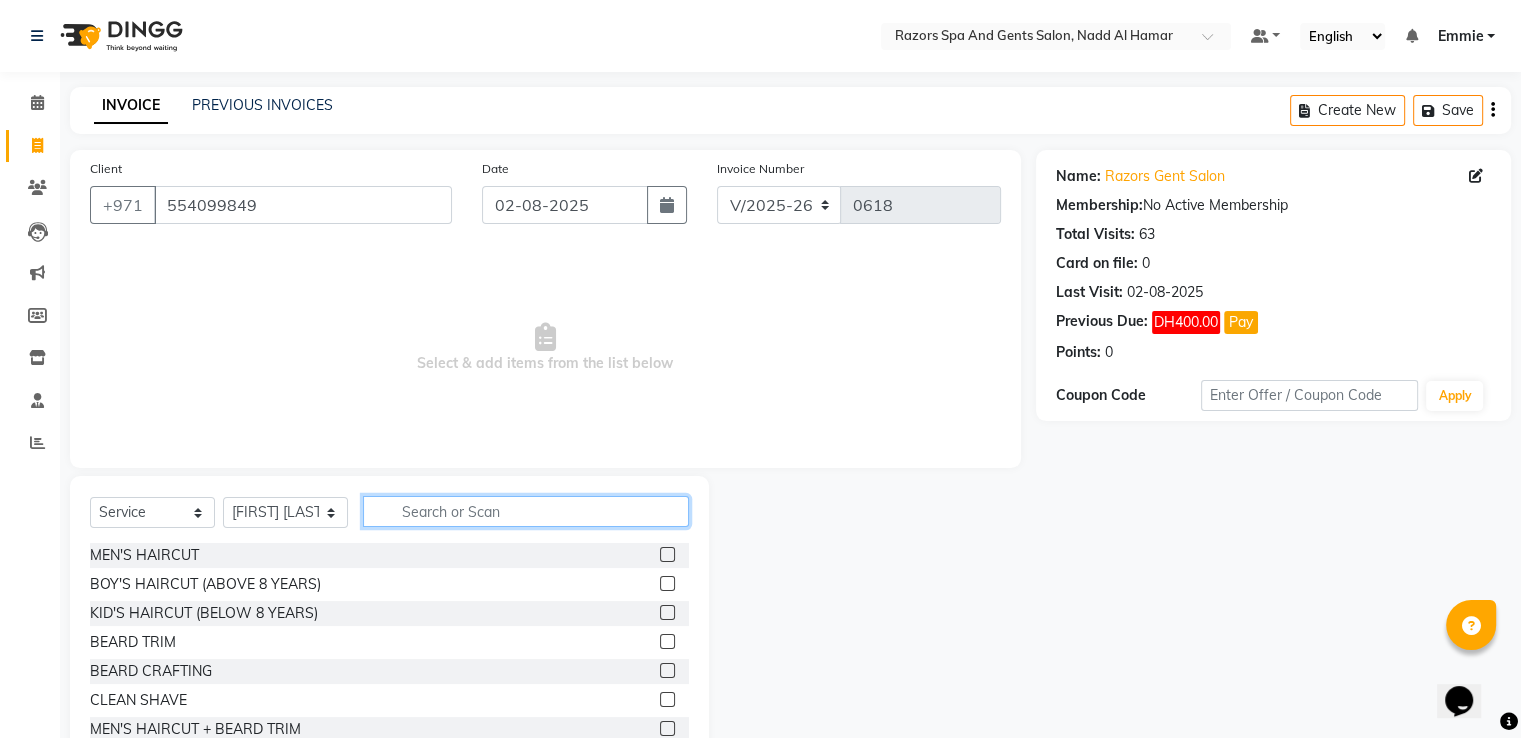 click 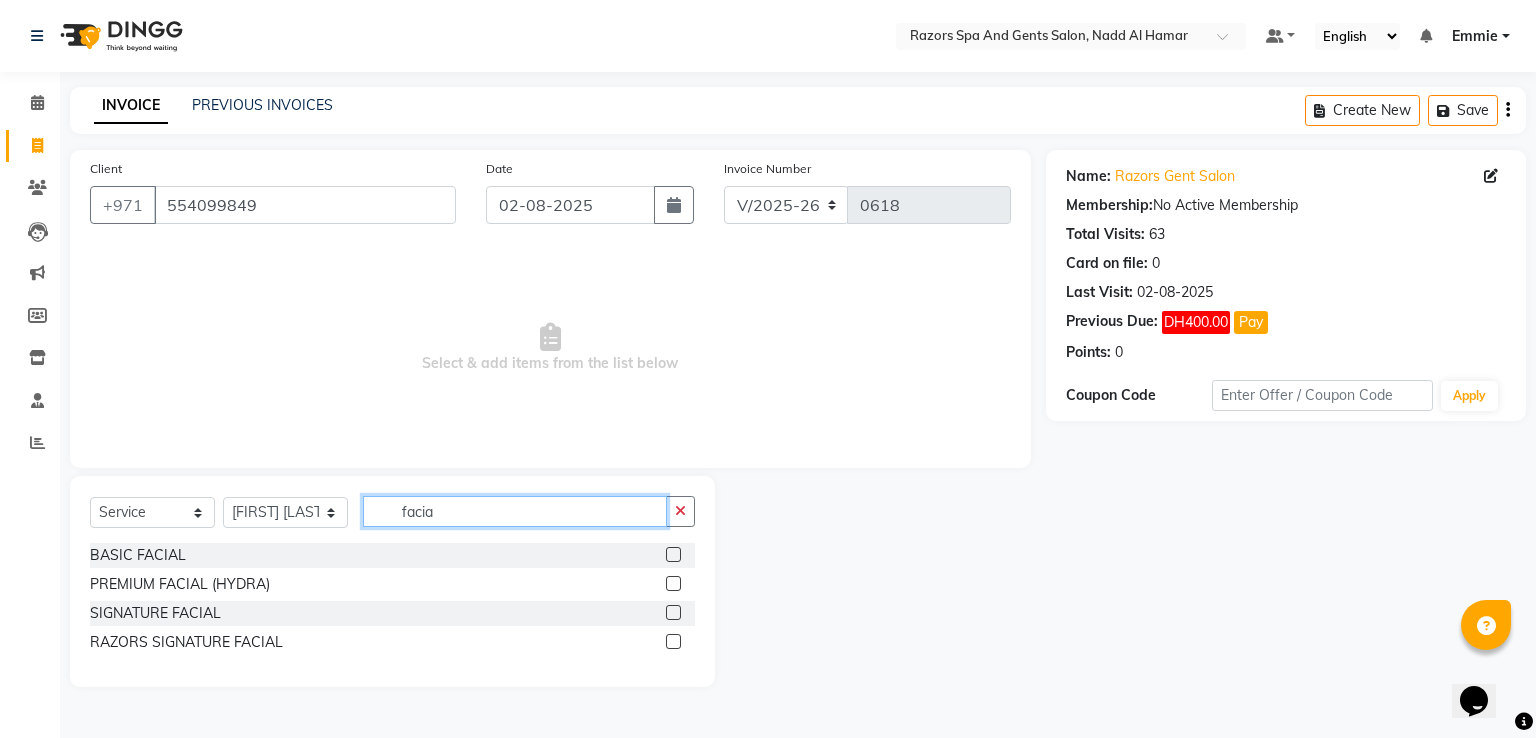 type on "facia" 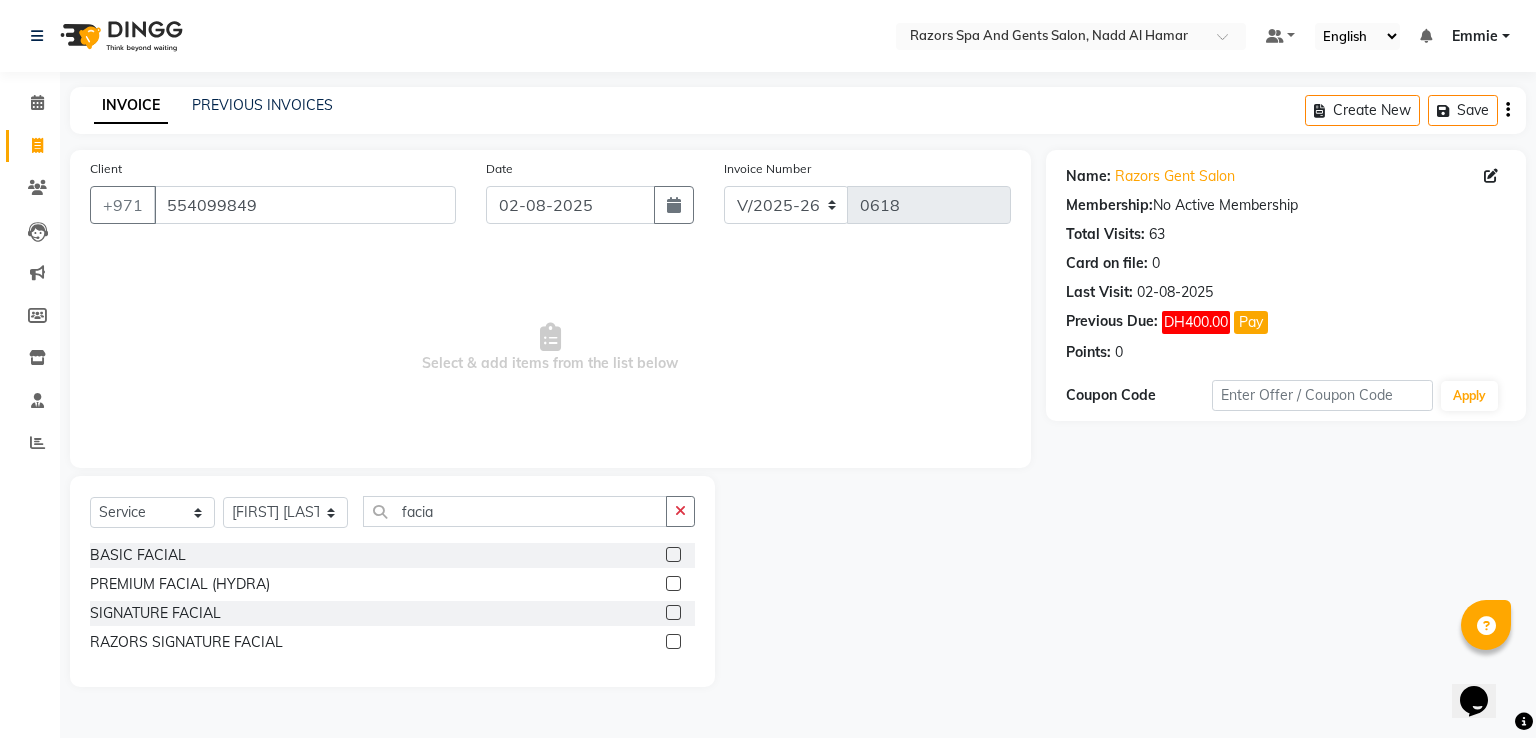 click 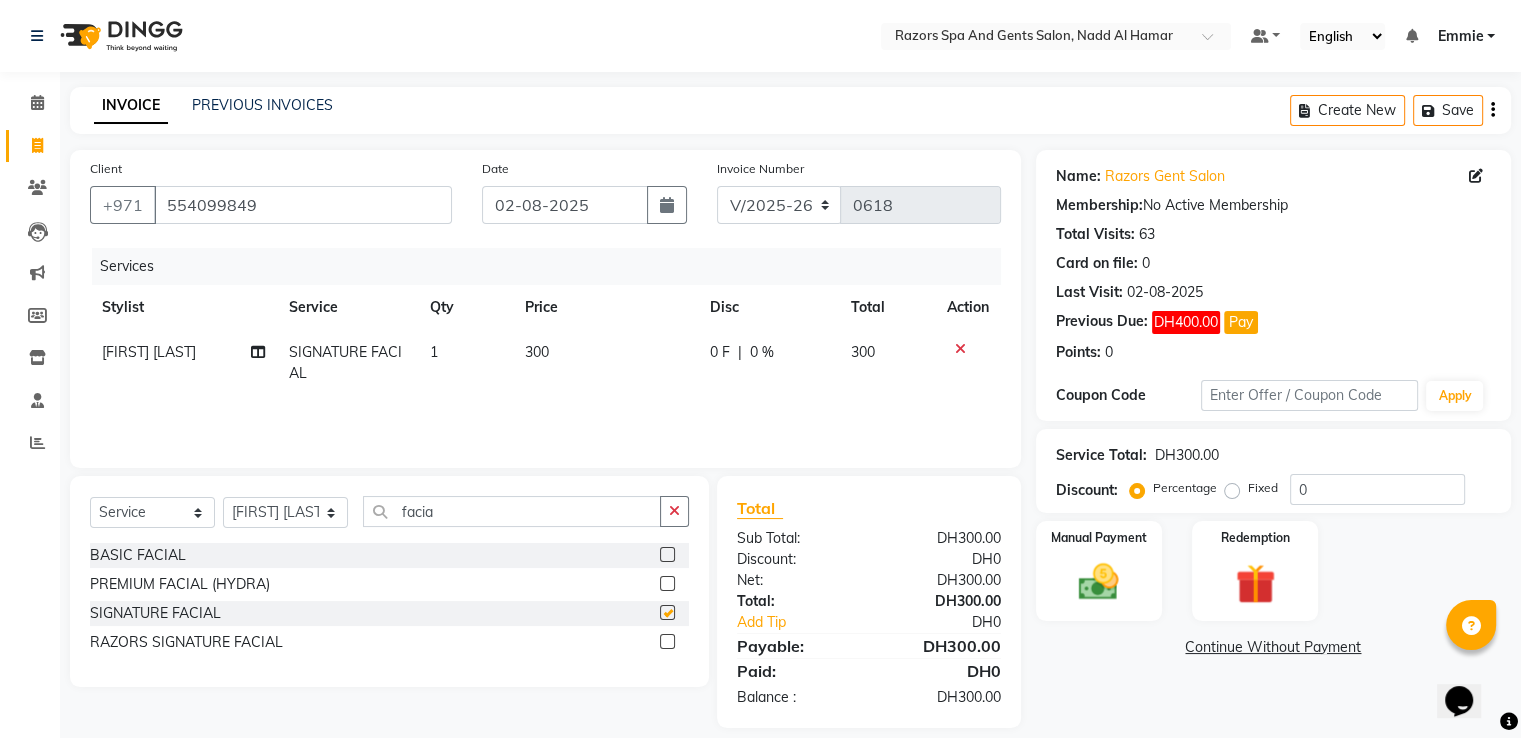 checkbox on "false" 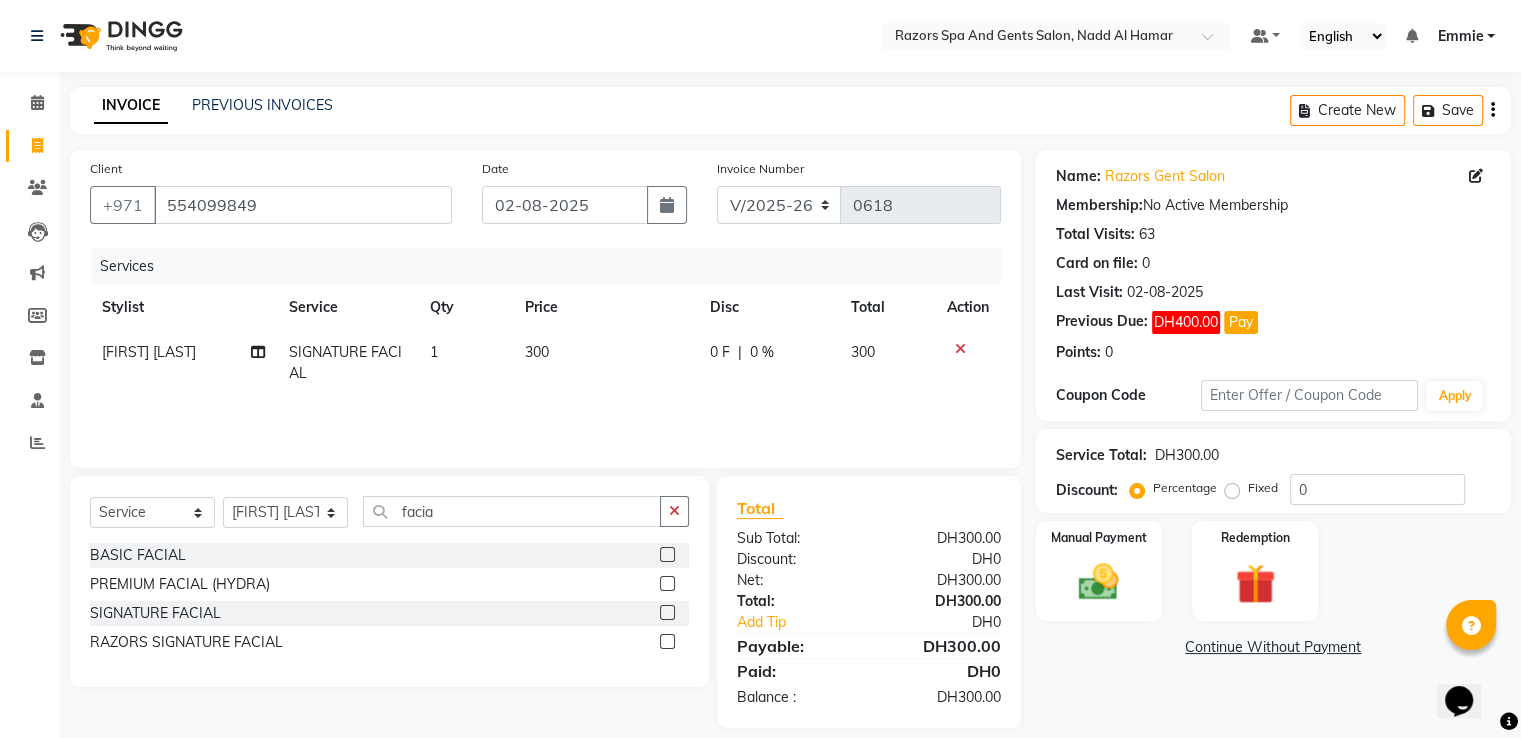 click 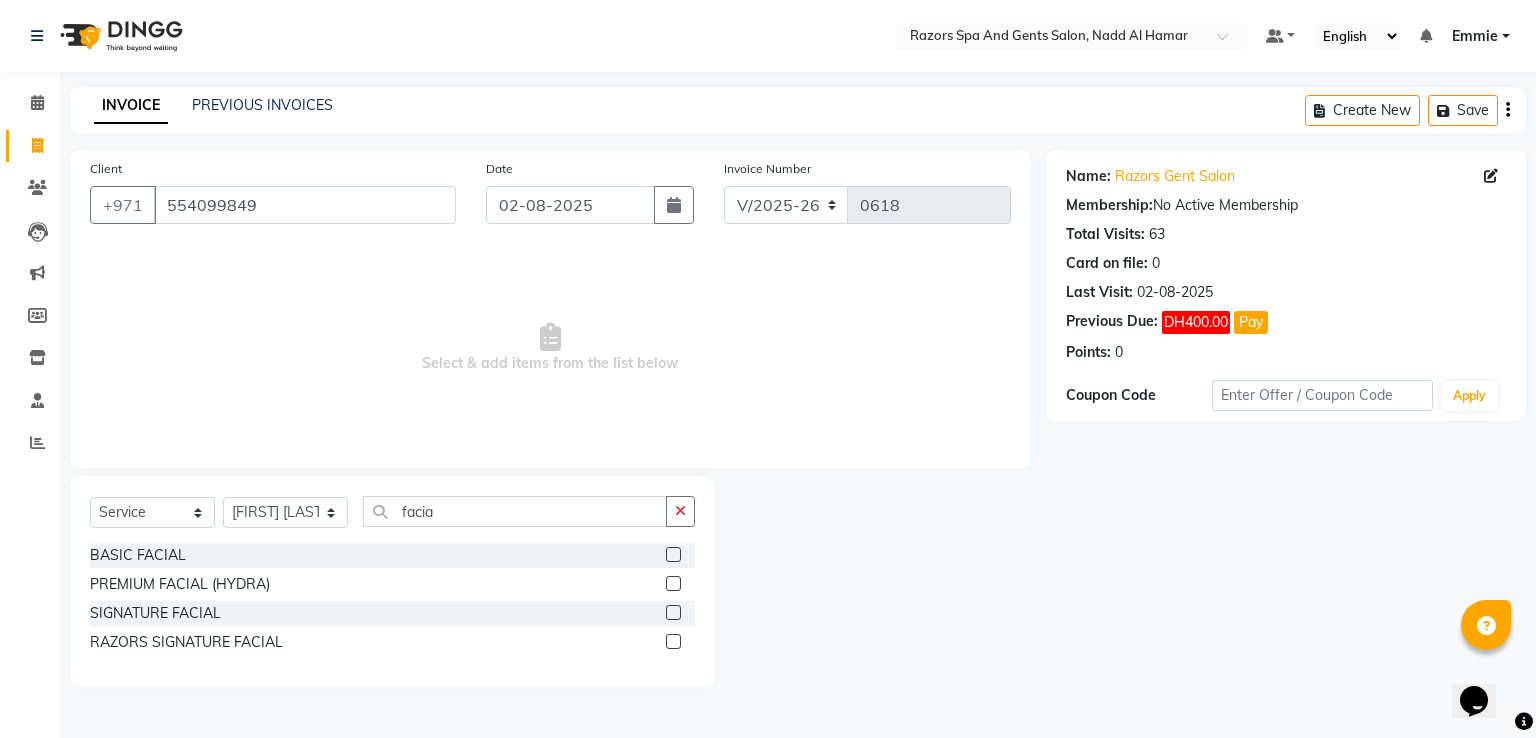 click 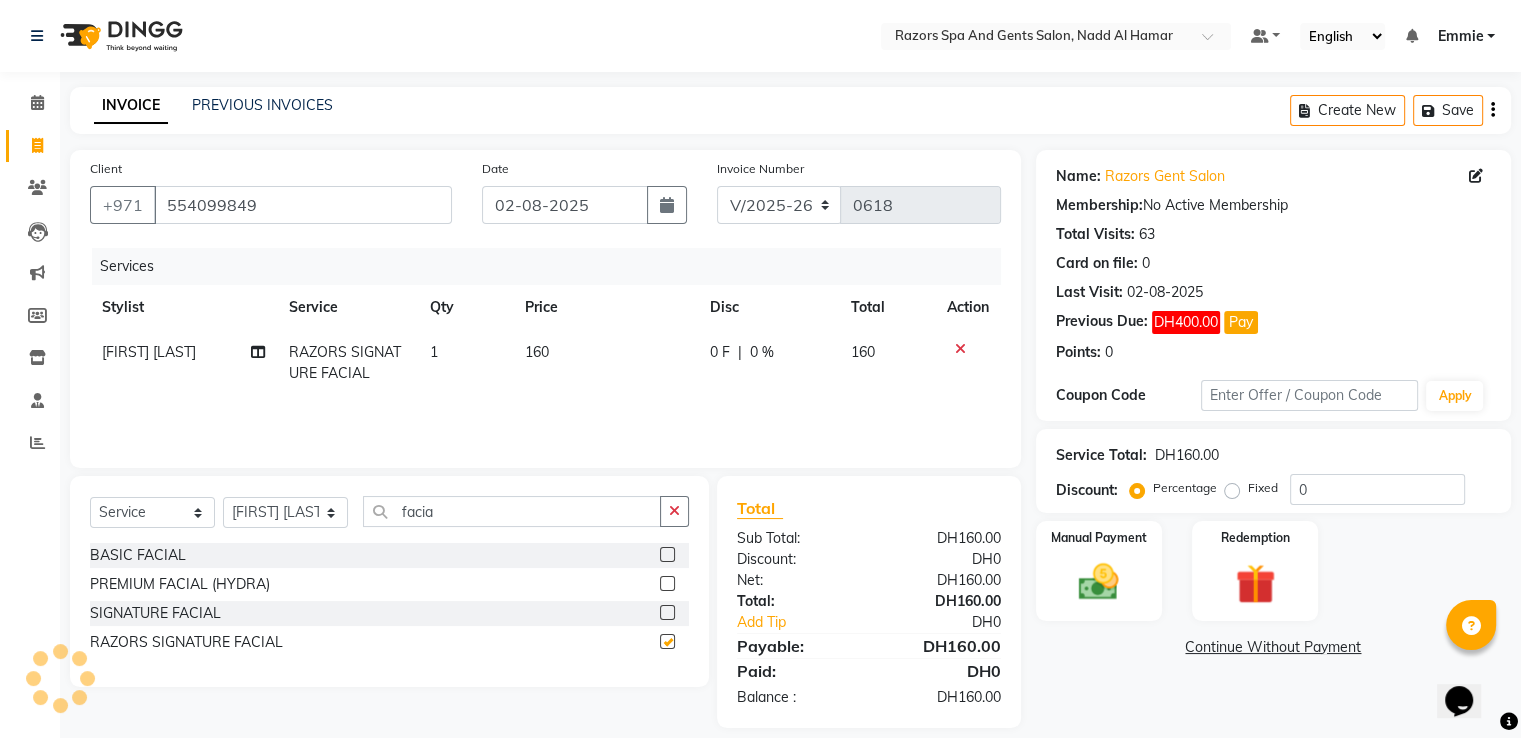 checkbox on "false" 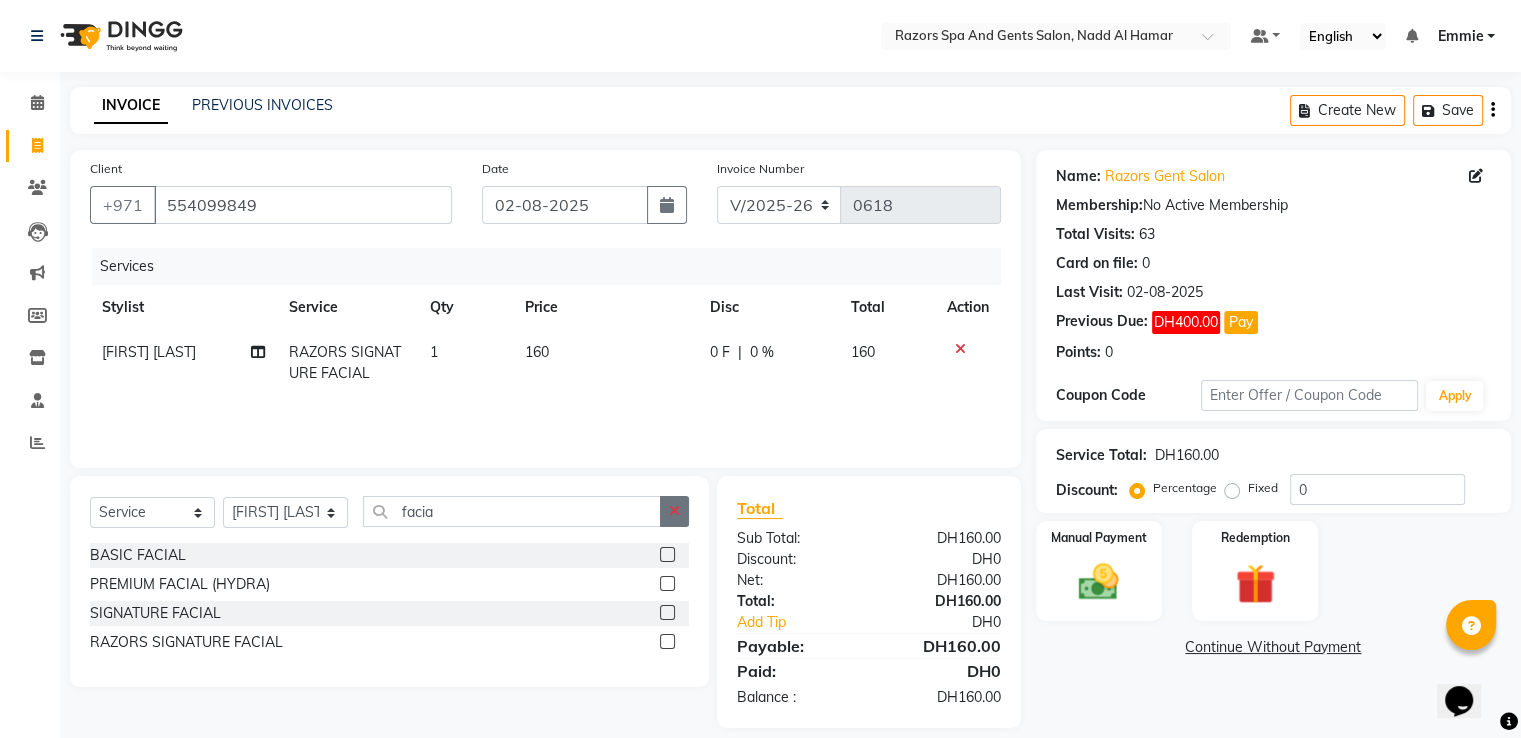 click 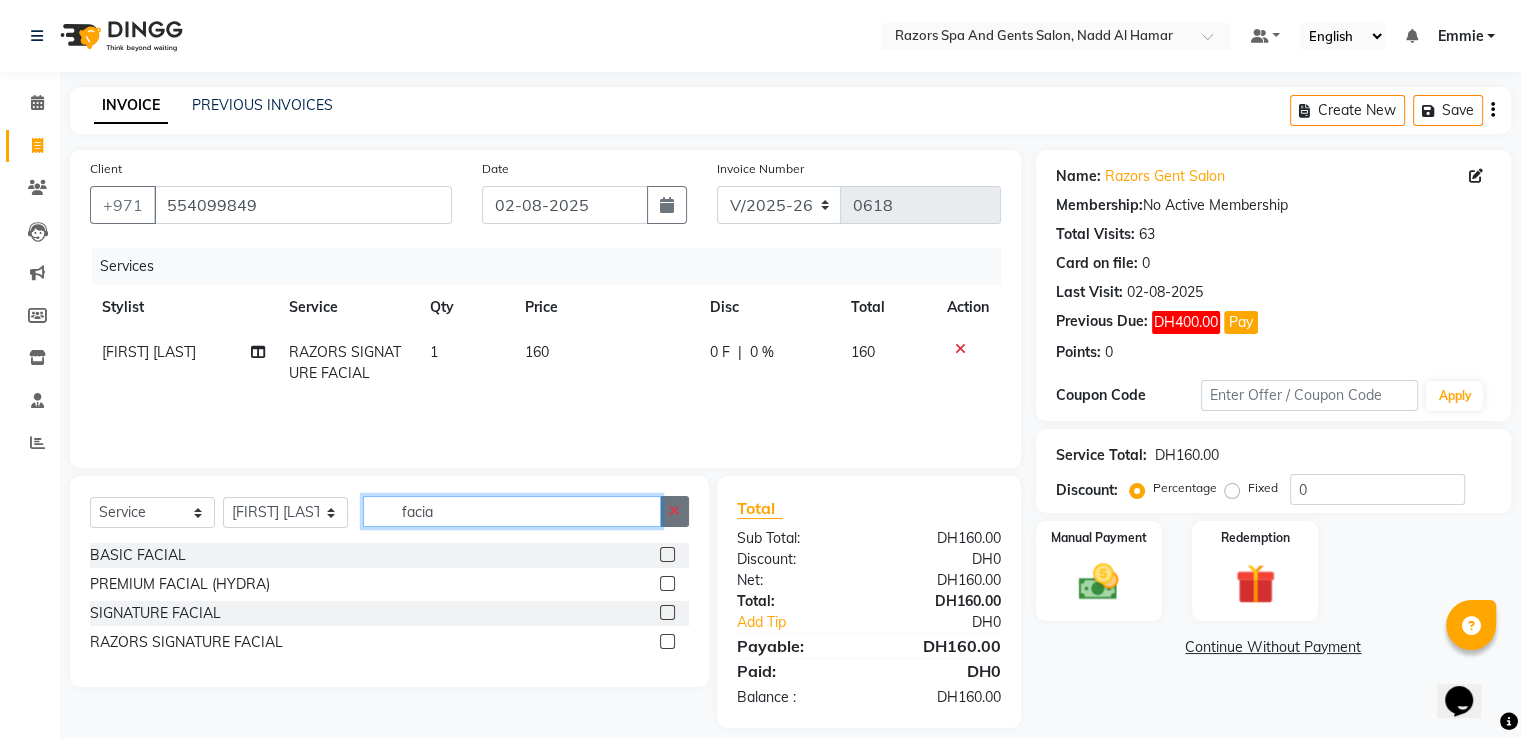 type 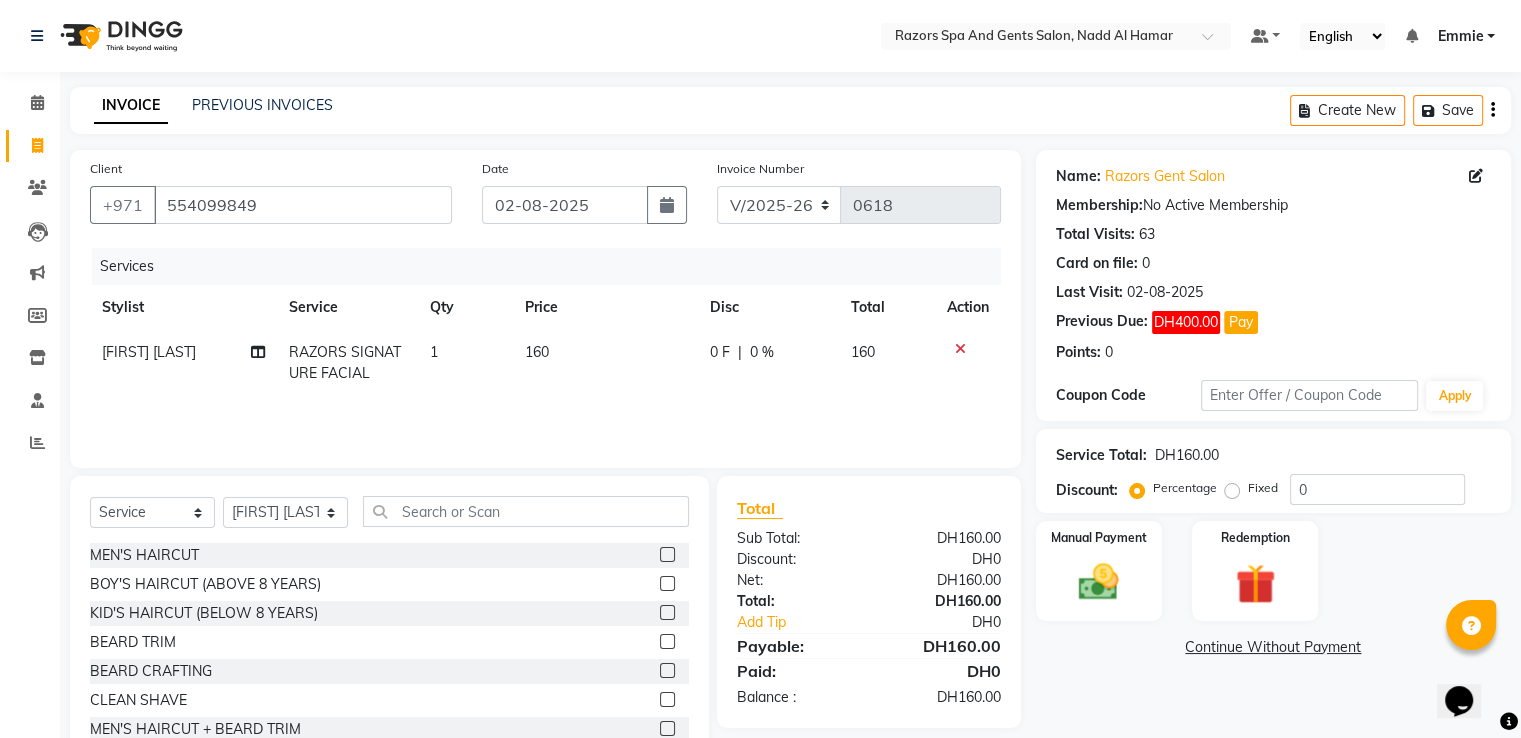 click 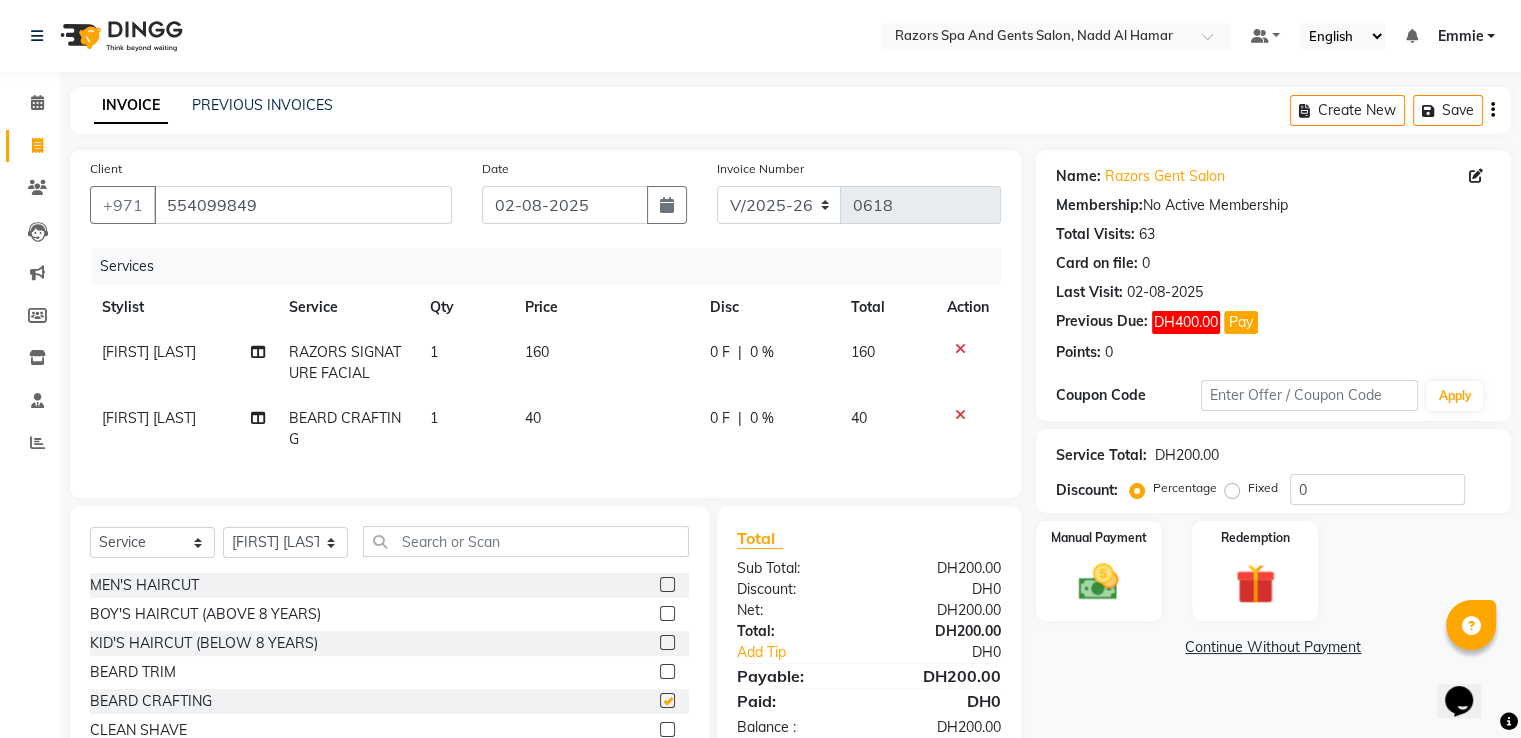 checkbox on "false" 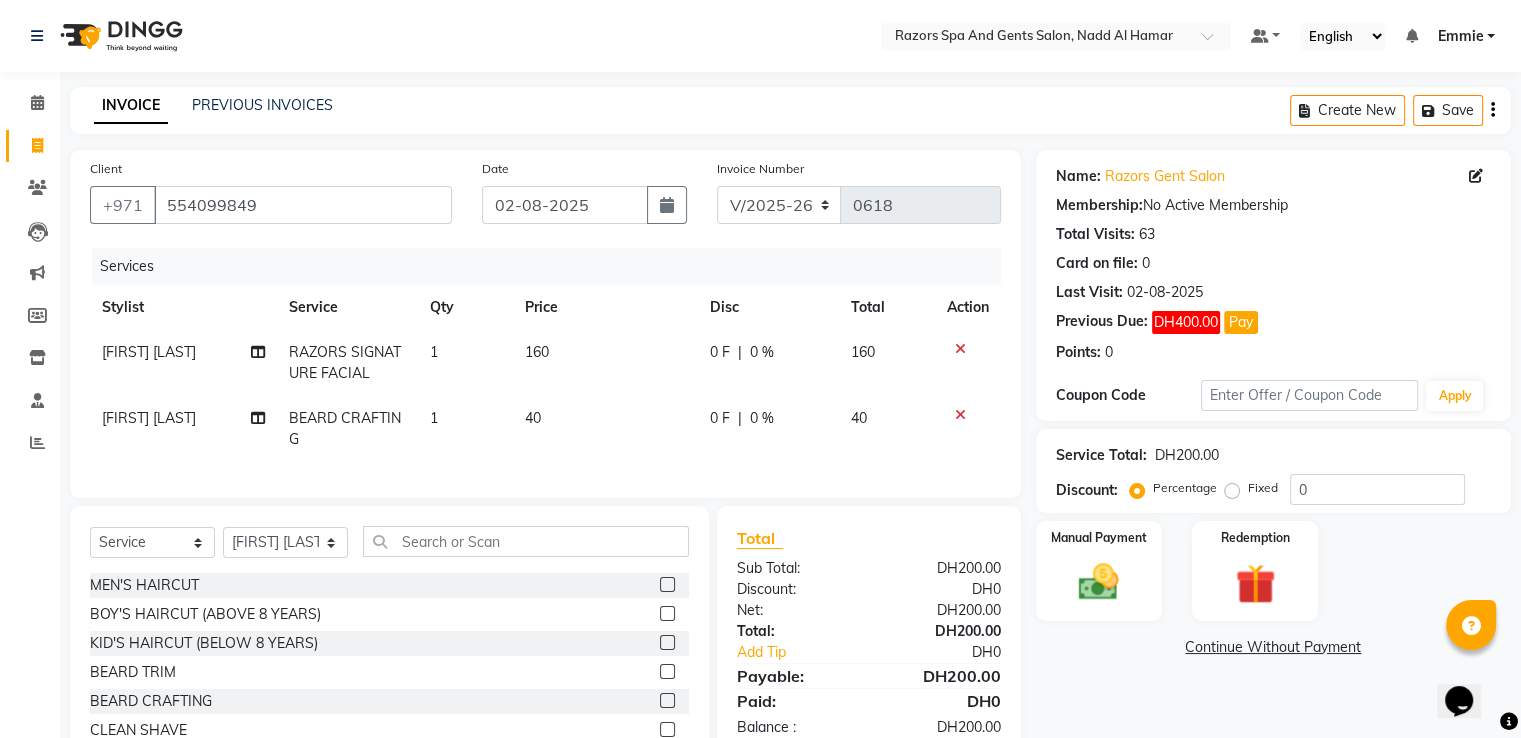 scroll, scrollTop: 109, scrollLeft: 0, axis: vertical 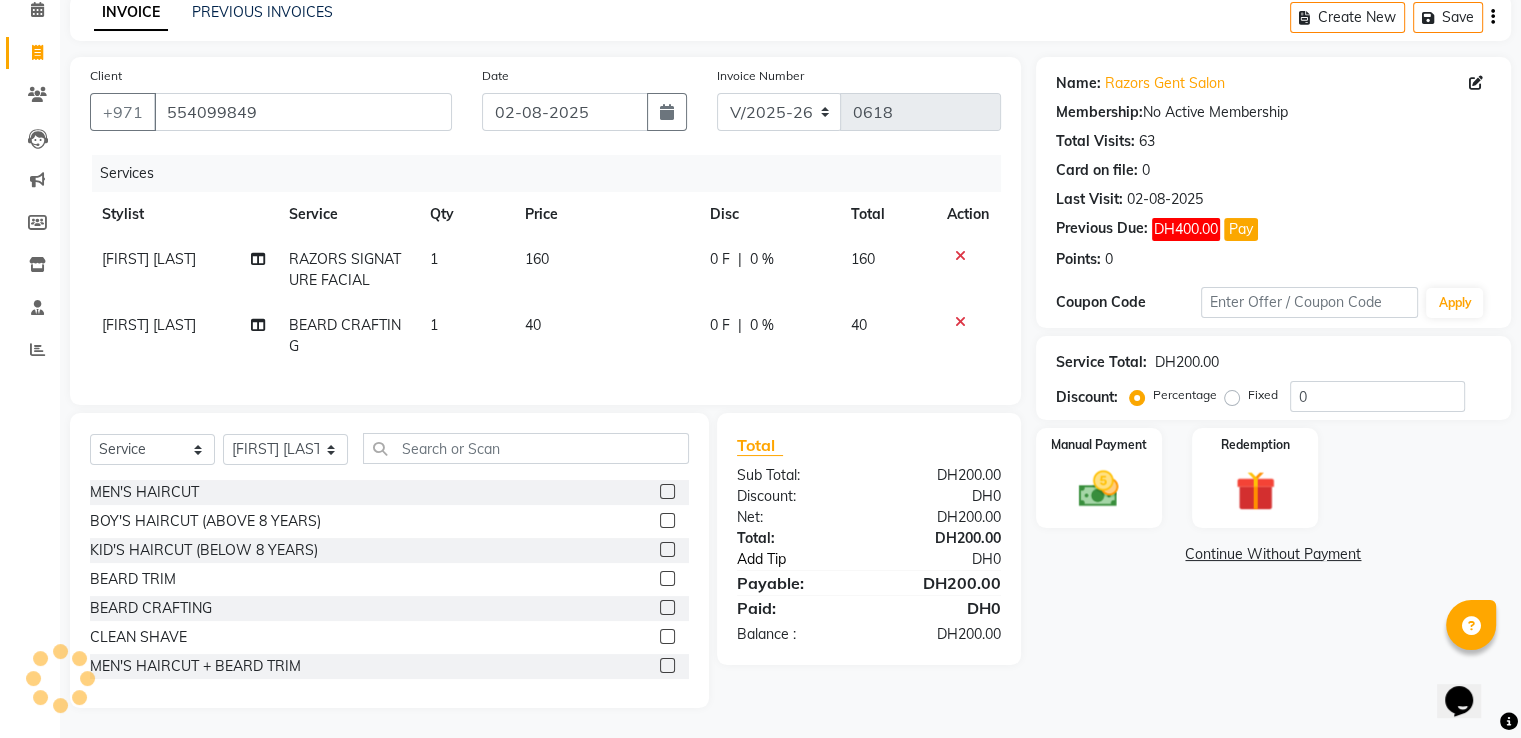 click on "Add Tip" 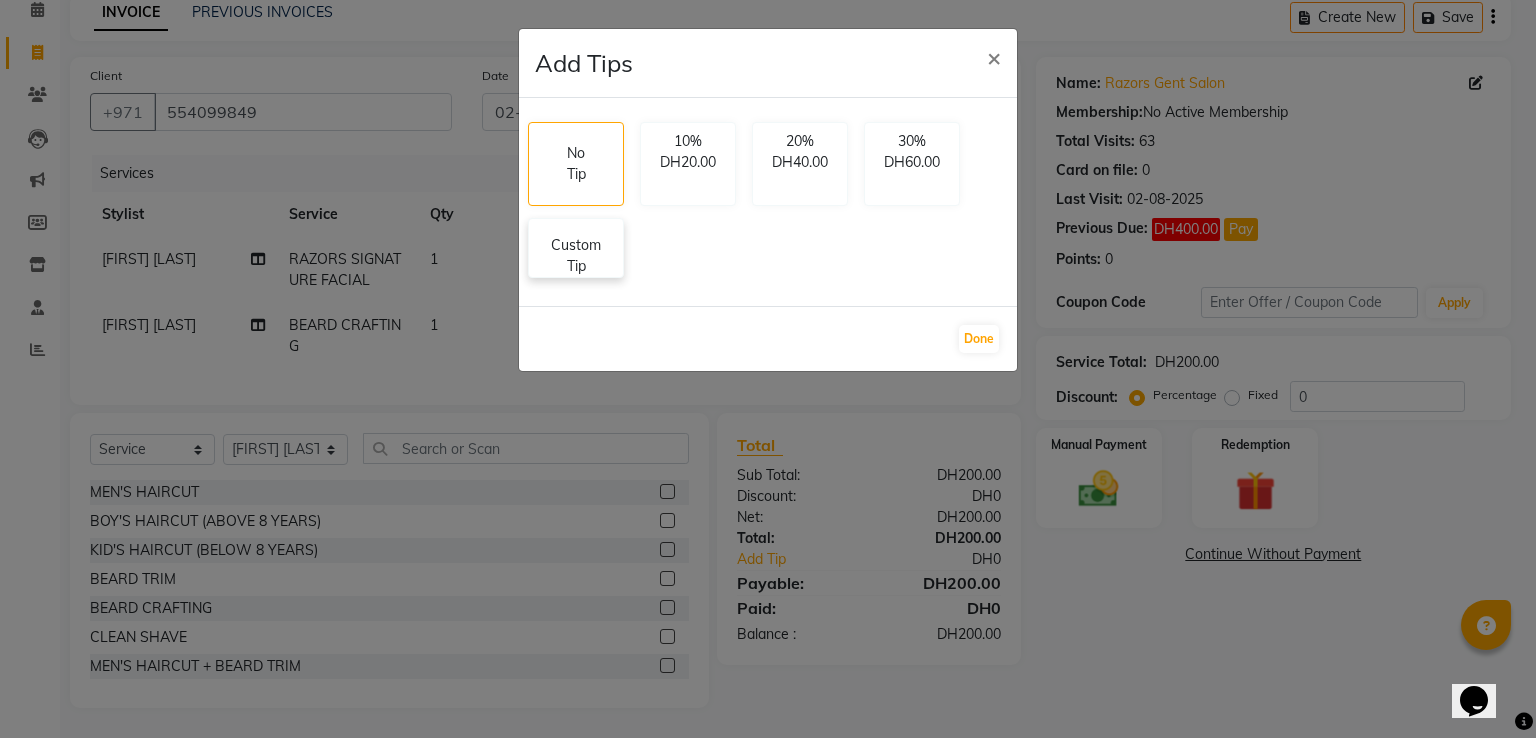 click on "Custom Tip" 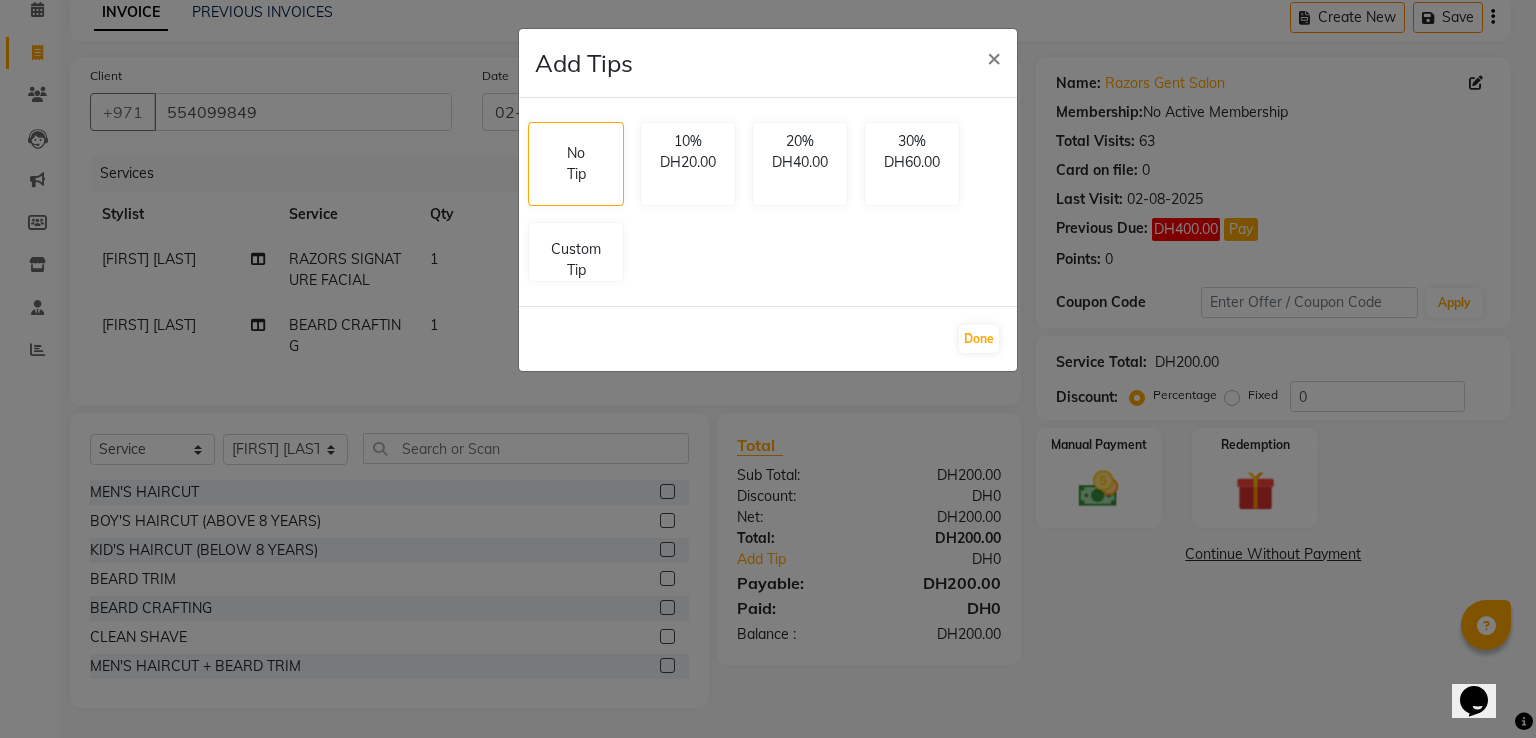 select on "81367" 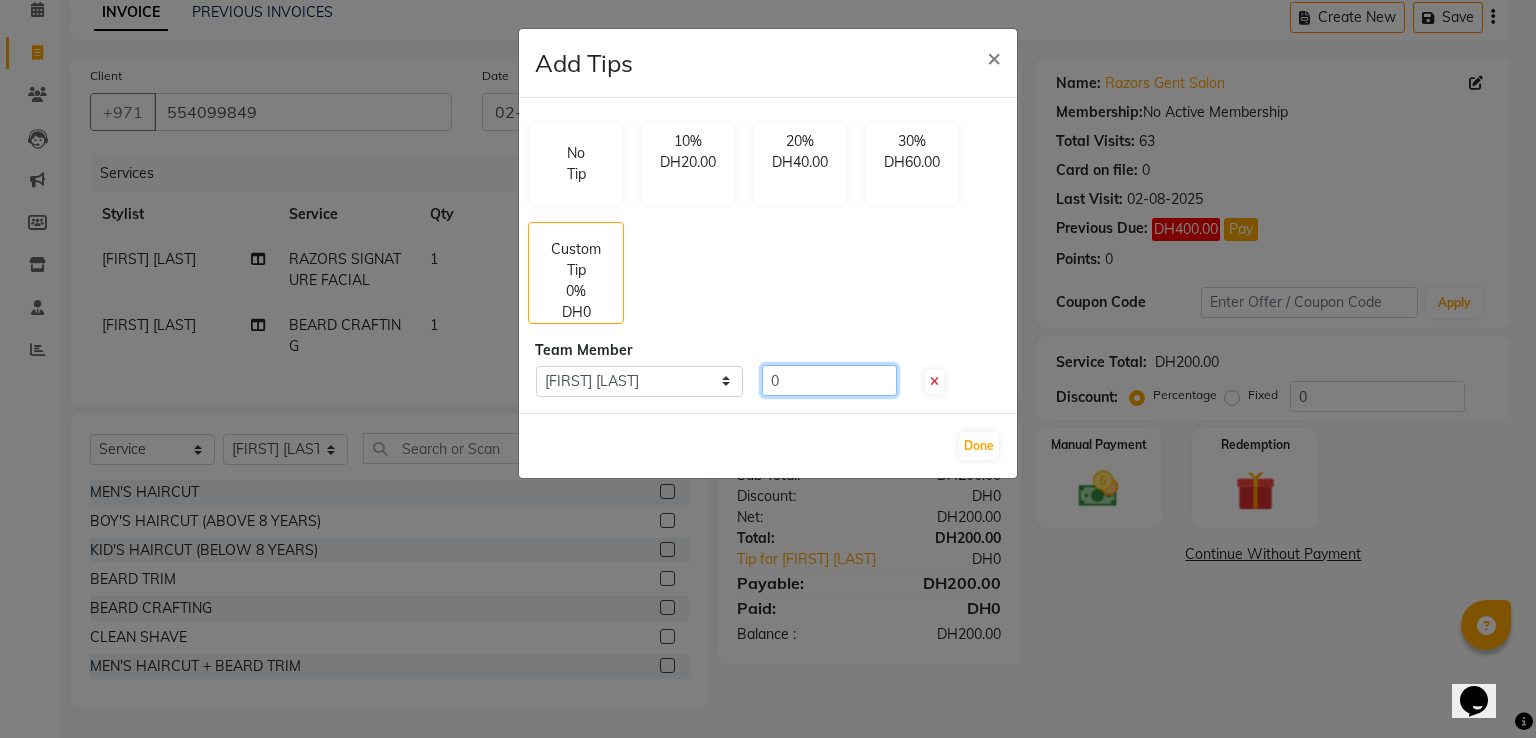 click on "0" 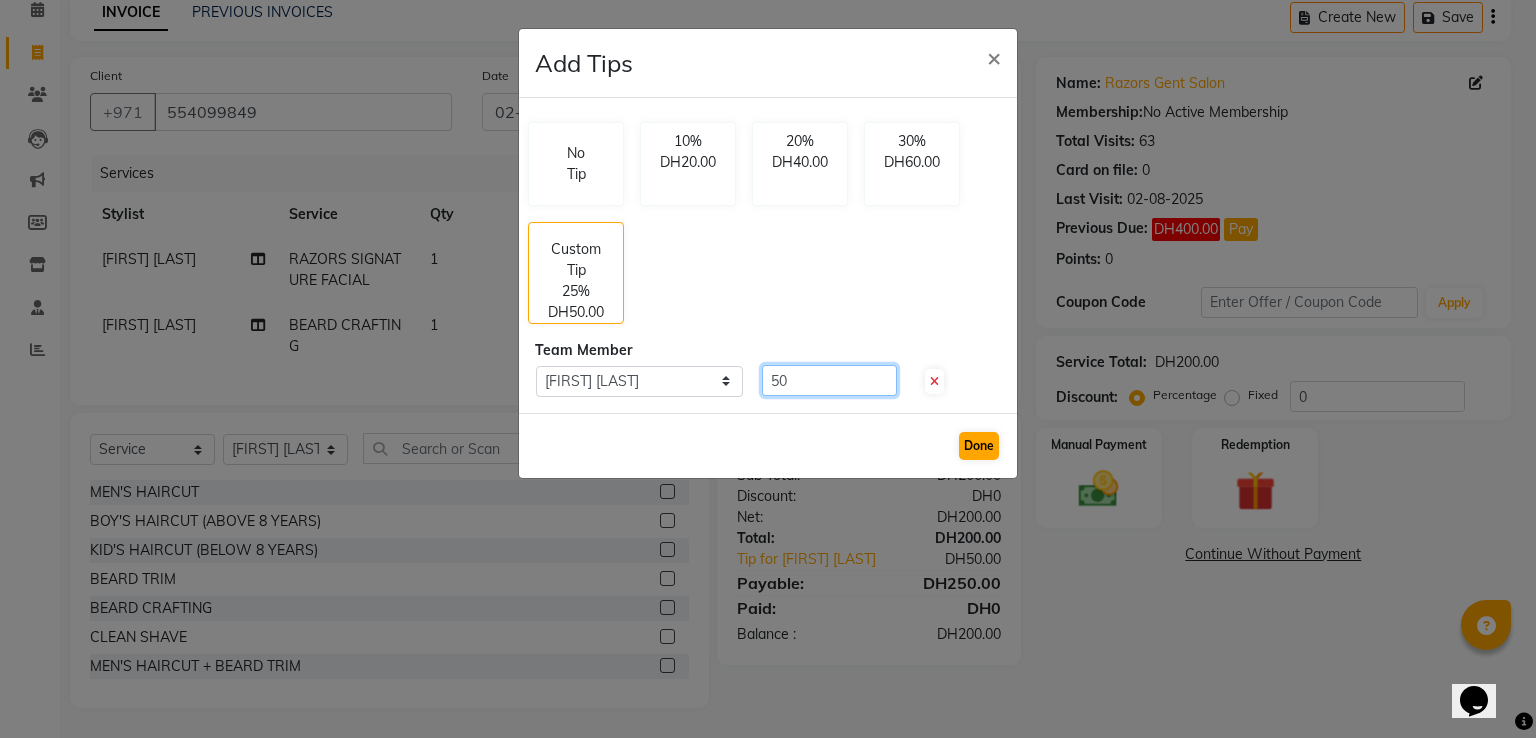 type on "50" 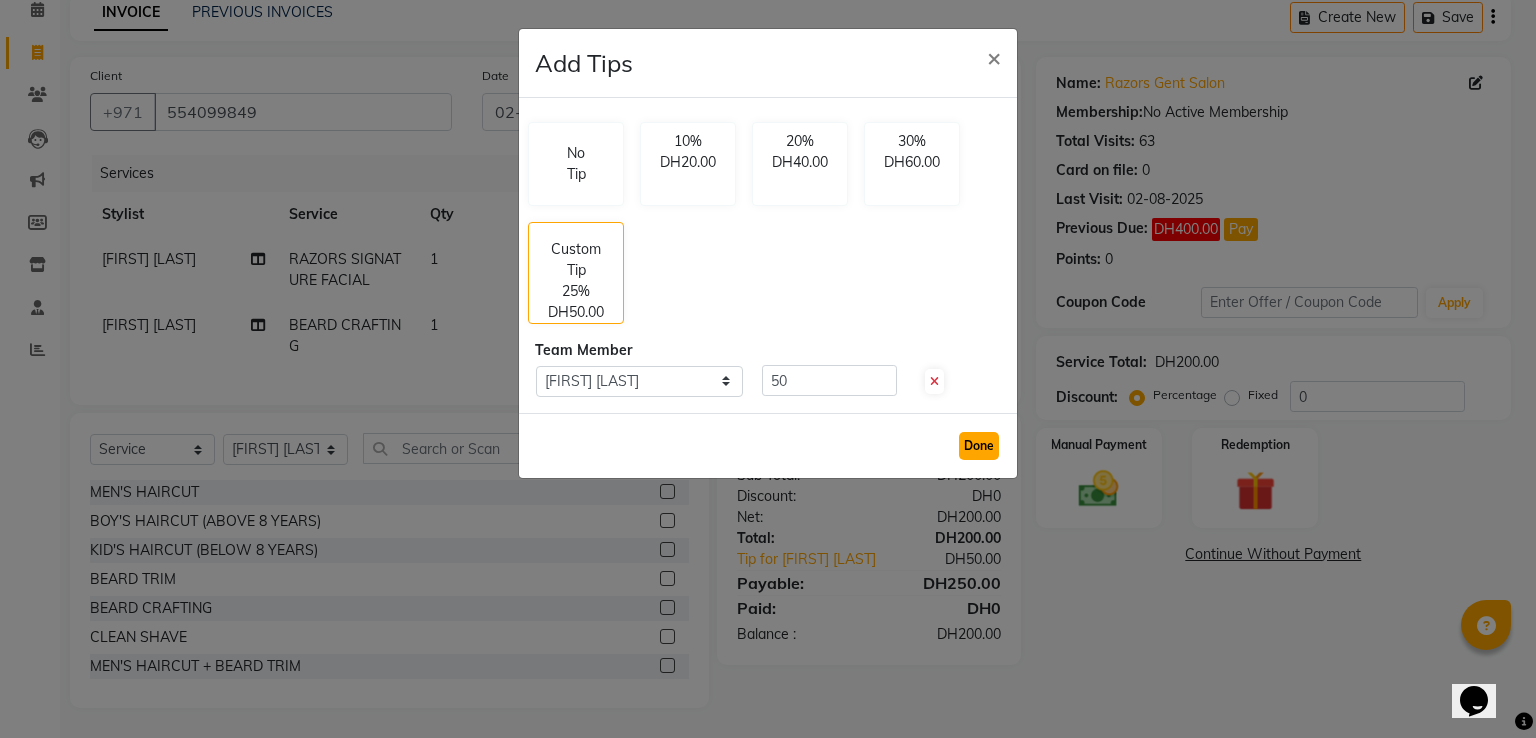 click on "Done" 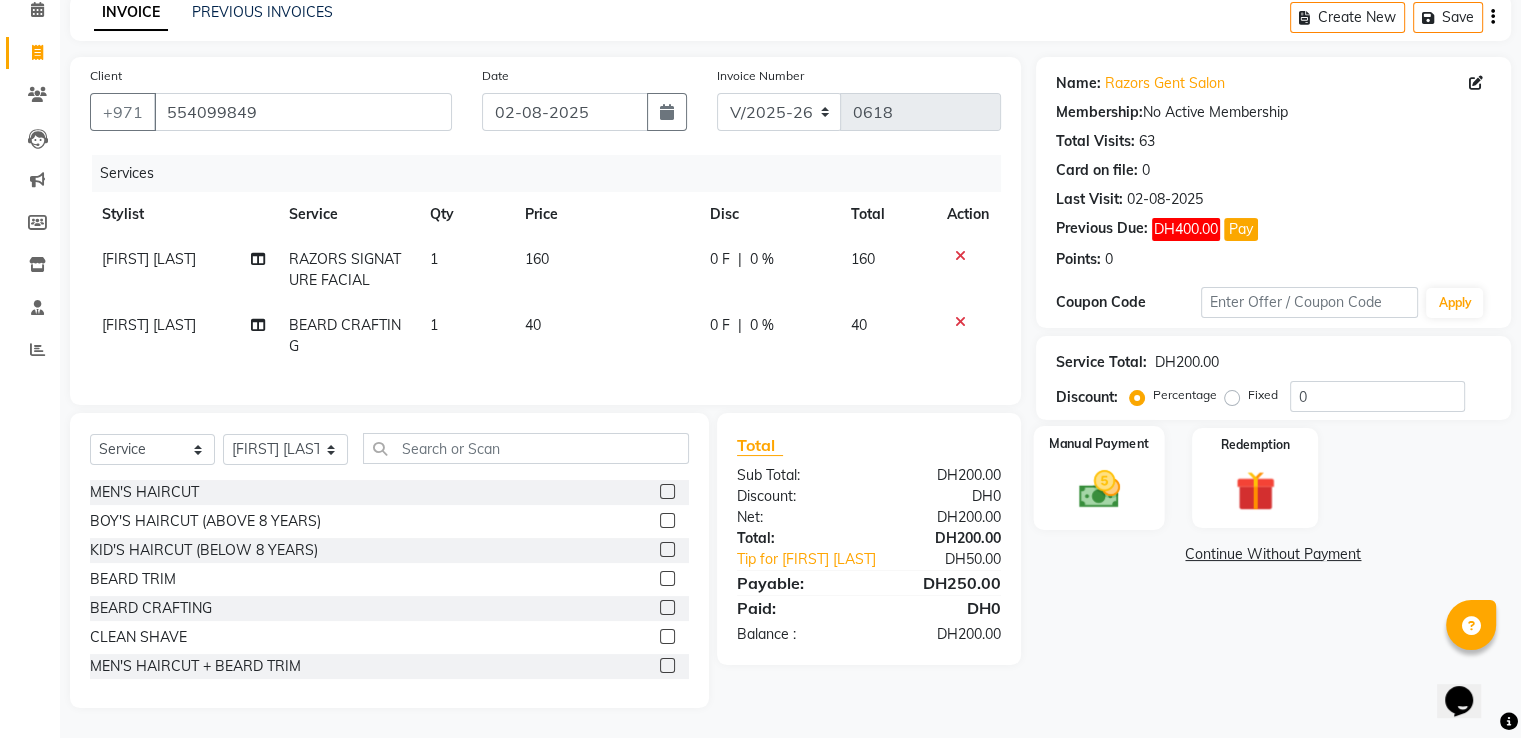 click 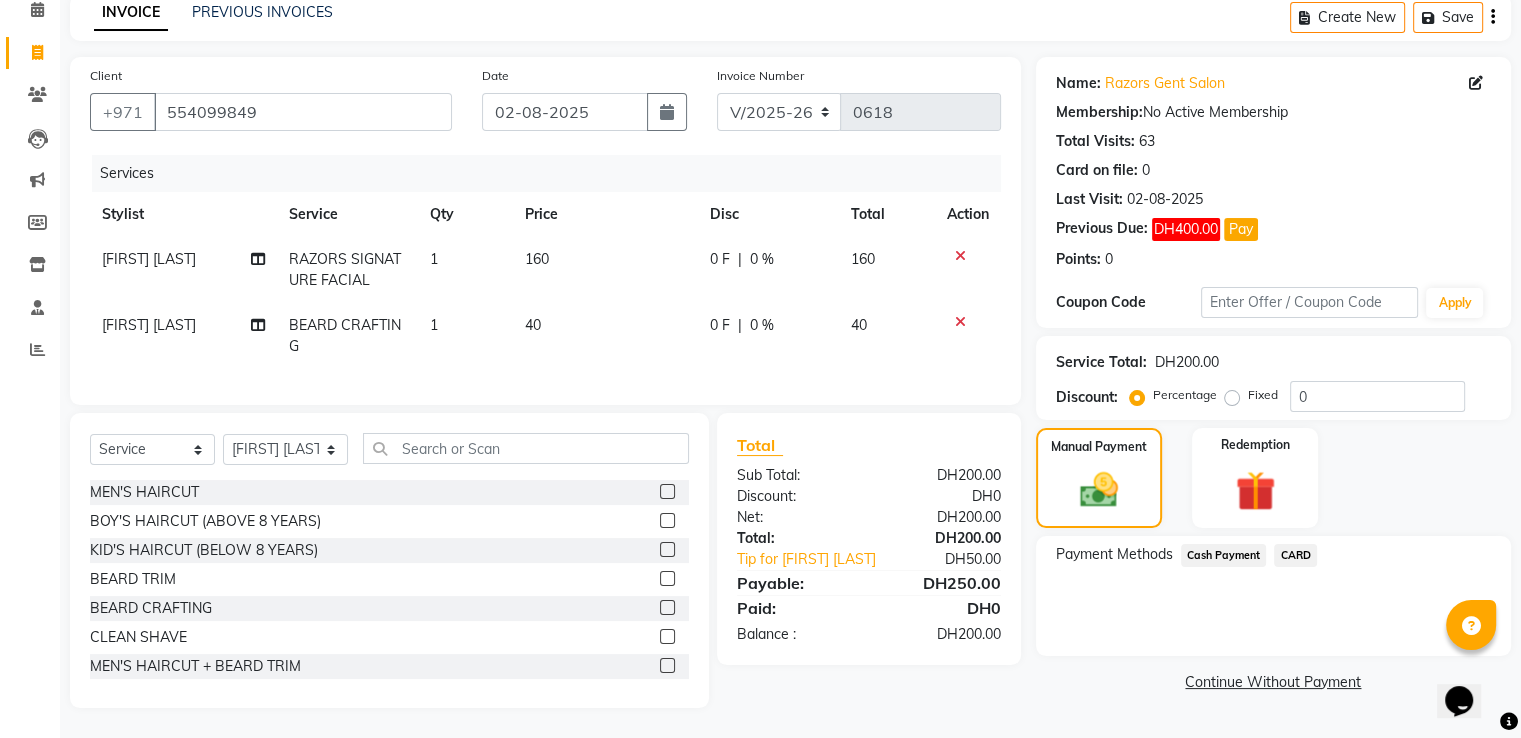 click on "CARD" 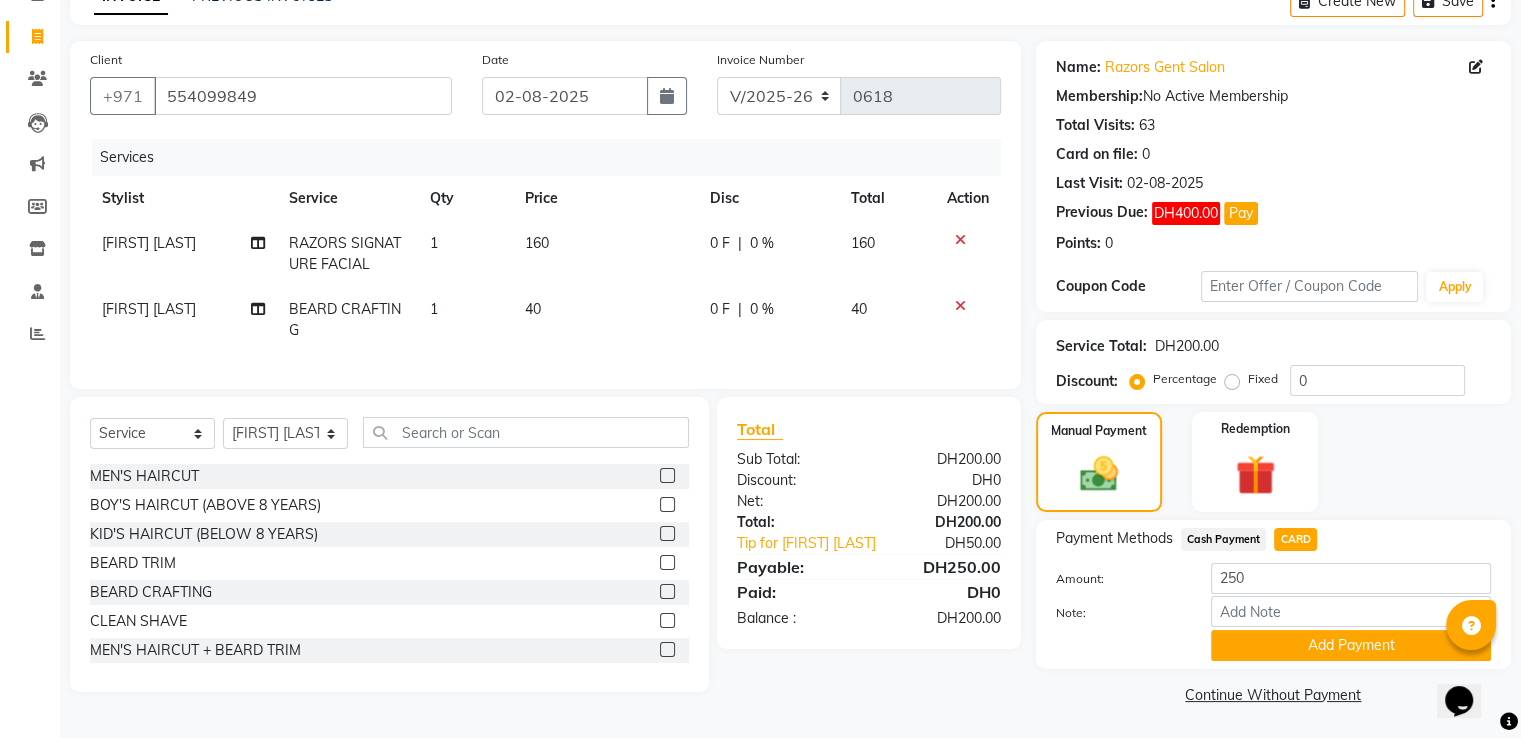scroll, scrollTop: 112, scrollLeft: 0, axis: vertical 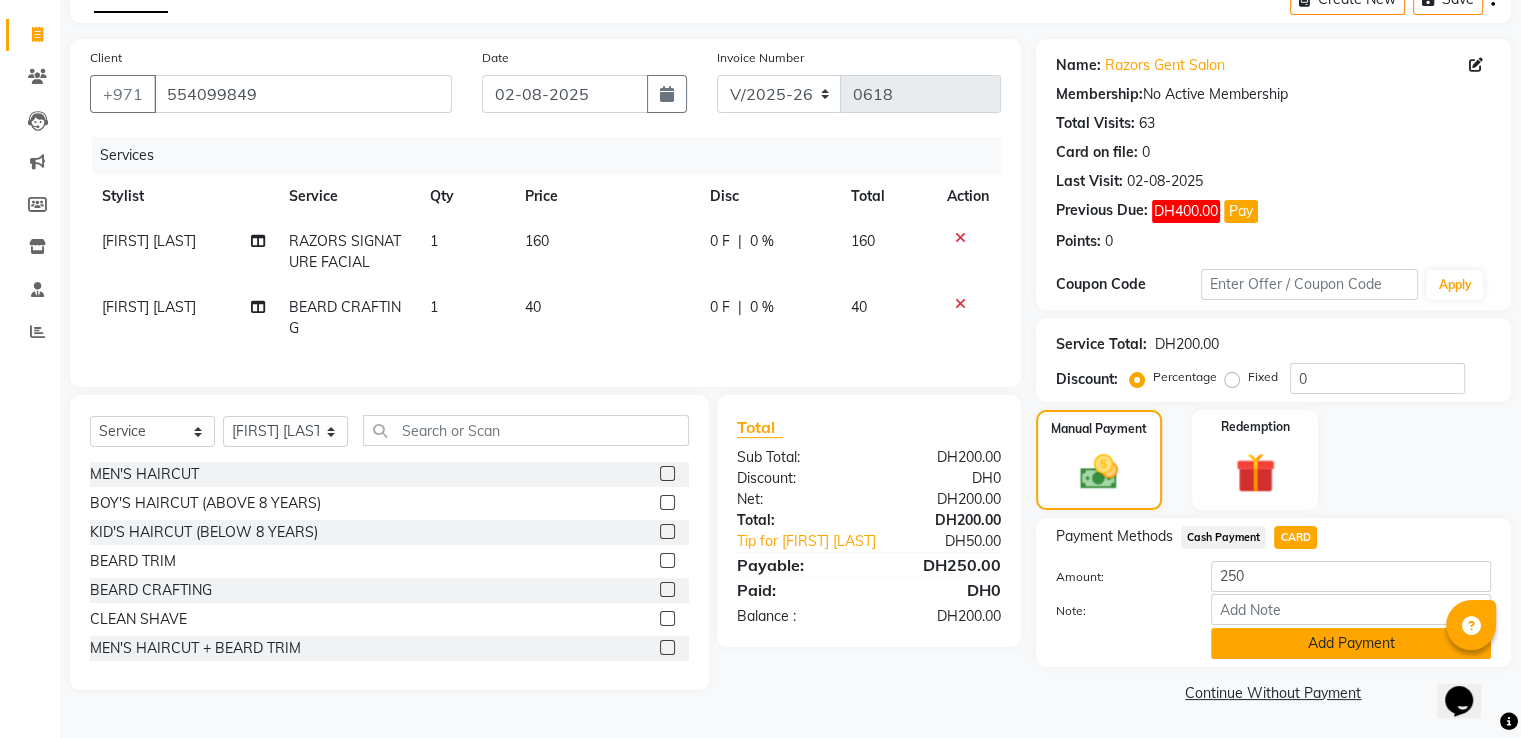 click on "Add Payment" 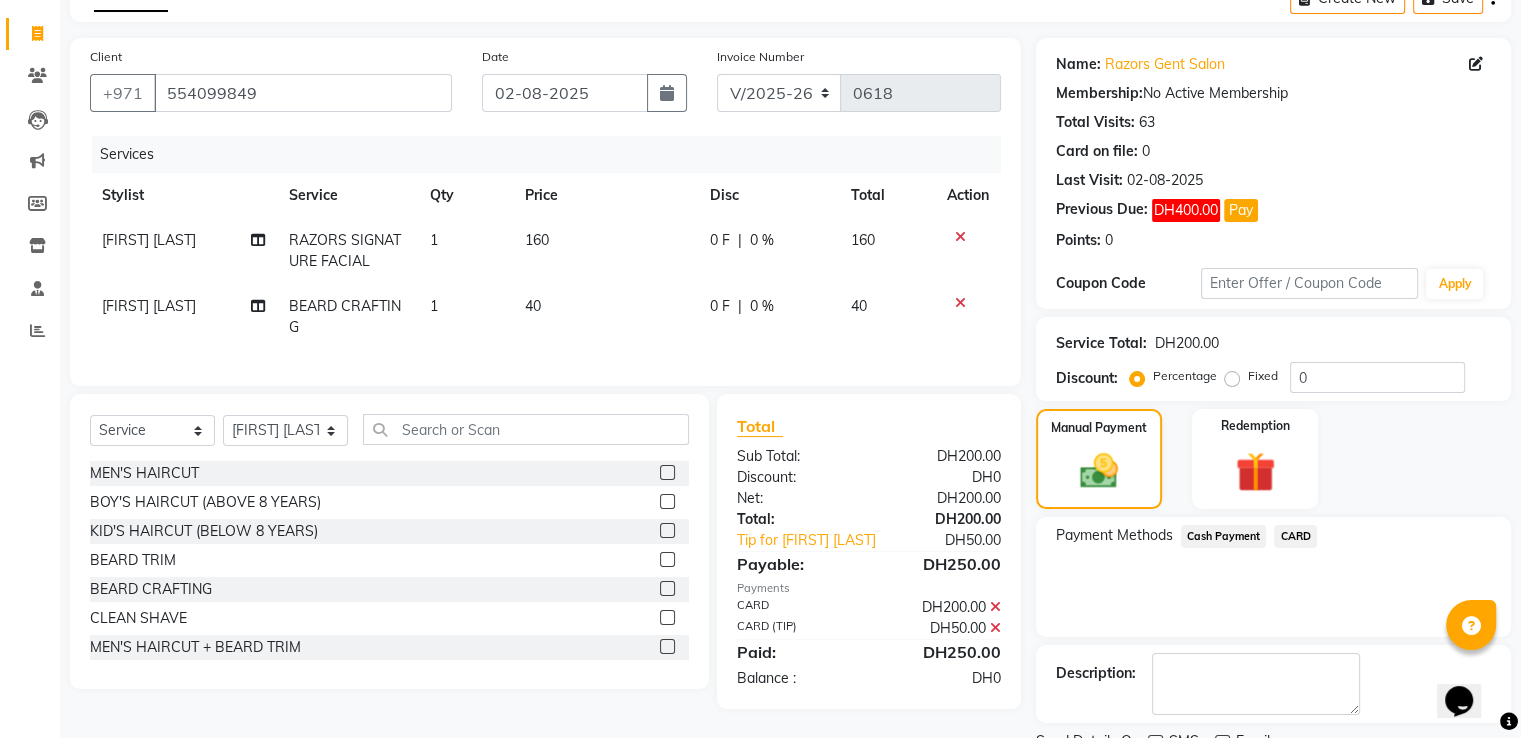 scroll, scrollTop: 193, scrollLeft: 0, axis: vertical 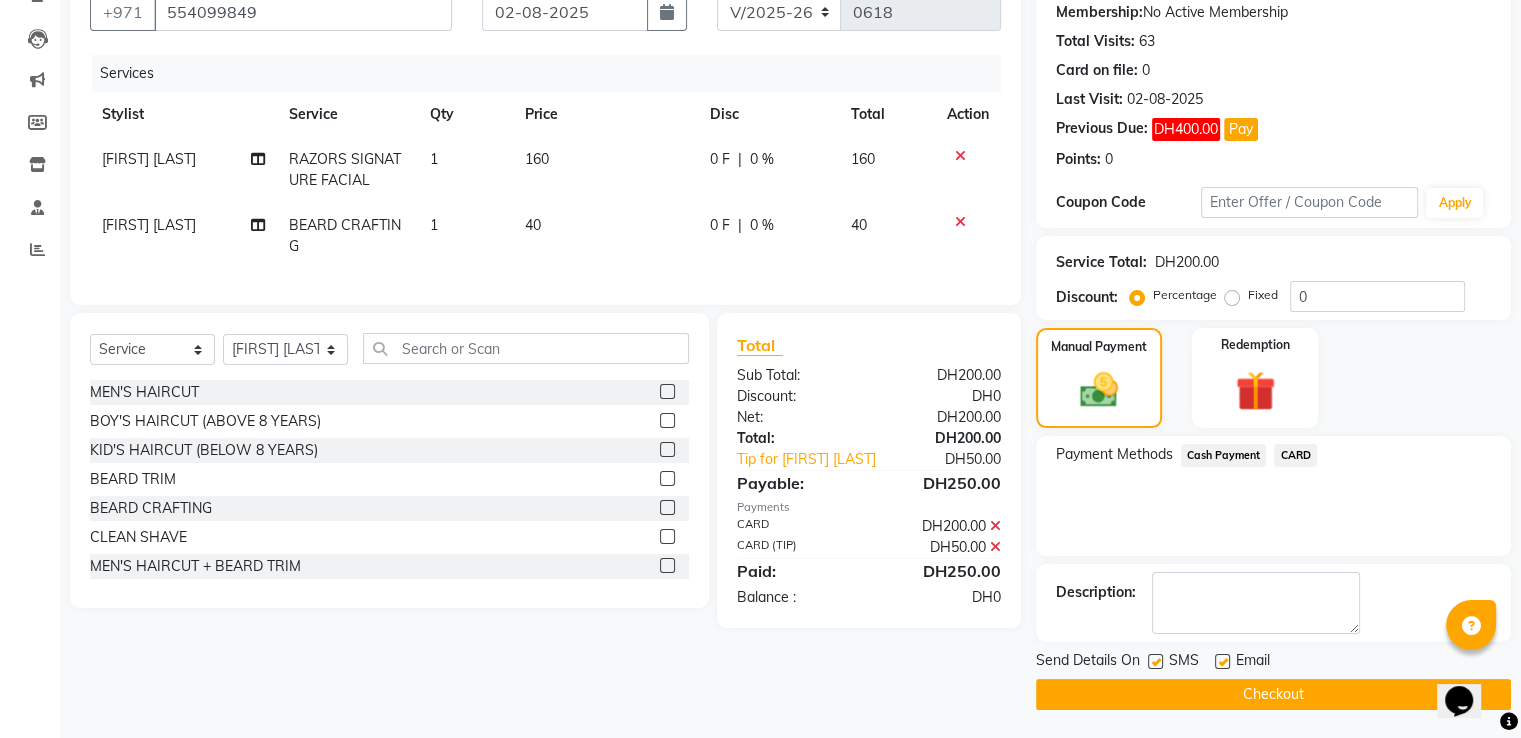 click on "Checkout" 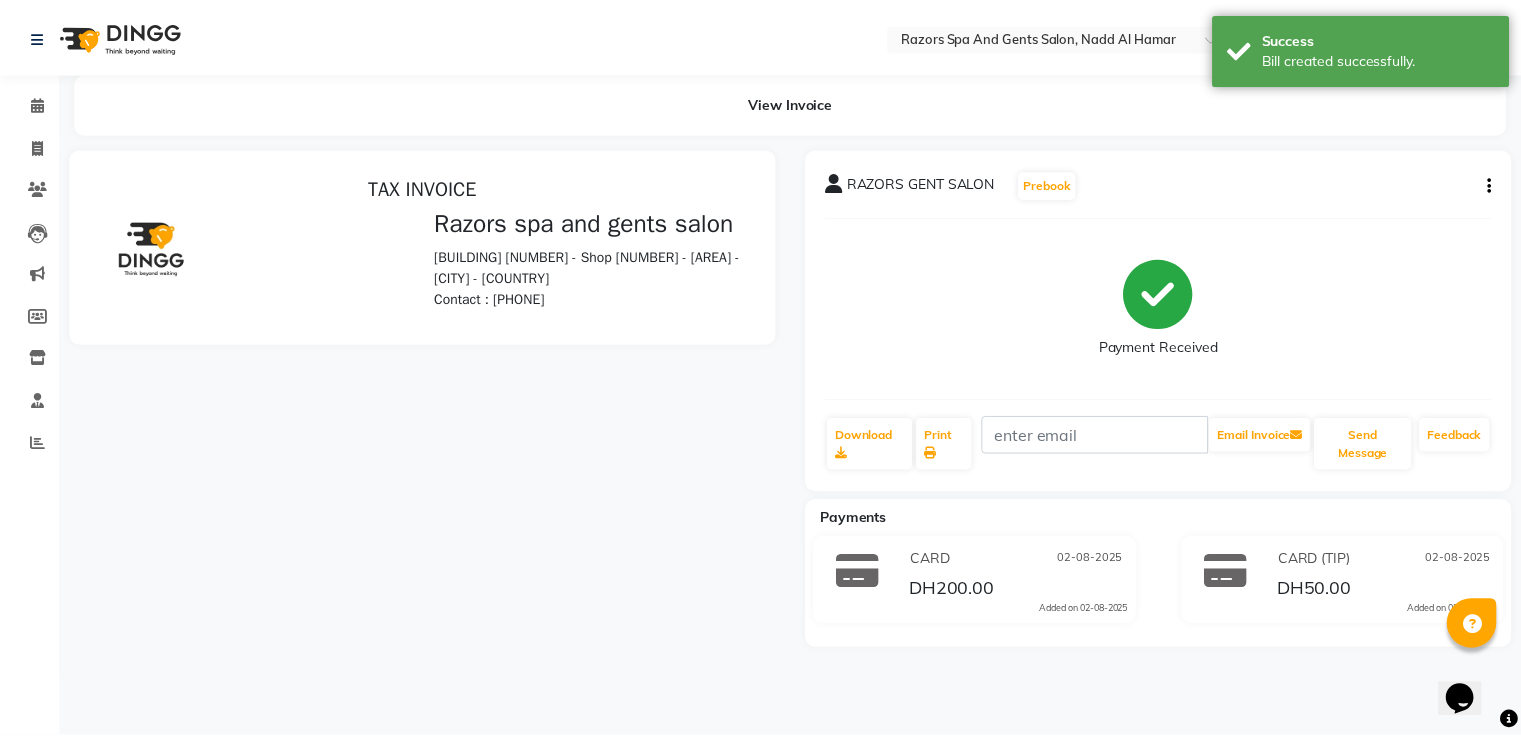 scroll, scrollTop: 0, scrollLeft: 0, axis: both 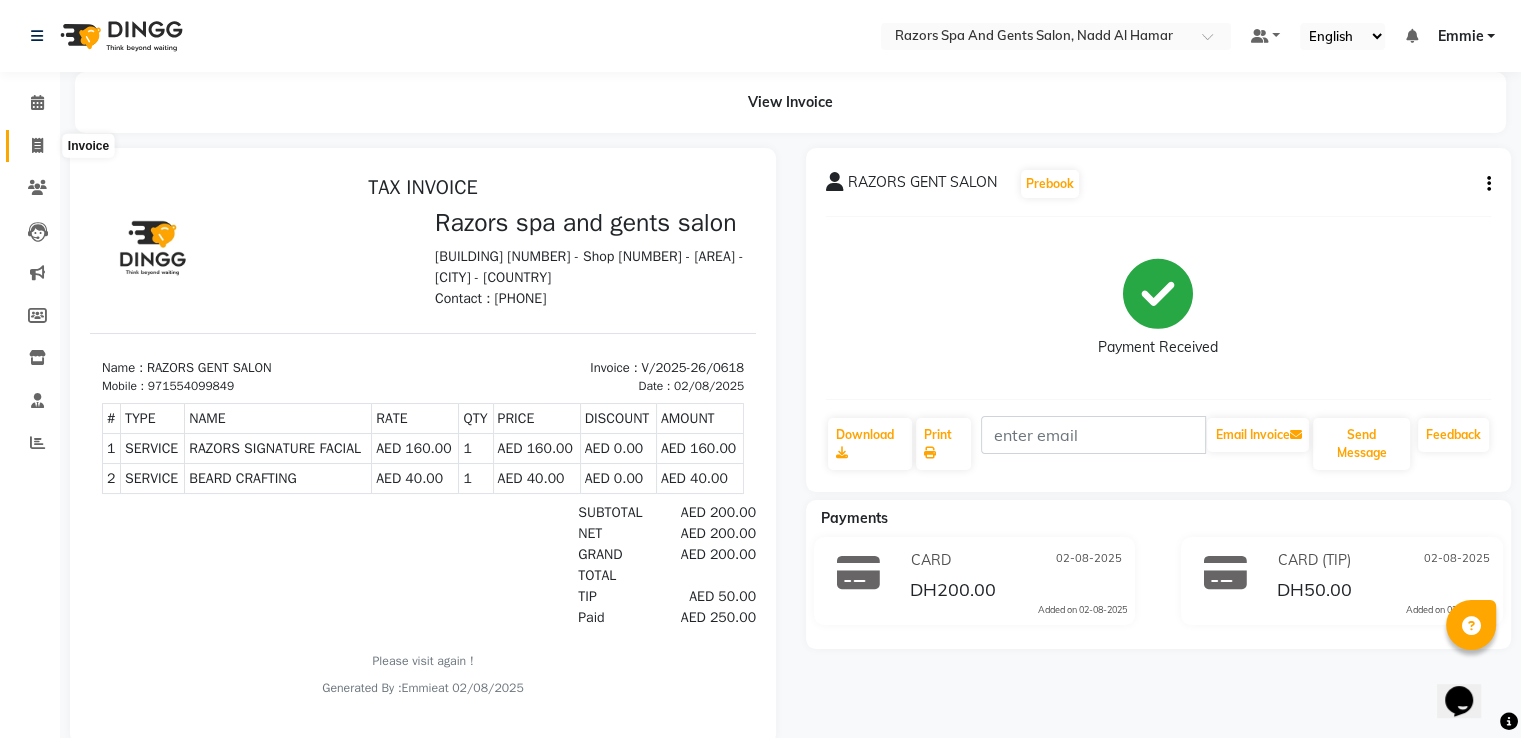 click 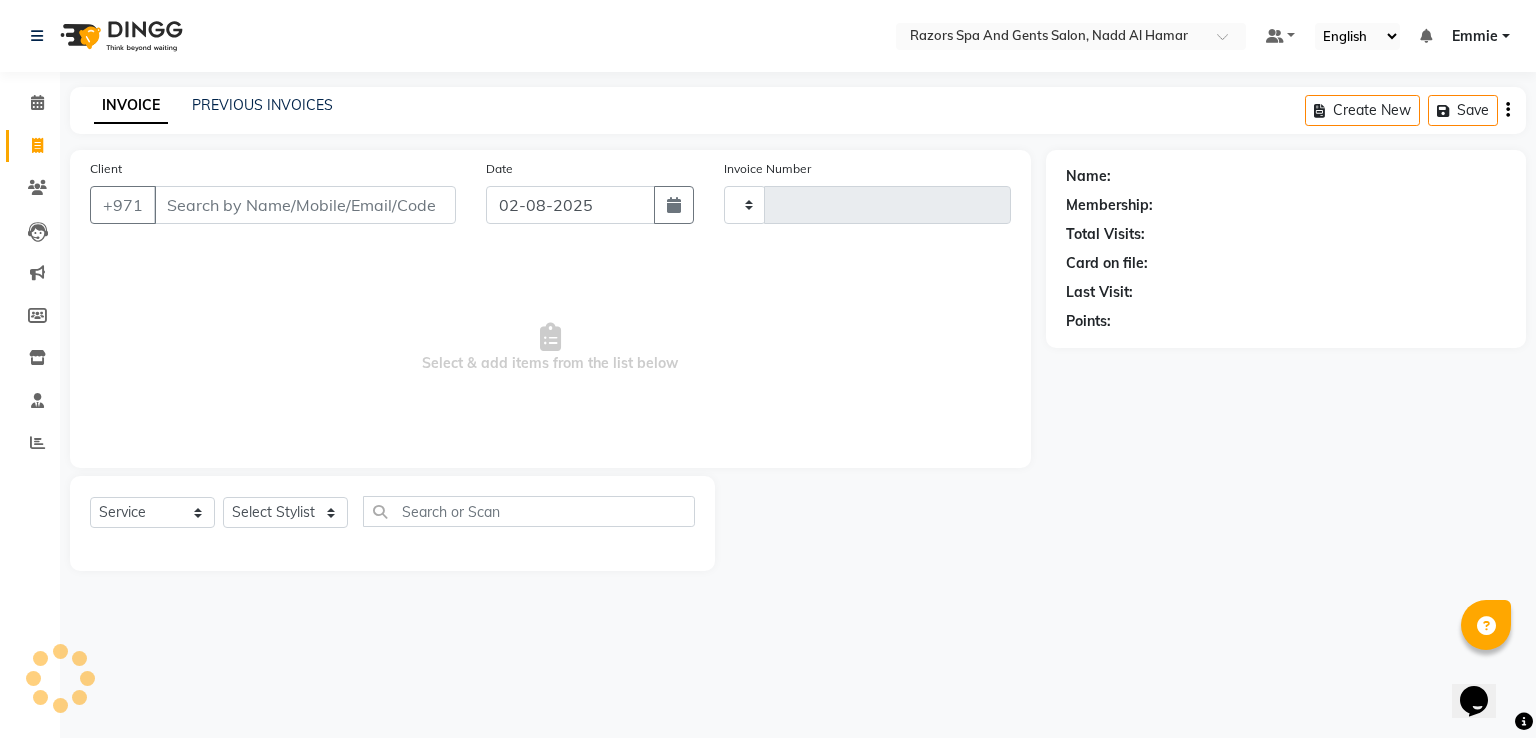 type on "0619" 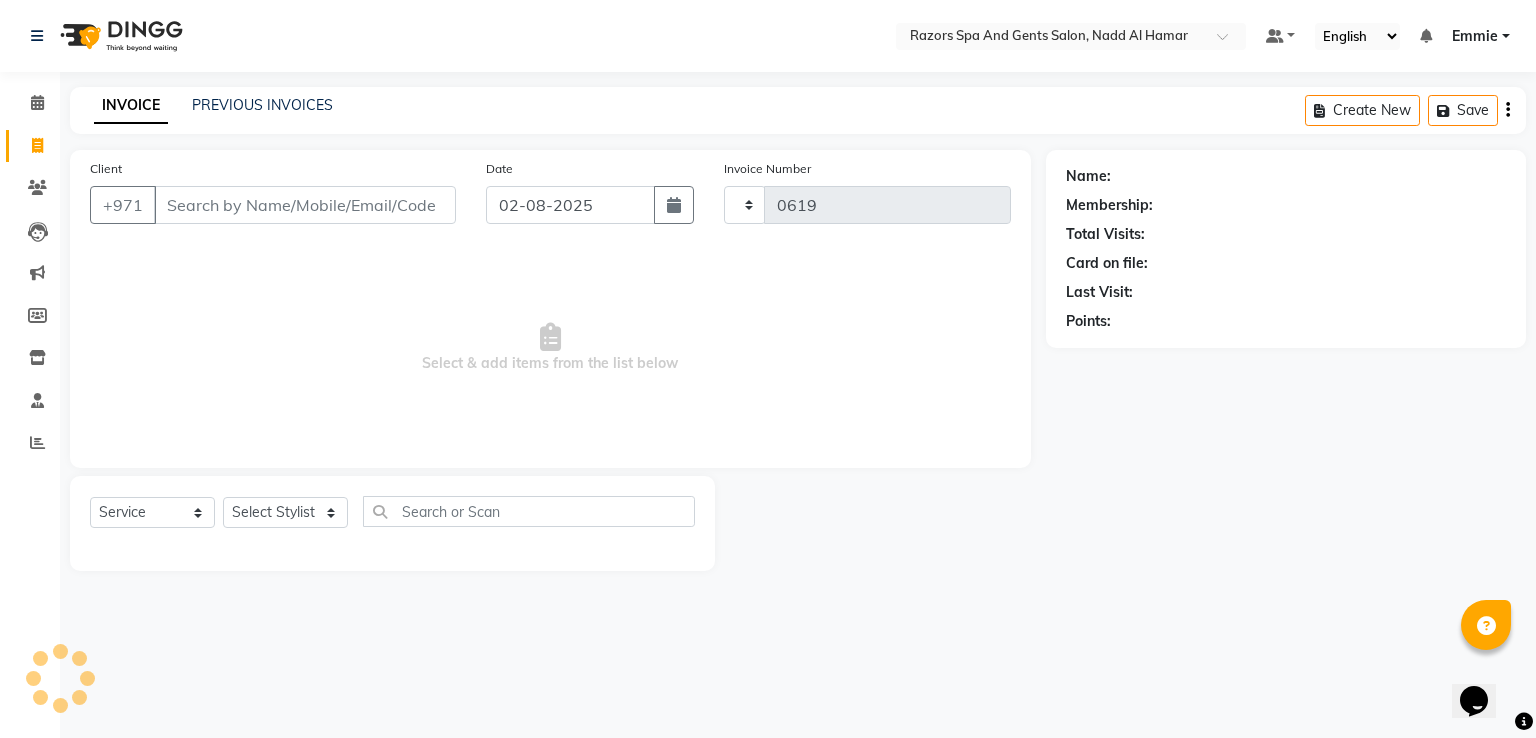 select on "8419" 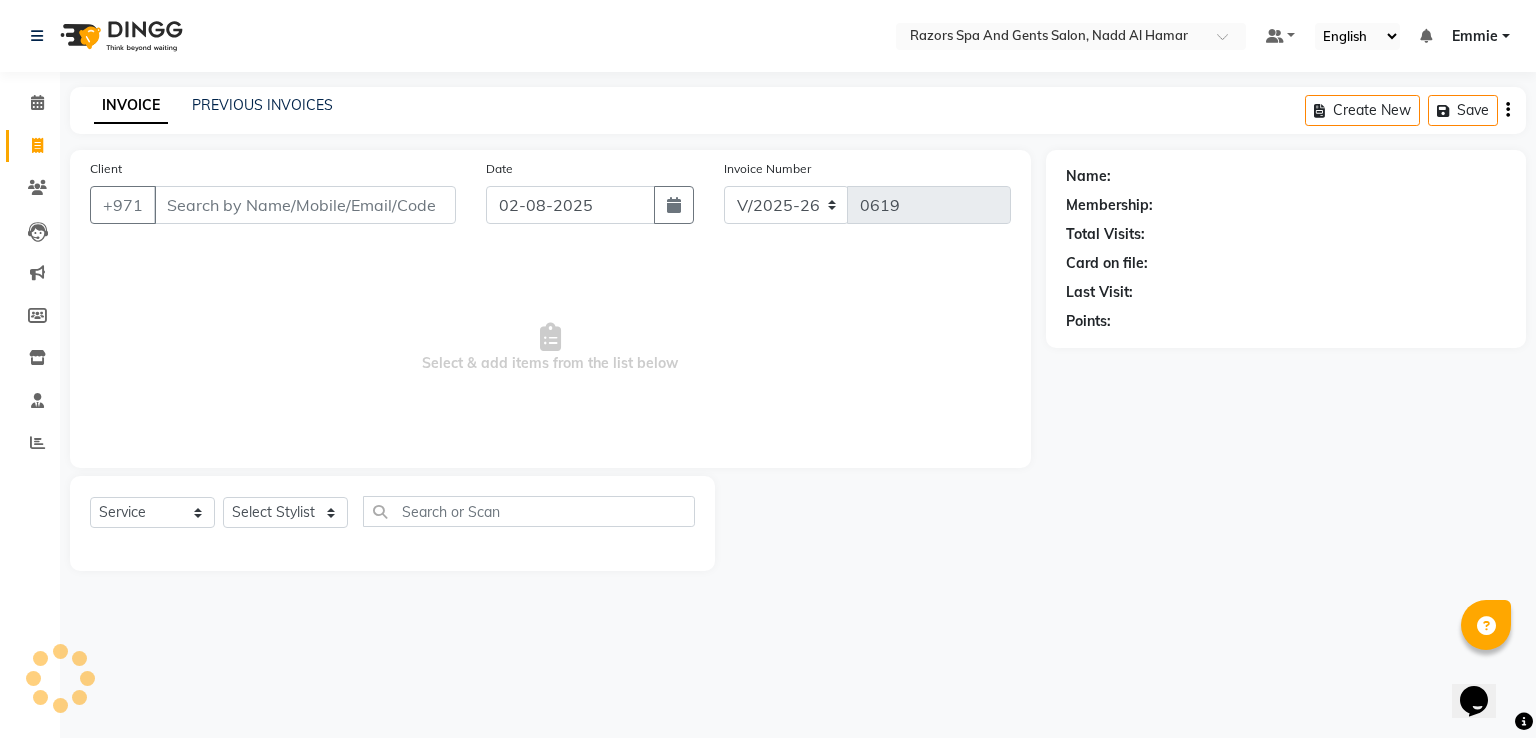 click on "Client" at bounding box center (305, 205) 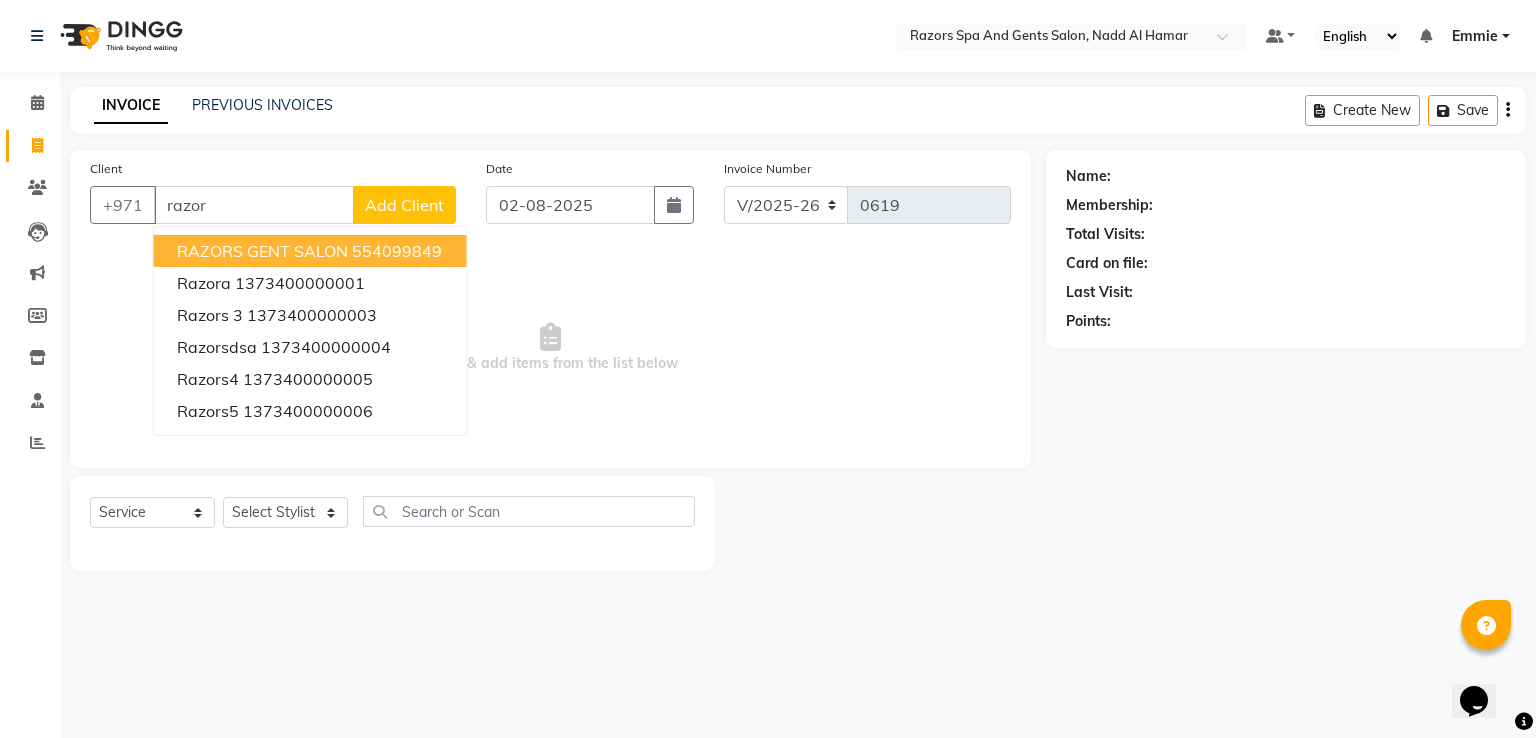 click on "RAZORS GENT SALON" at bounding box center [262, 251] 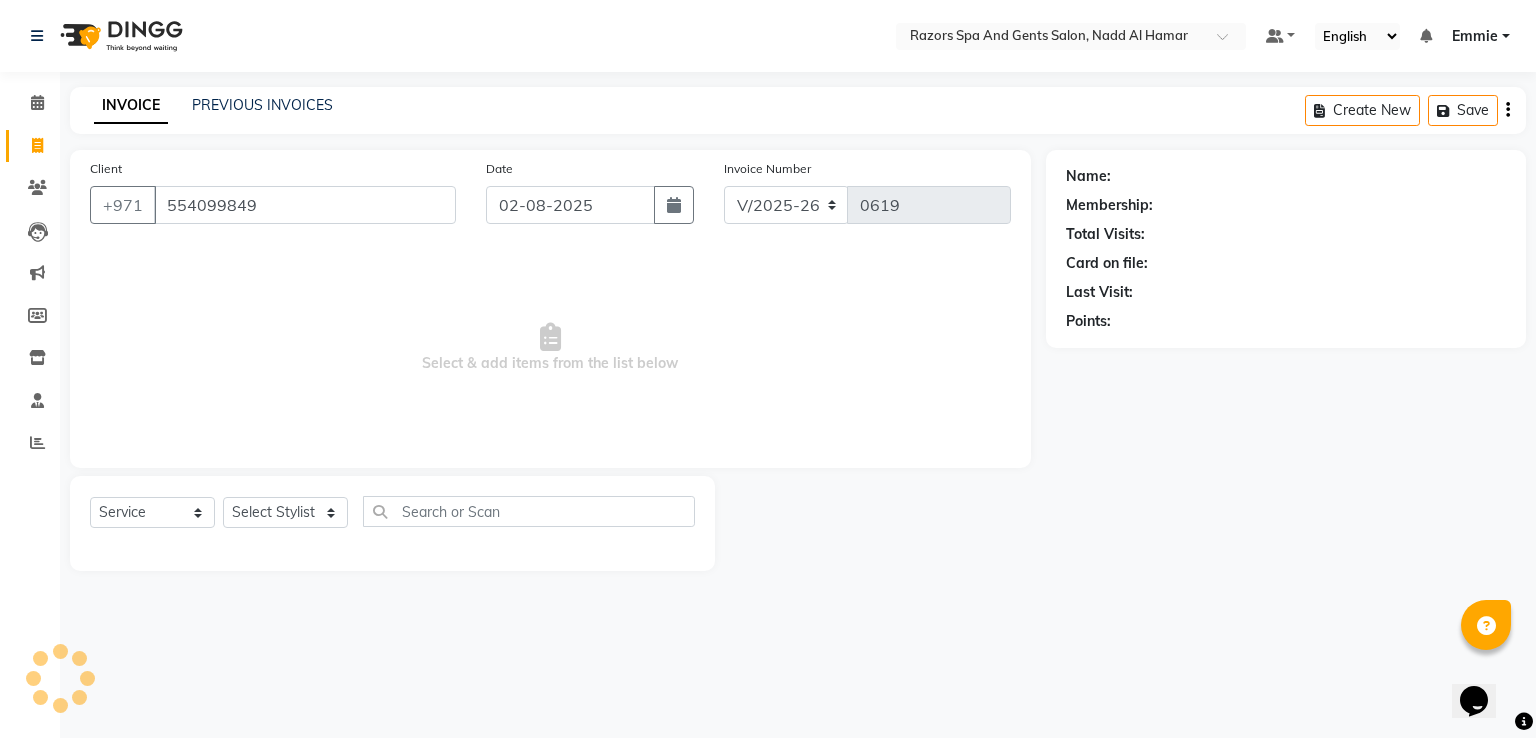 type on "554099849" 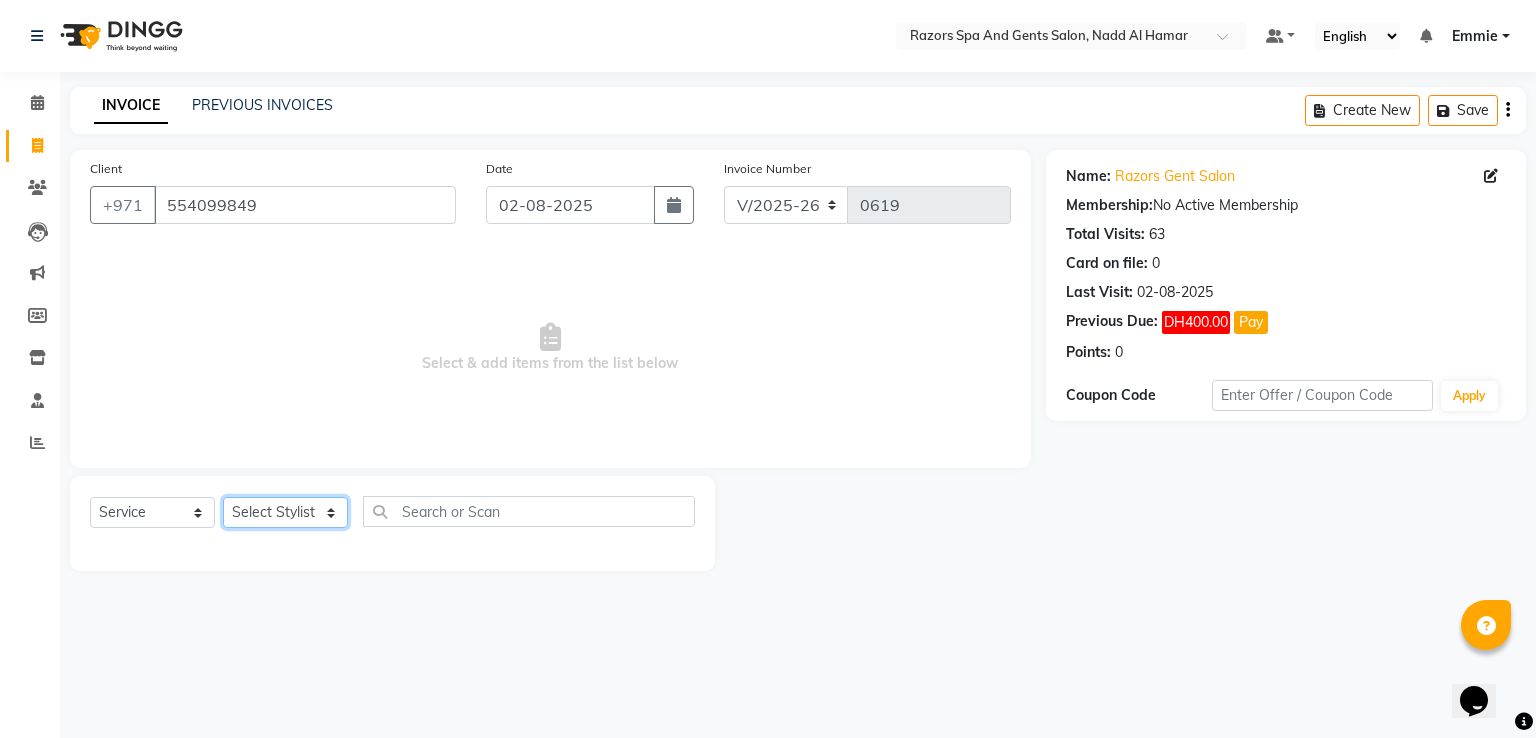 click on "Select Stylist [FIRST] [LAST] [FIRST] [LAST] [LAST] [FIRST] [LAST] [FIRST] [LAST]" 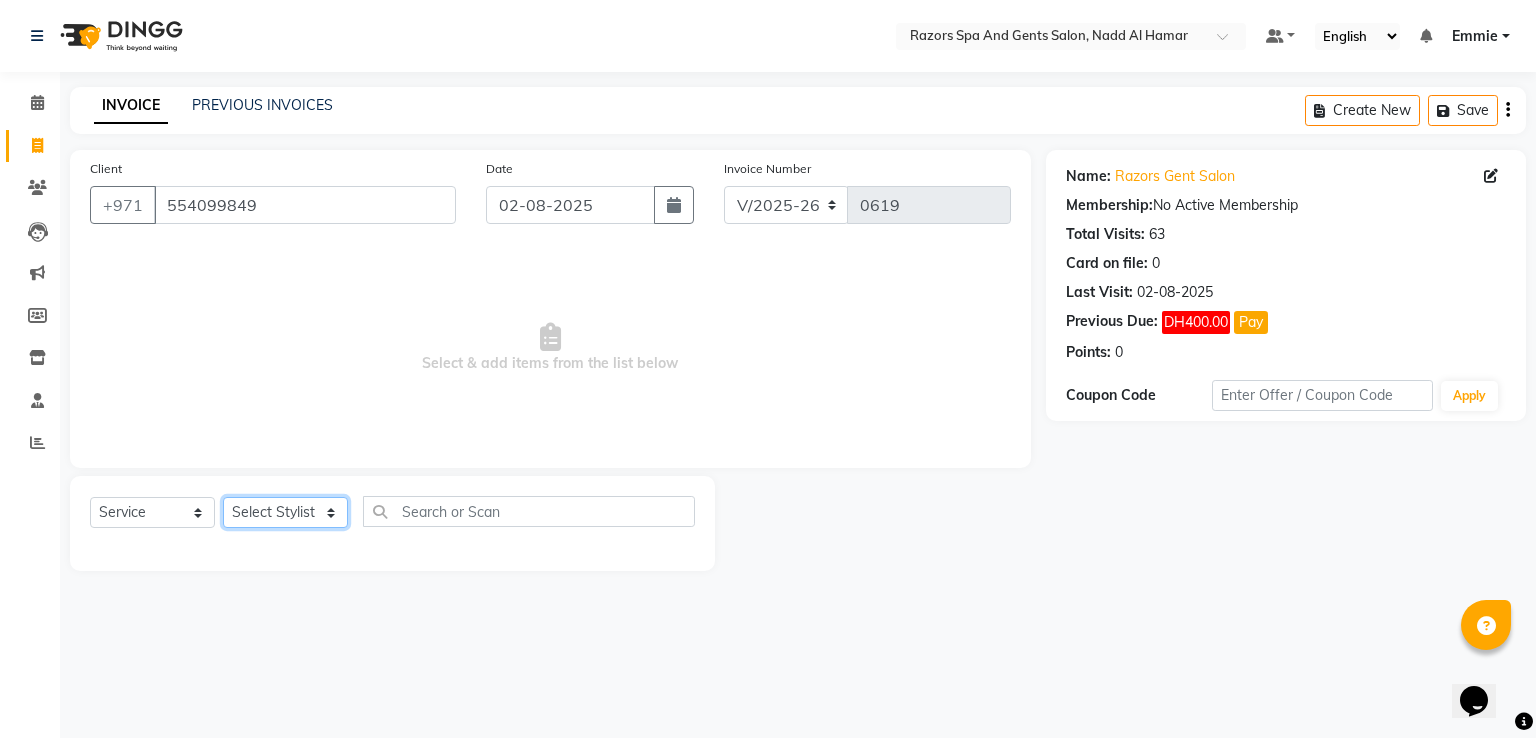 click on "Select Stylist [FIRST] [LAST] [FIRST] [LAST] [LAST] [FIRST] [LAST] [FIRST] [LAST]" 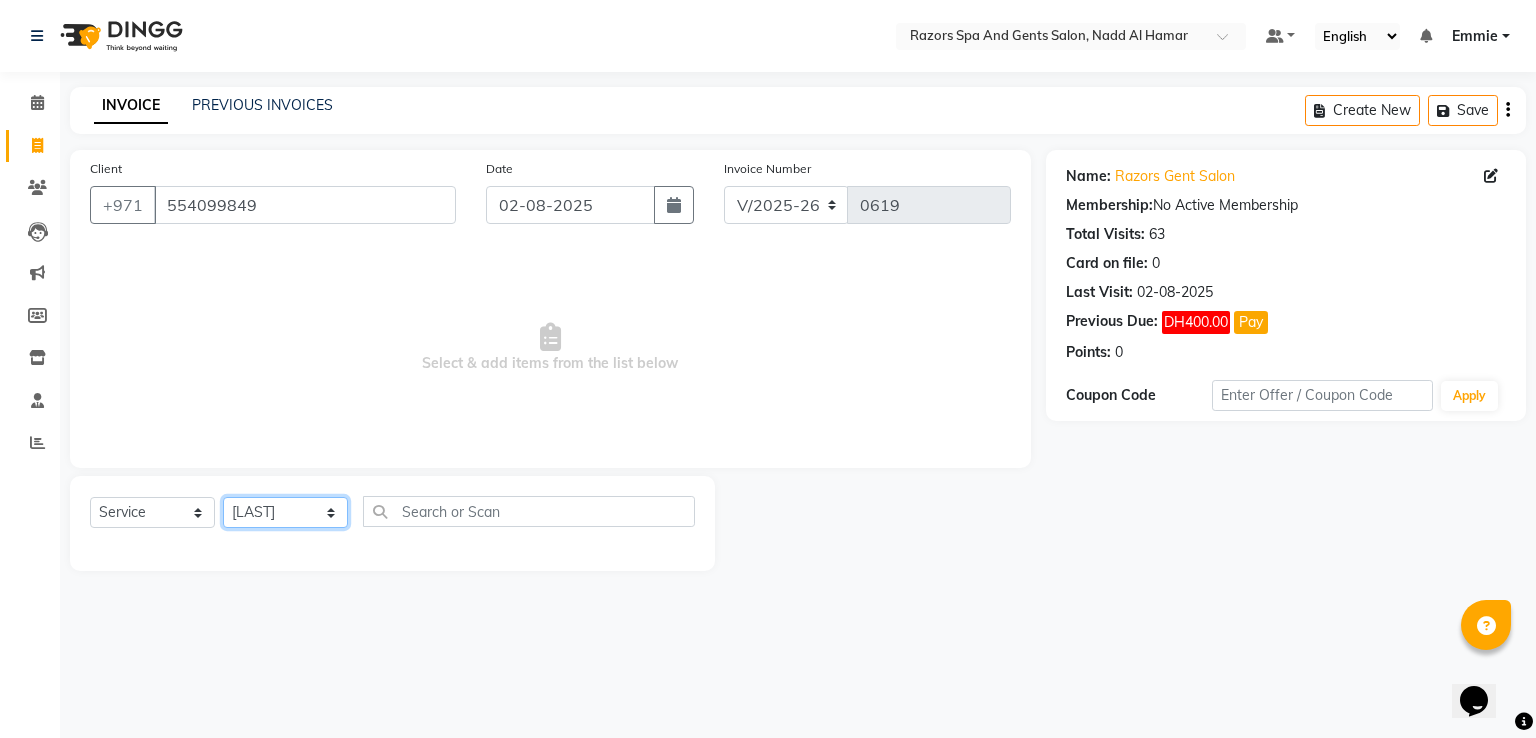 click on "Select Stylist [FIRST] [LAST] [FIRST] [LAST] [LAST] [FIRST] [LAST] [FIRST] [LAST]" 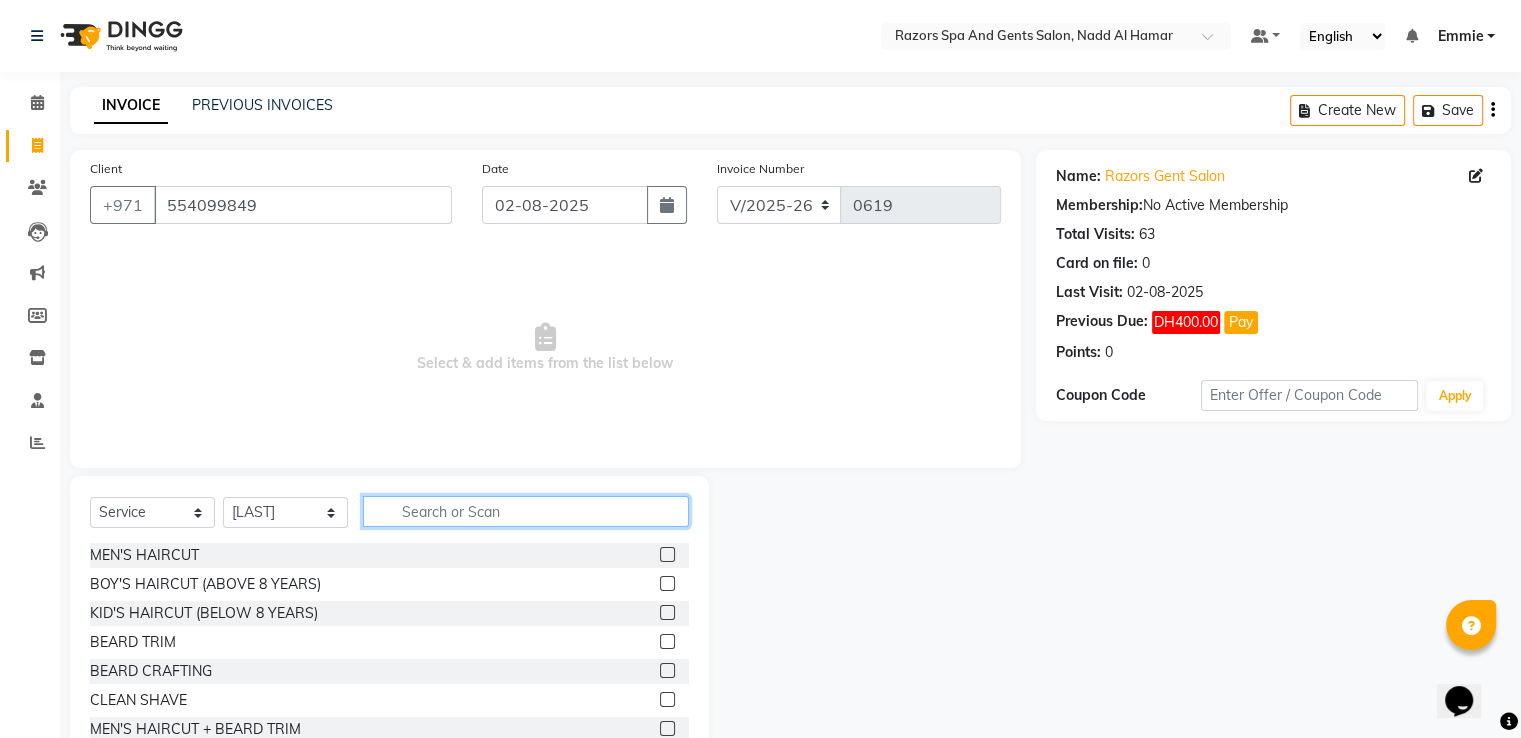 click 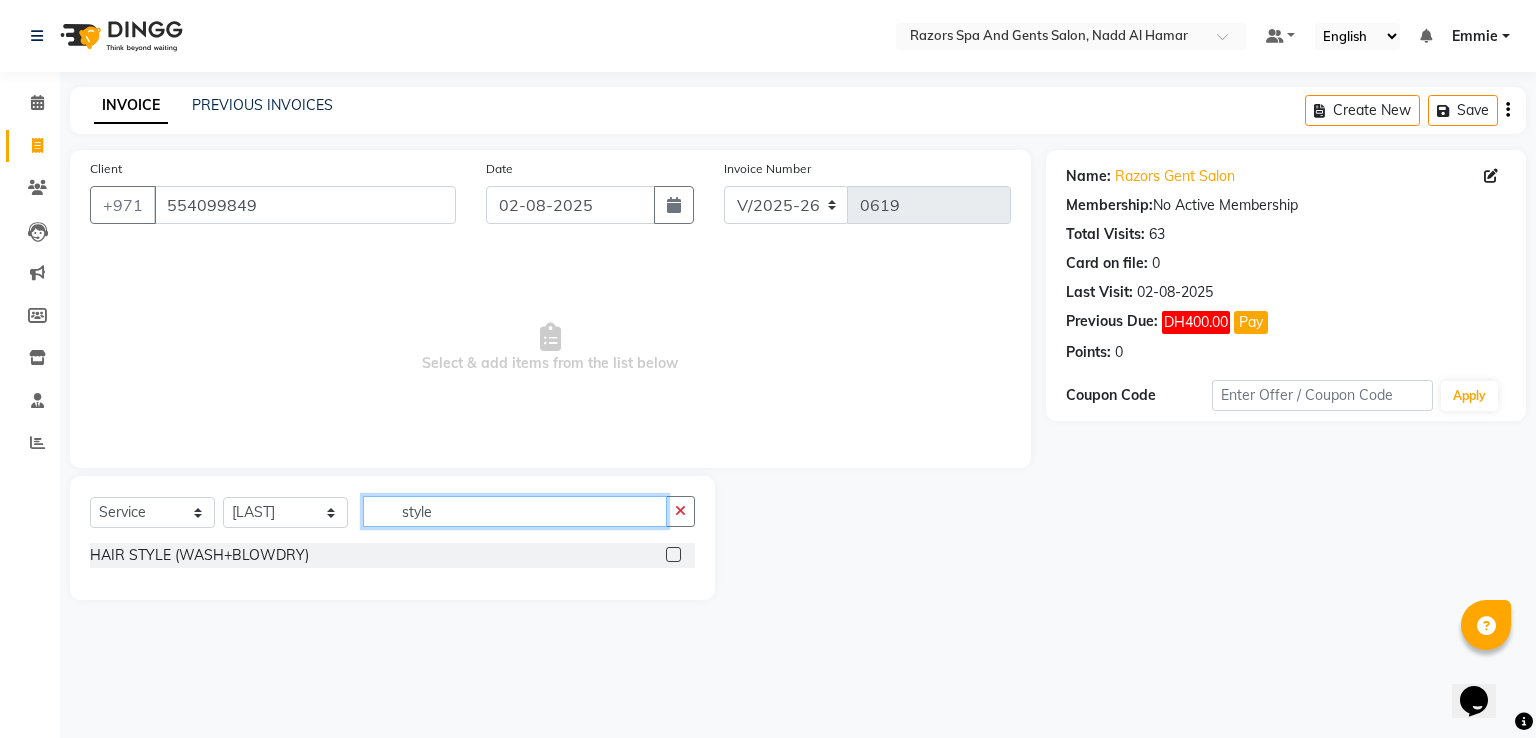 type on "style" 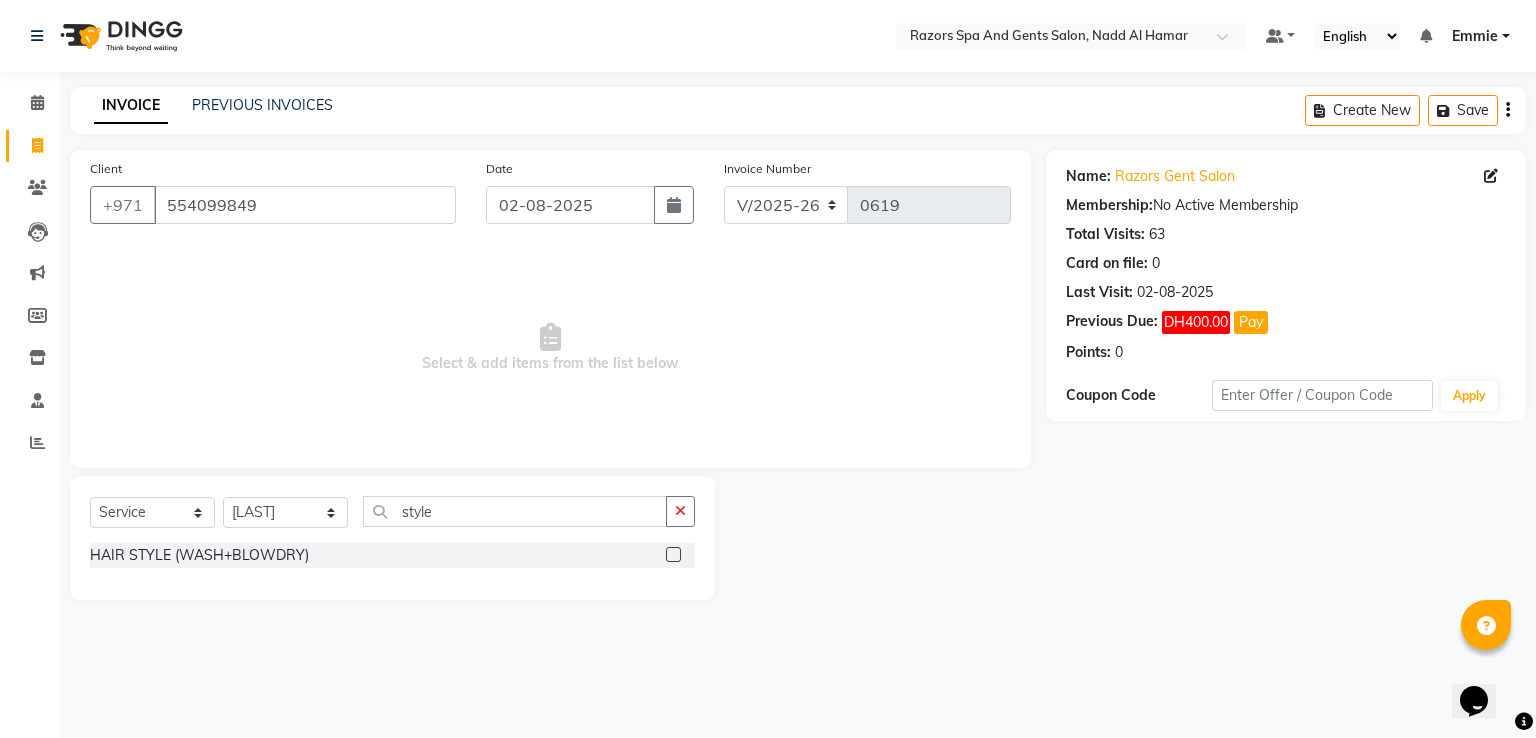 click 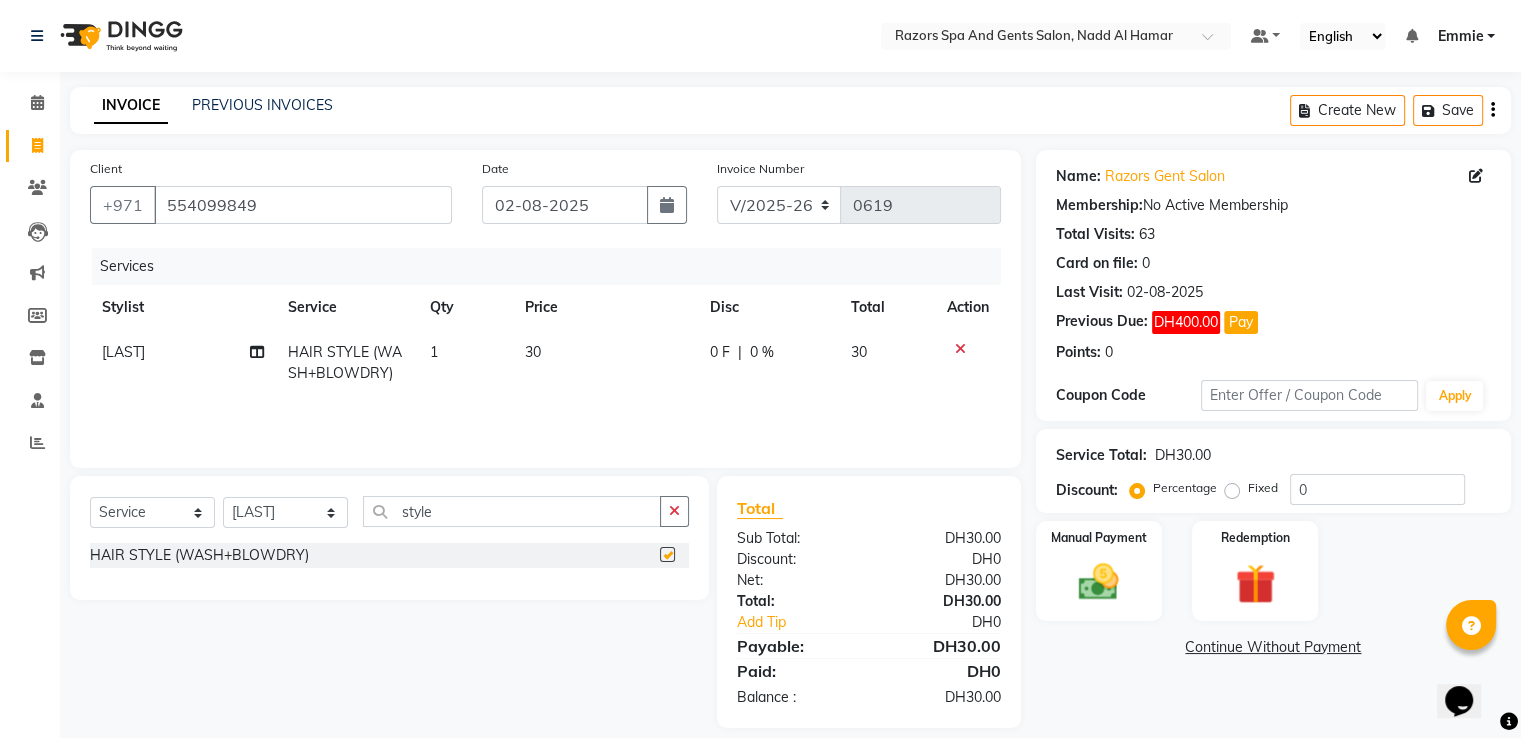 checkbox on "false" 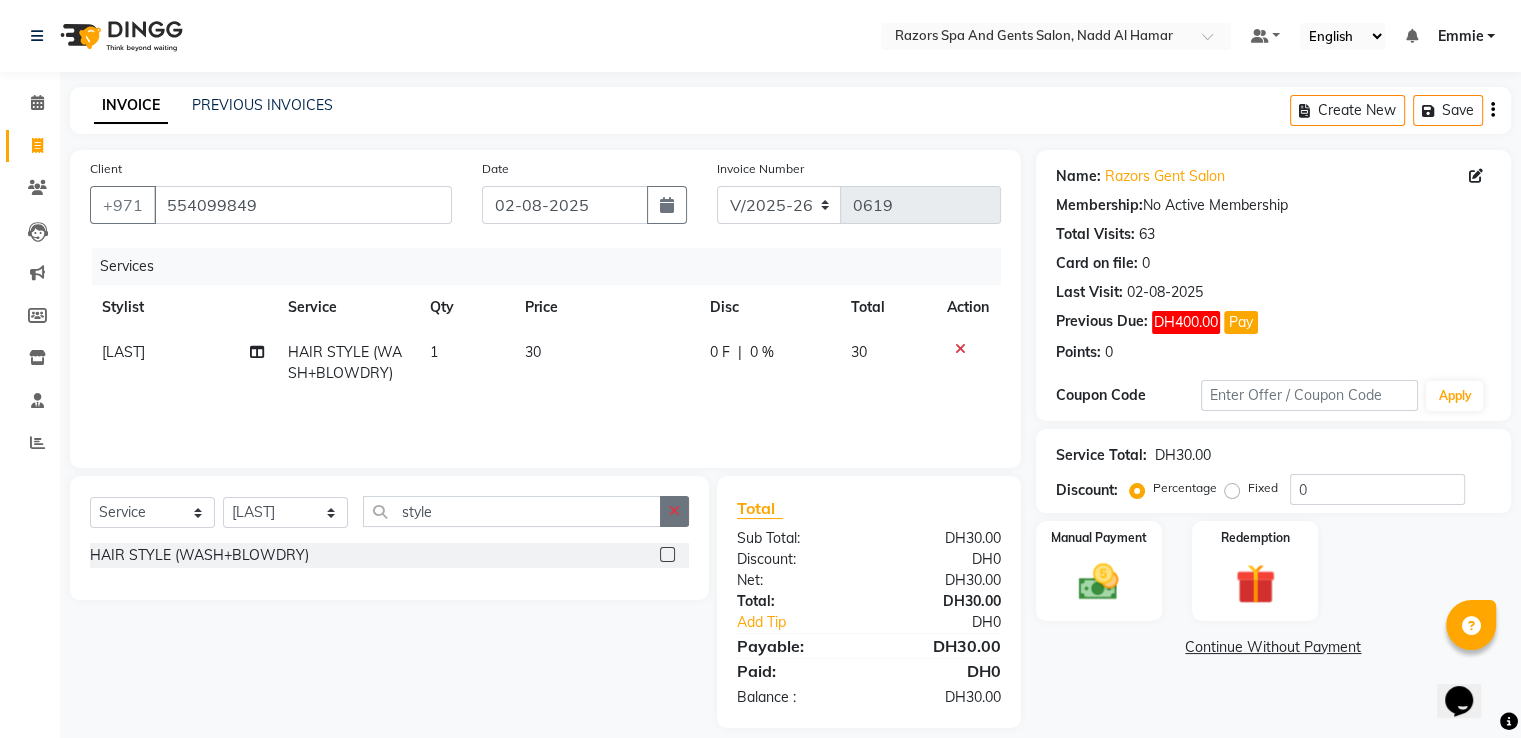 click 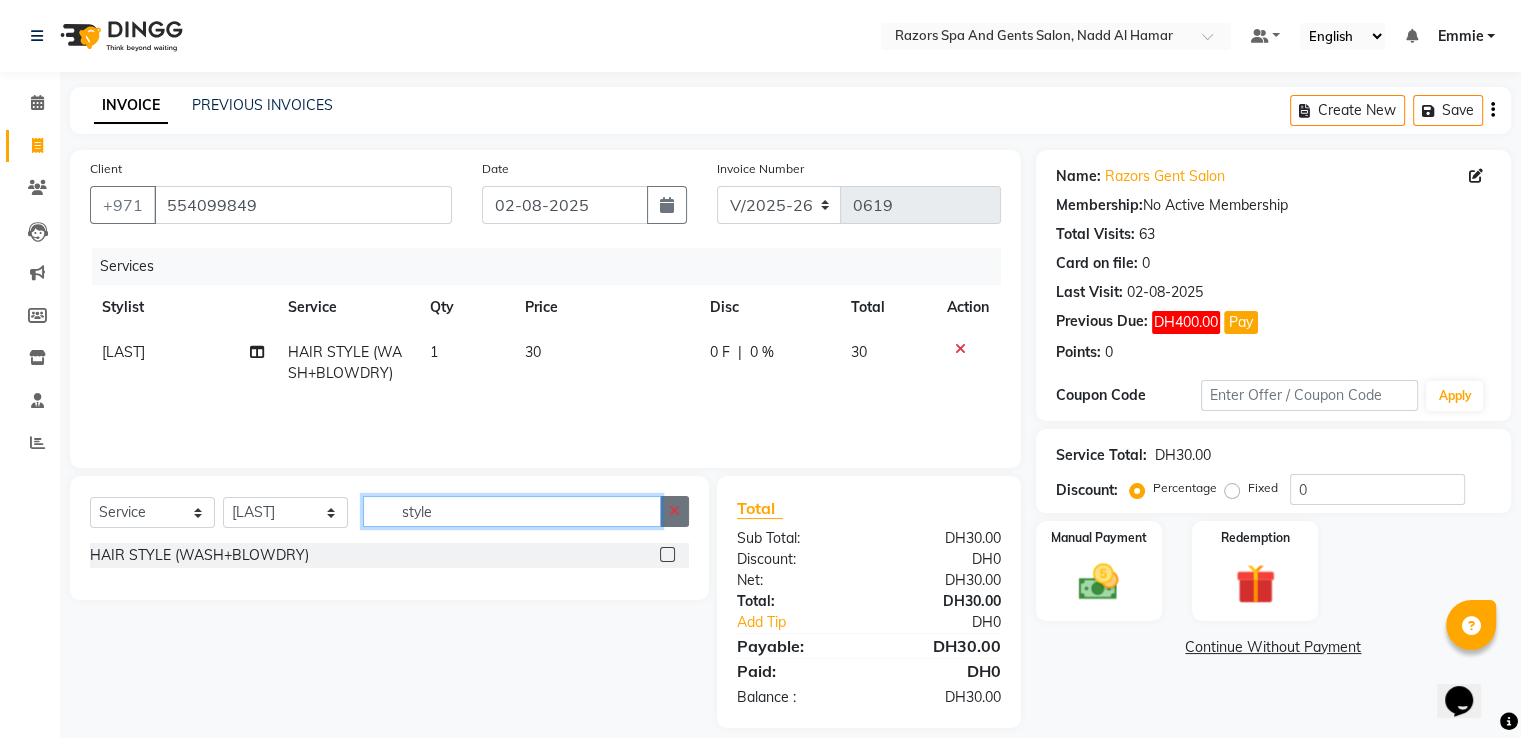 type 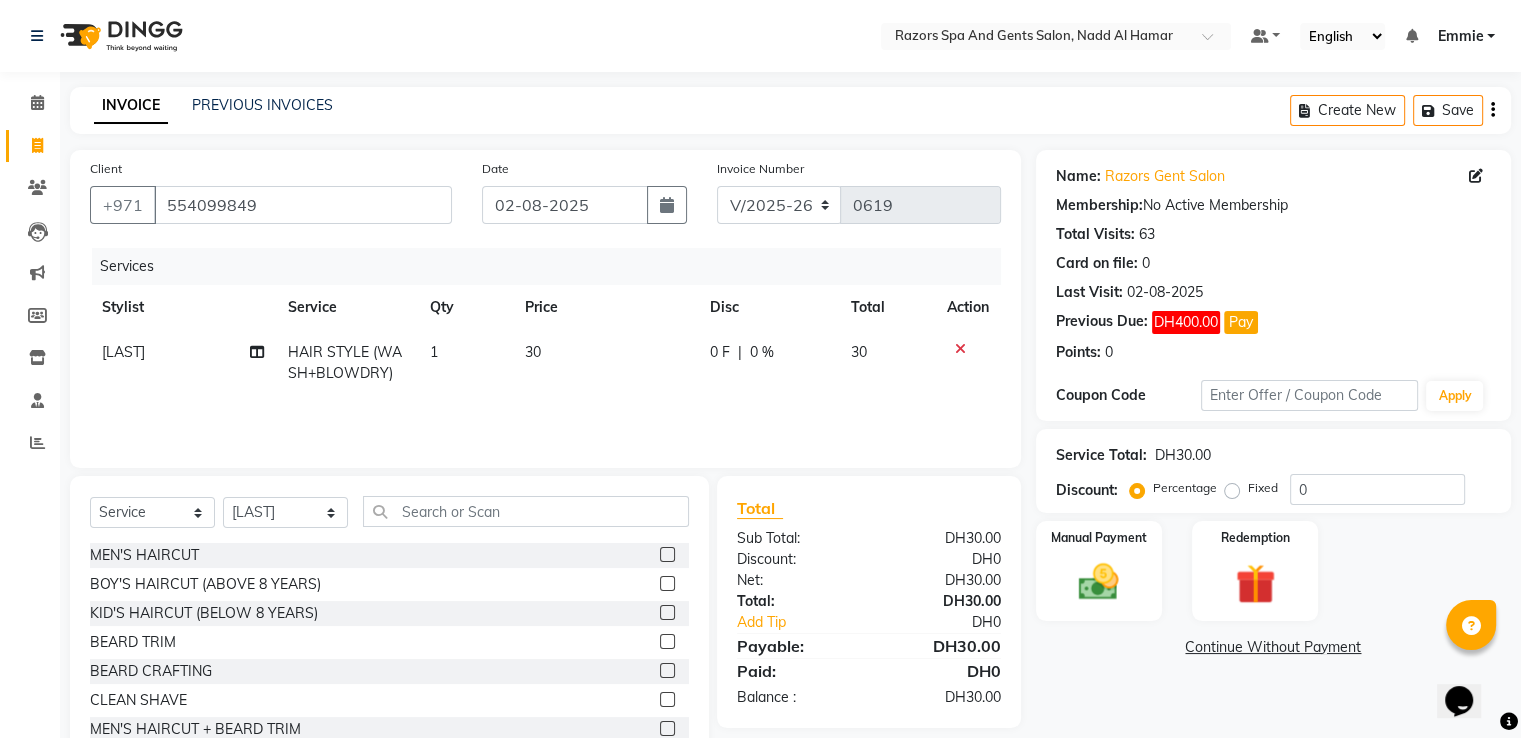 click 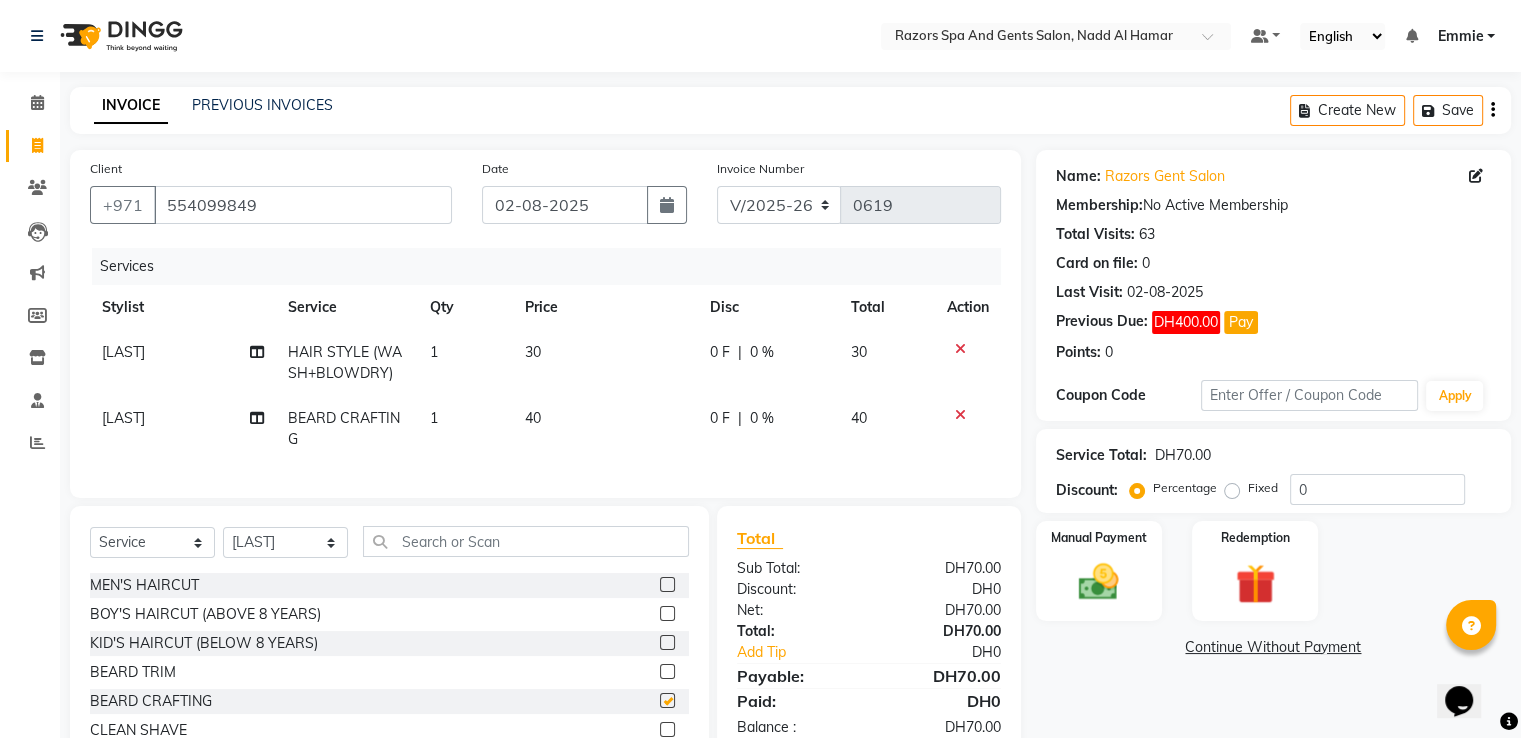 checkbox on "false" 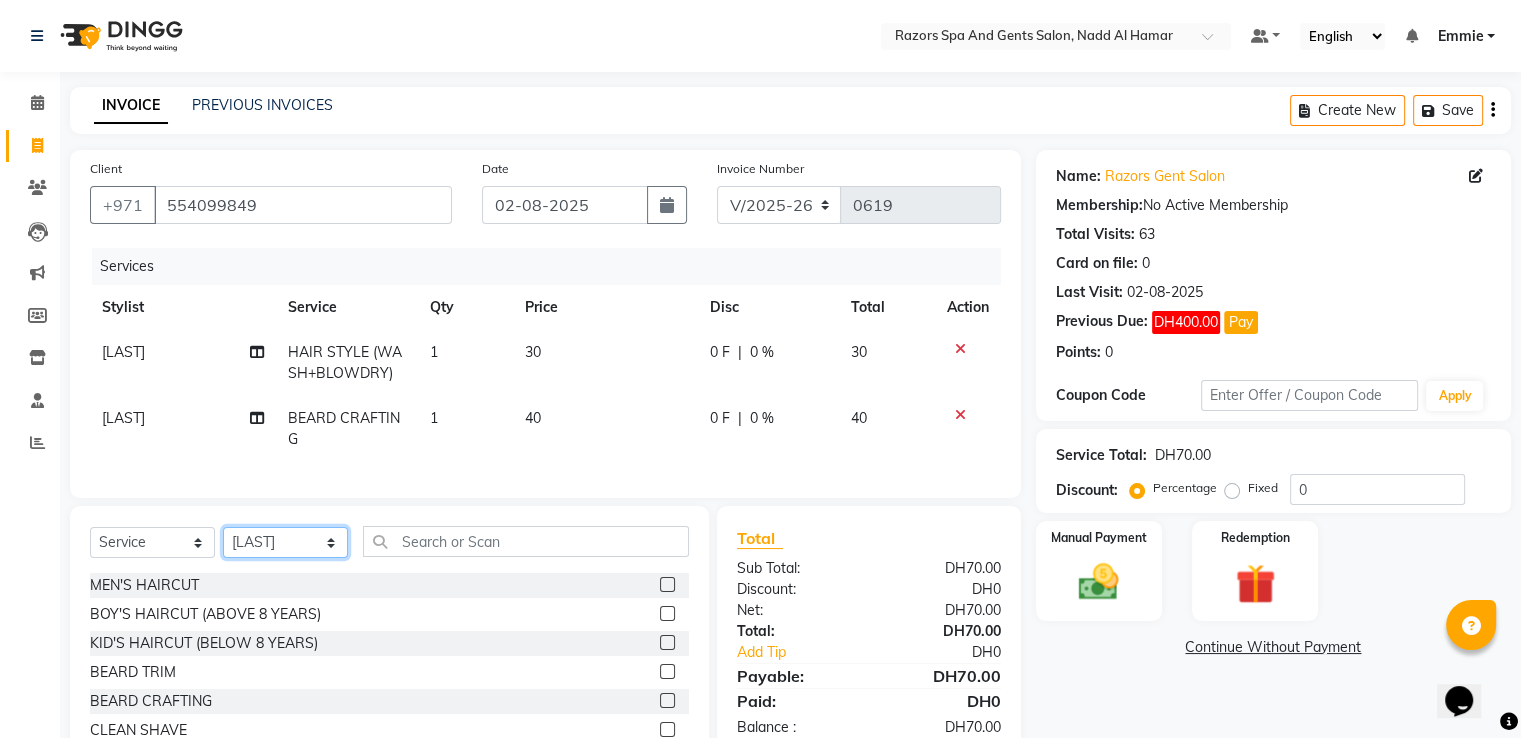click on "Select Stylist [FIRST] [LAST] [FIRST] [LAST] [LAST] [FIRST] [LAST] [FIRST] [LAST]" 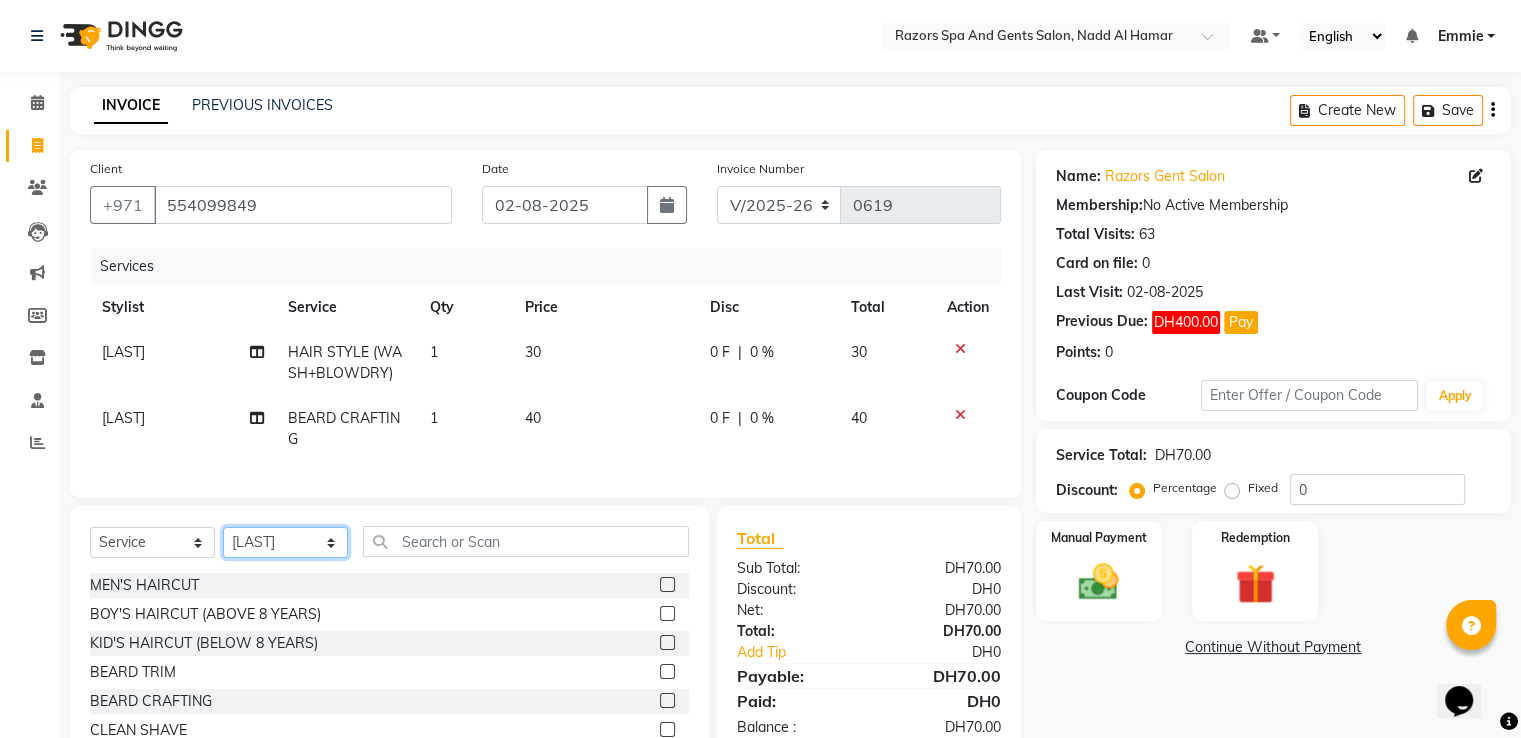 select on "84057" 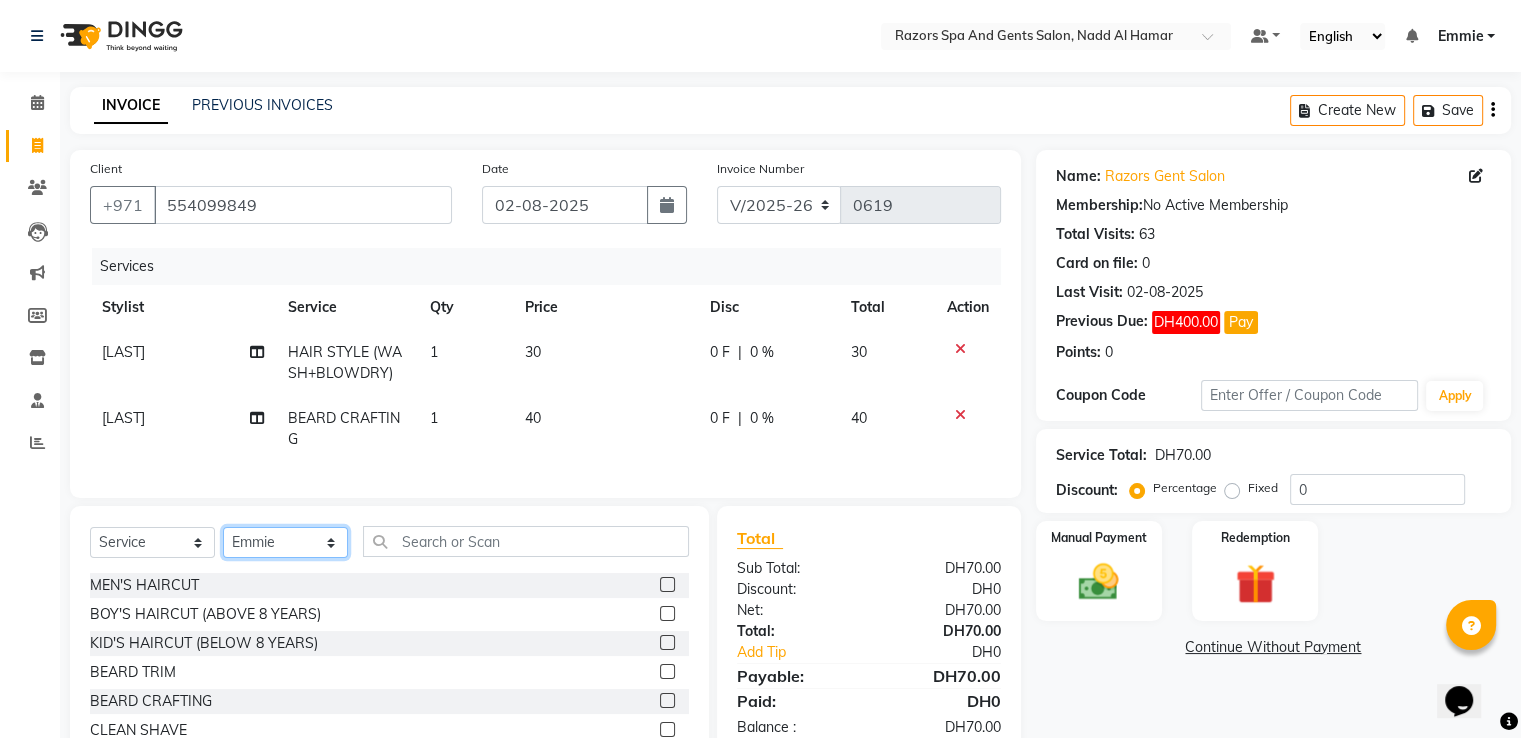 click on "Select Stylist [FIRST] [LAST] [FIRST] [LAST] [LAST] [FIRST] [LAST] [FIRST] [LAST]" 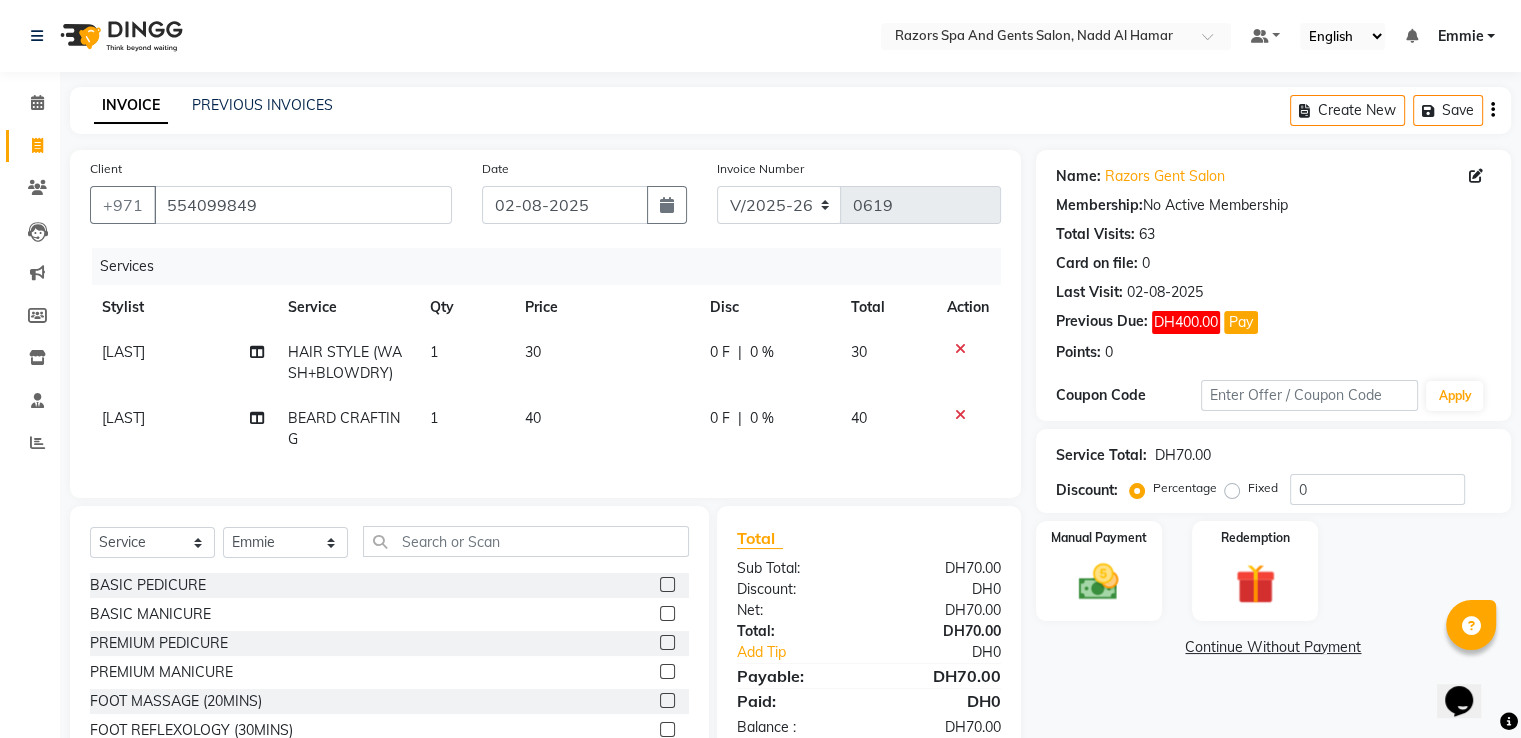 click 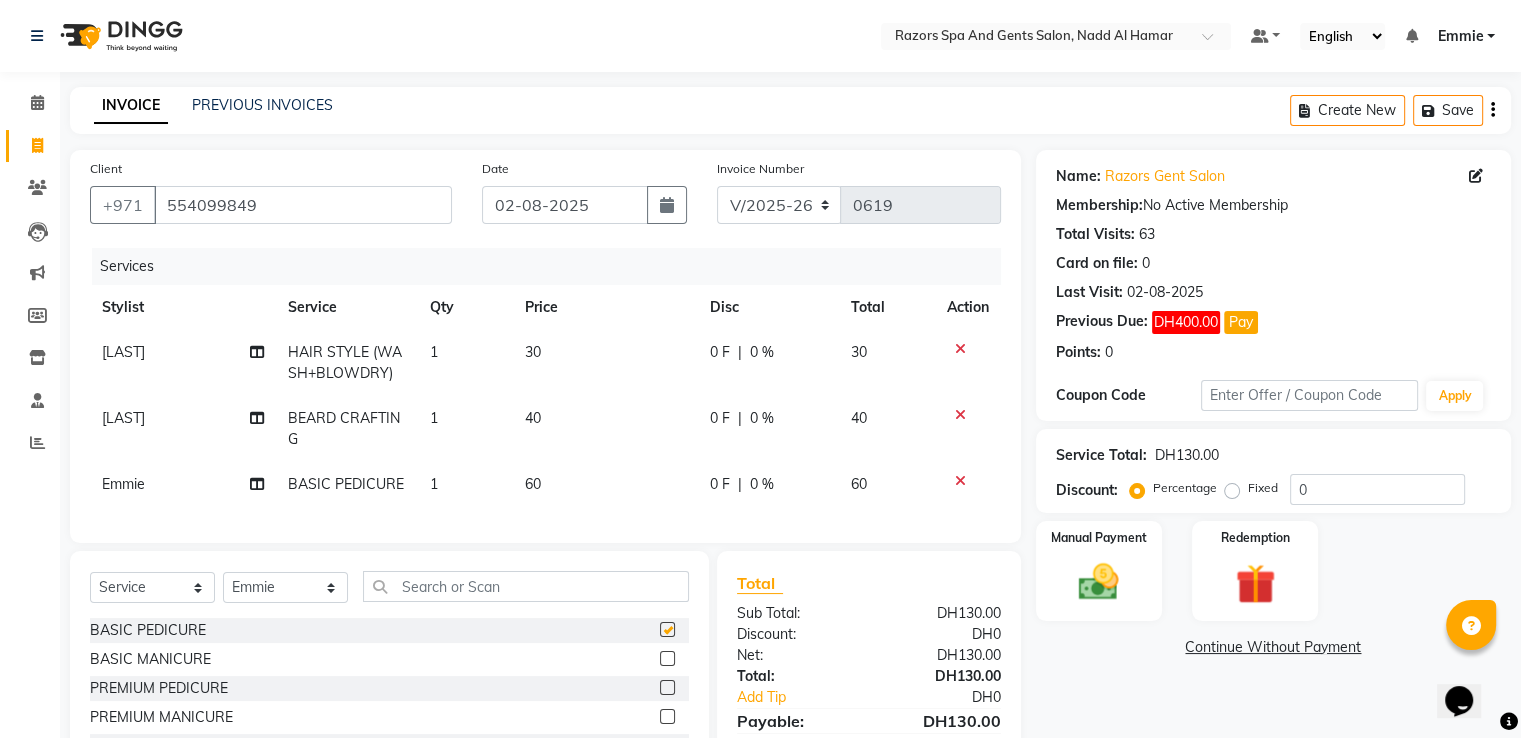 checkbox on "false" 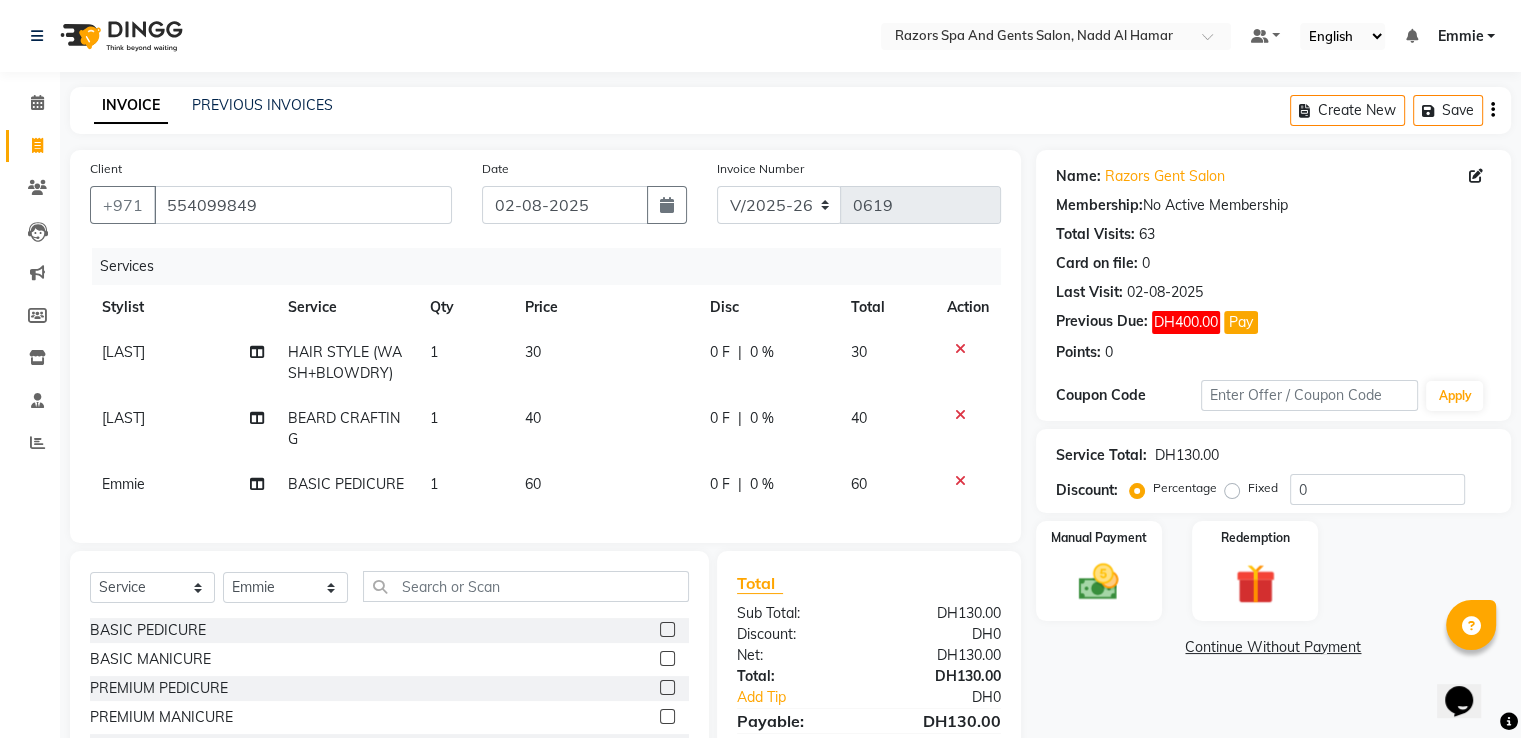 scroll, scrollTop: 154, scrollLeft: 0, axis: vertical 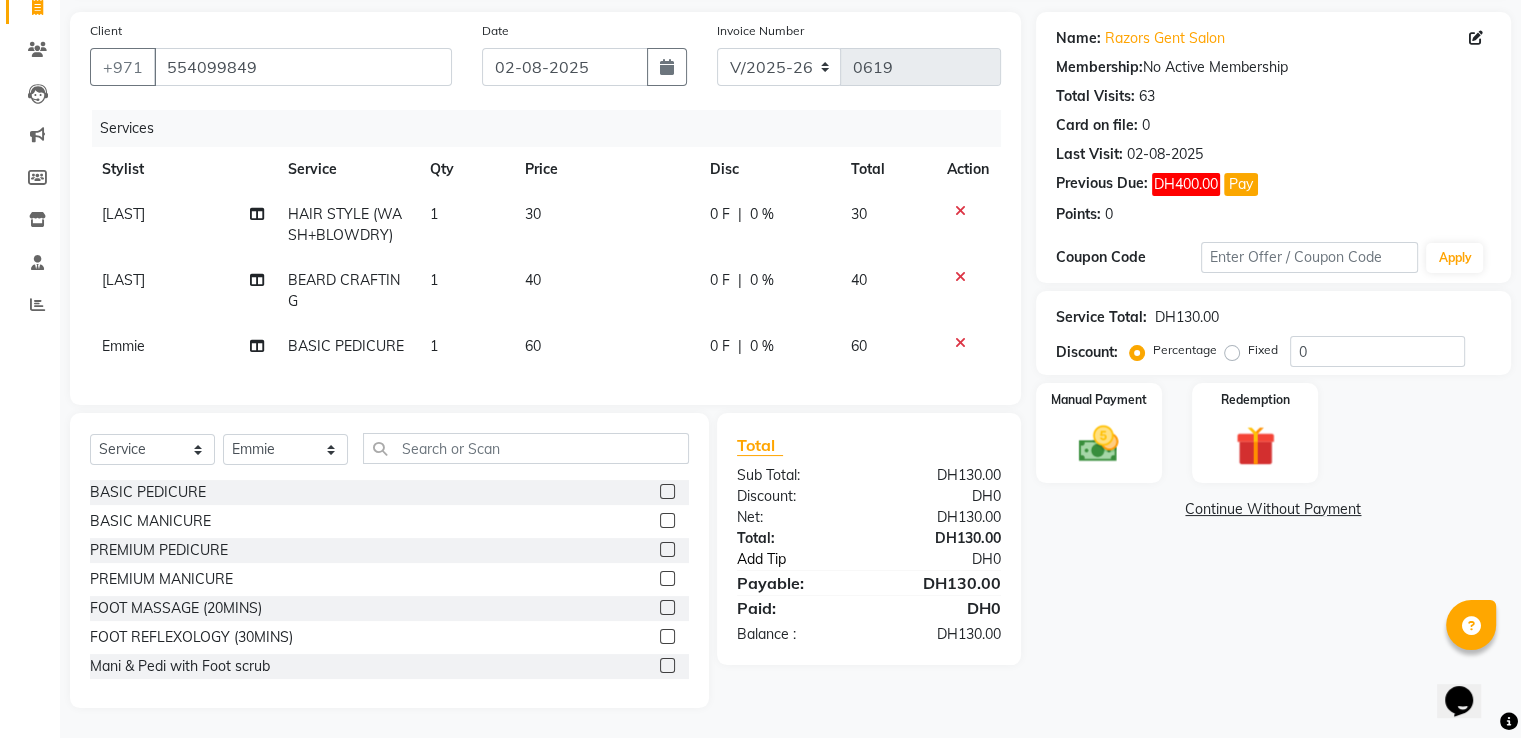 click on "Add Tip" 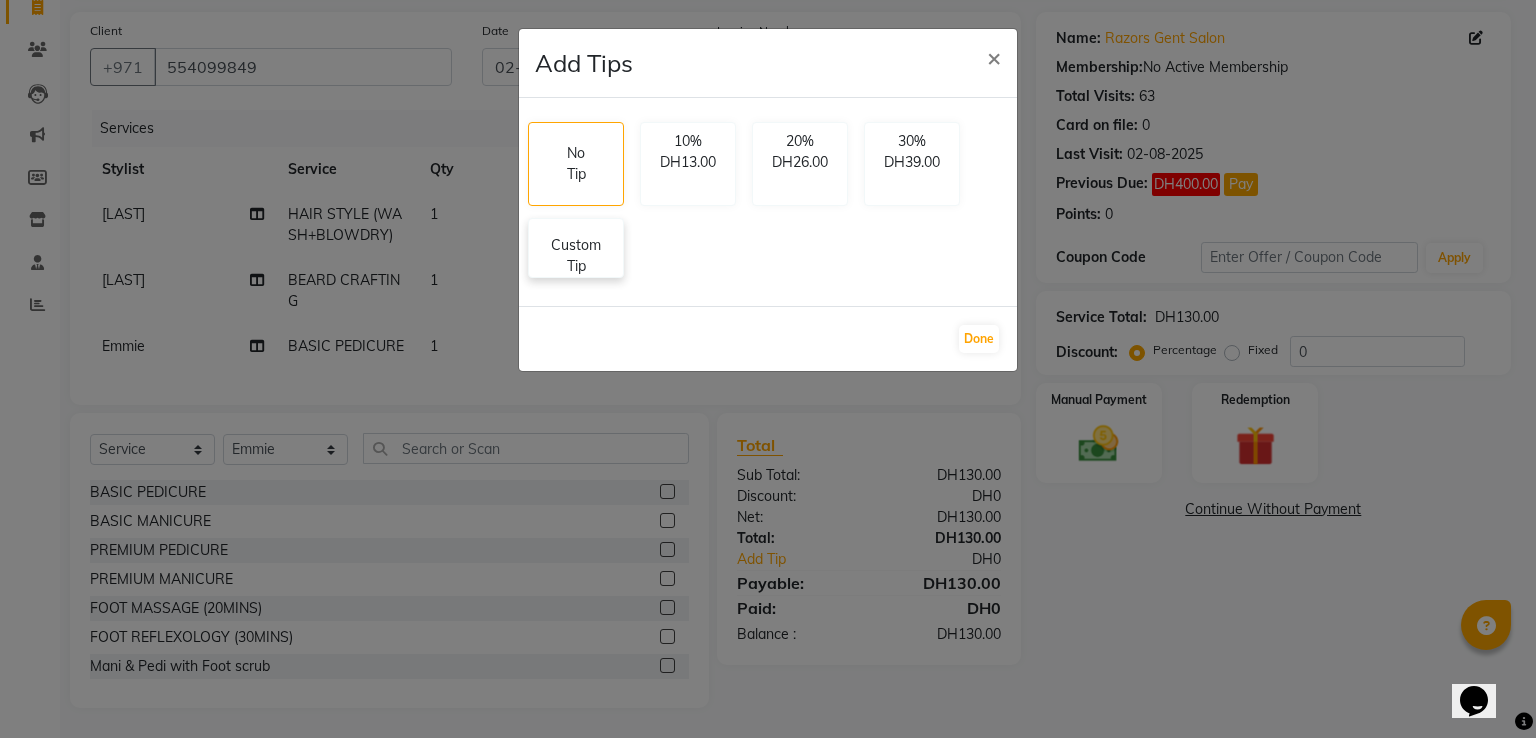 click on "Custom Tip" 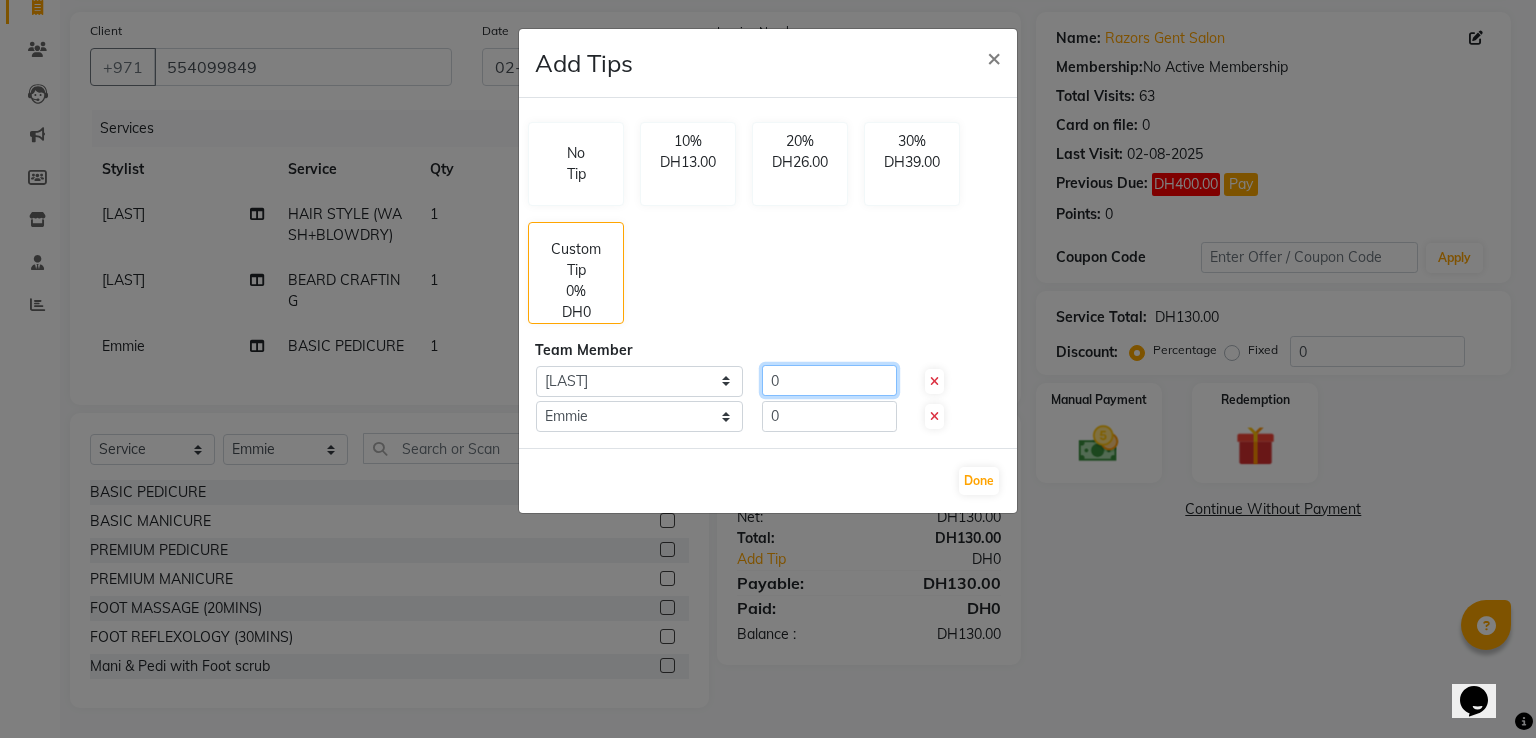 click on "0" 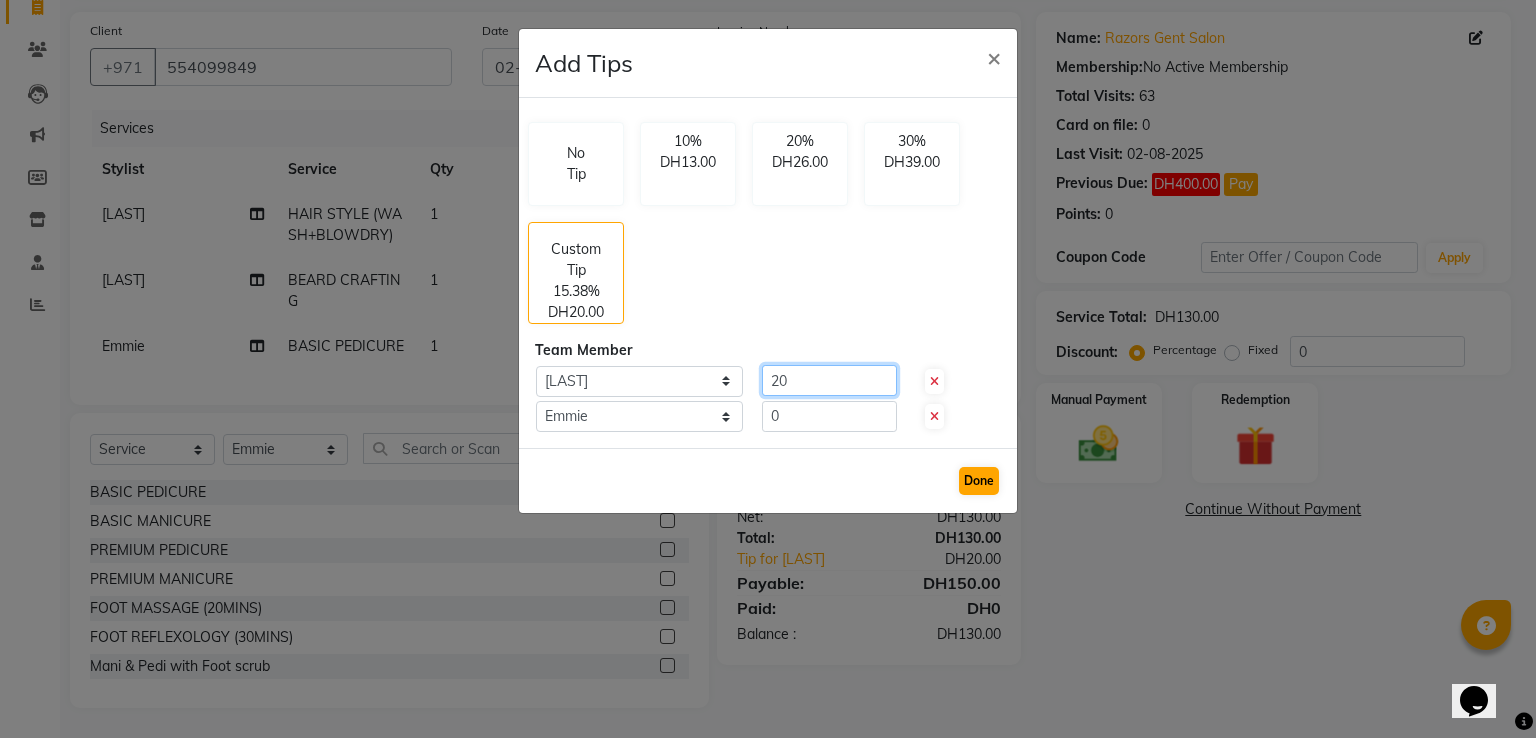 type on "20" 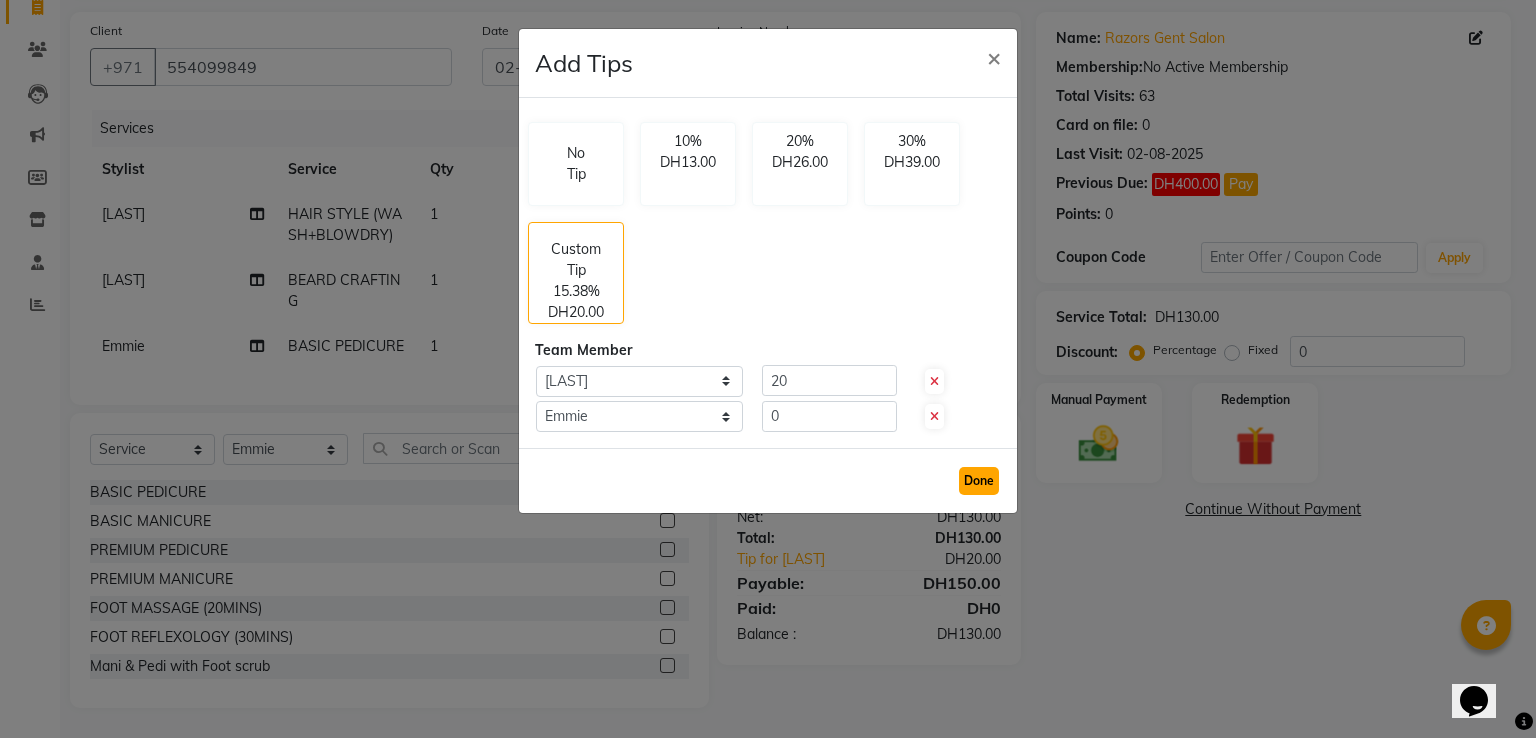 click on "Done" 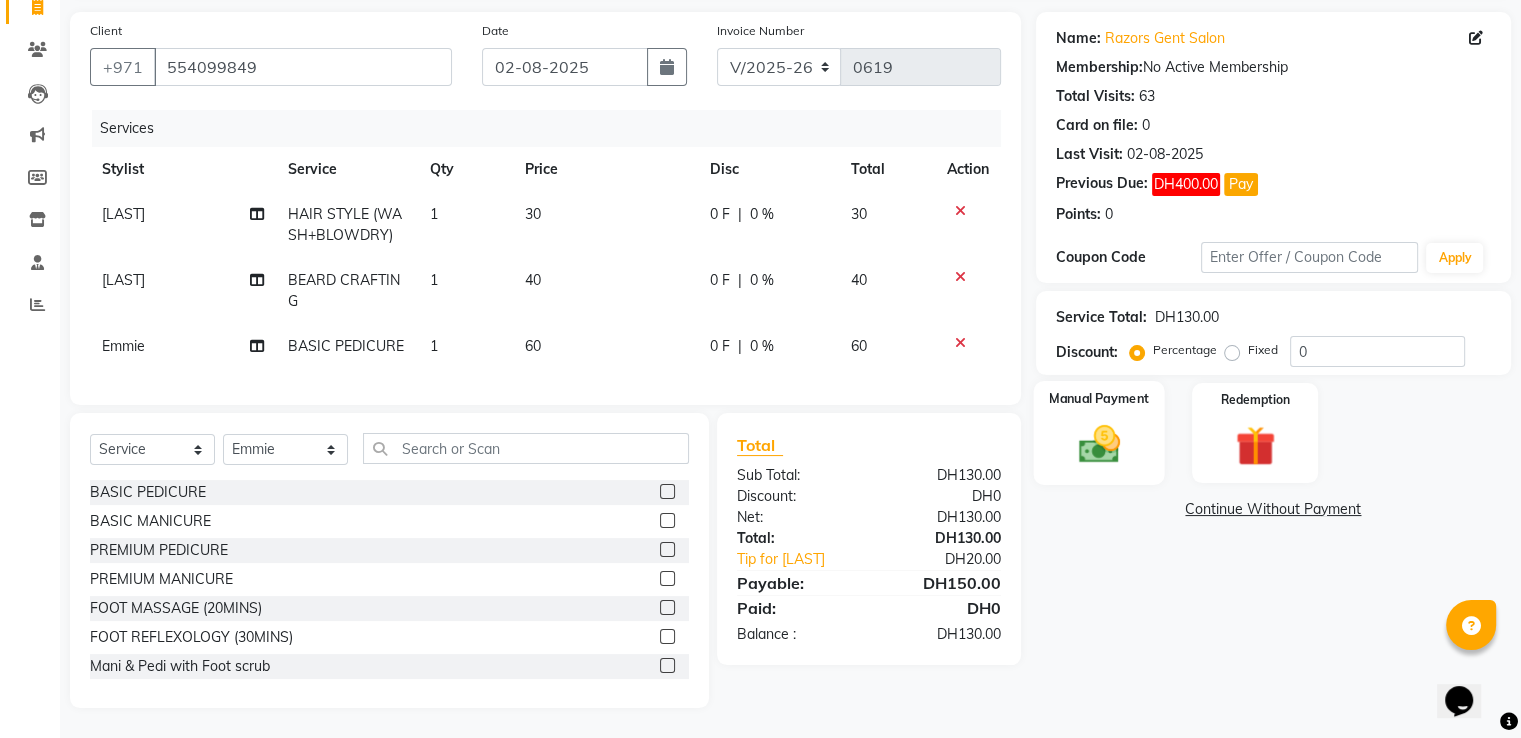 click 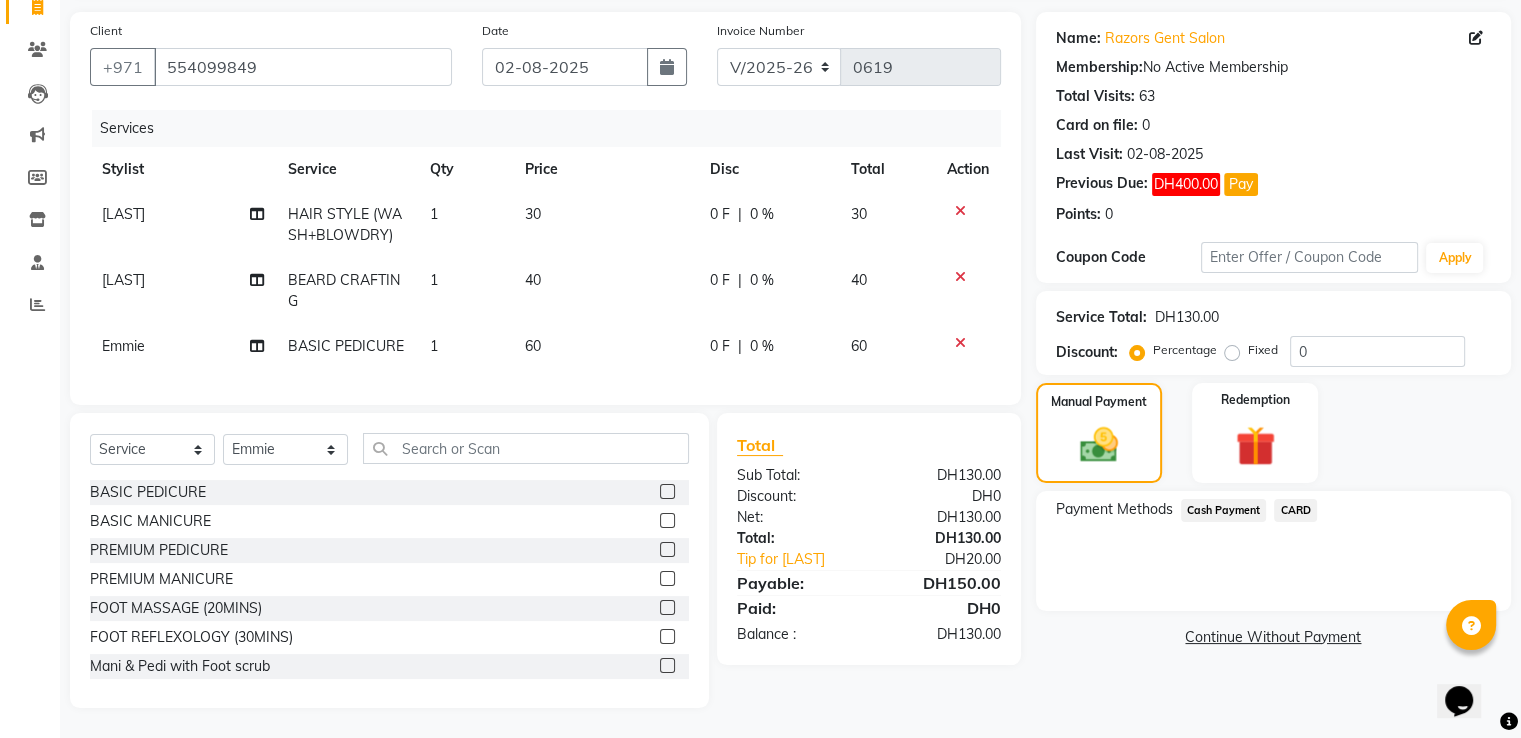 click on "CARD" 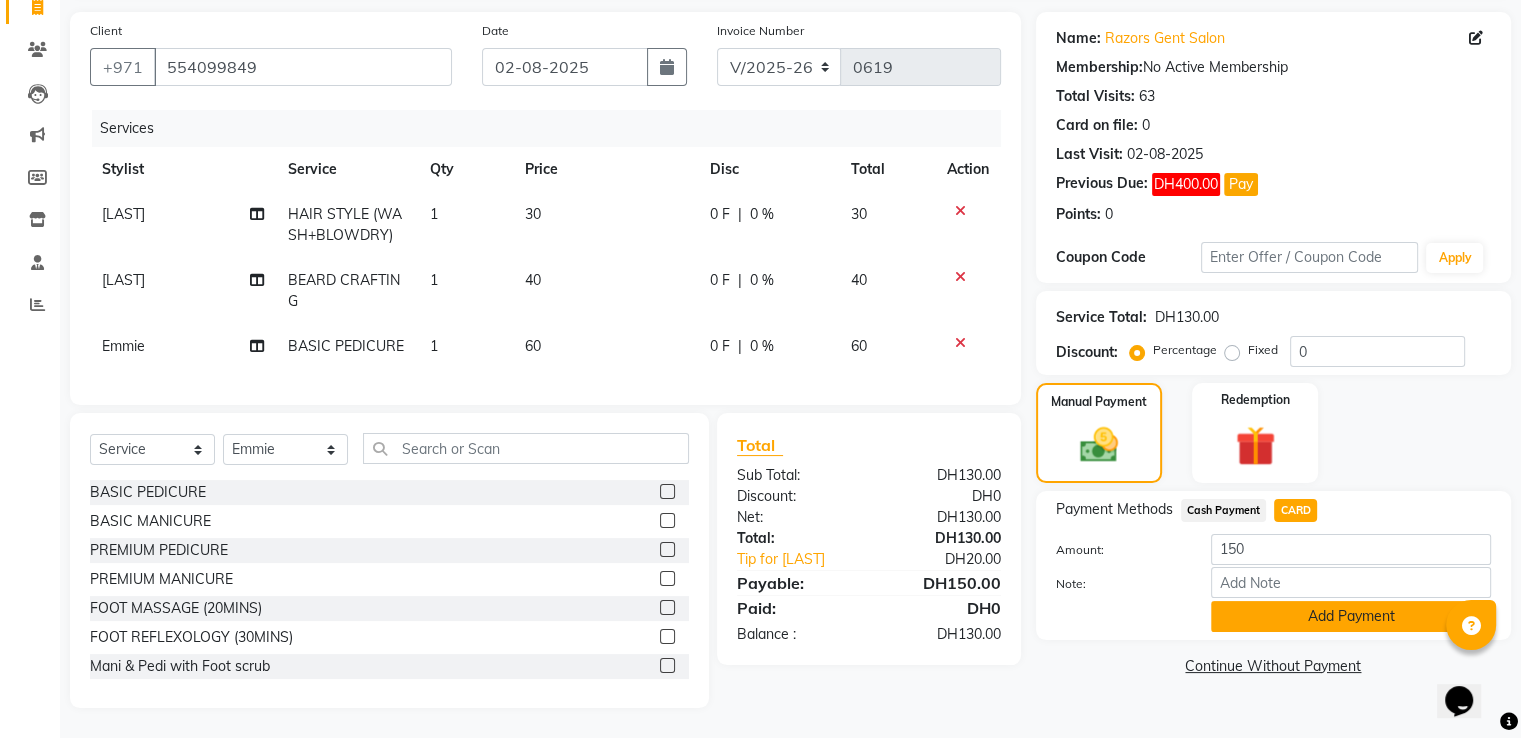 click on "Add Payment" 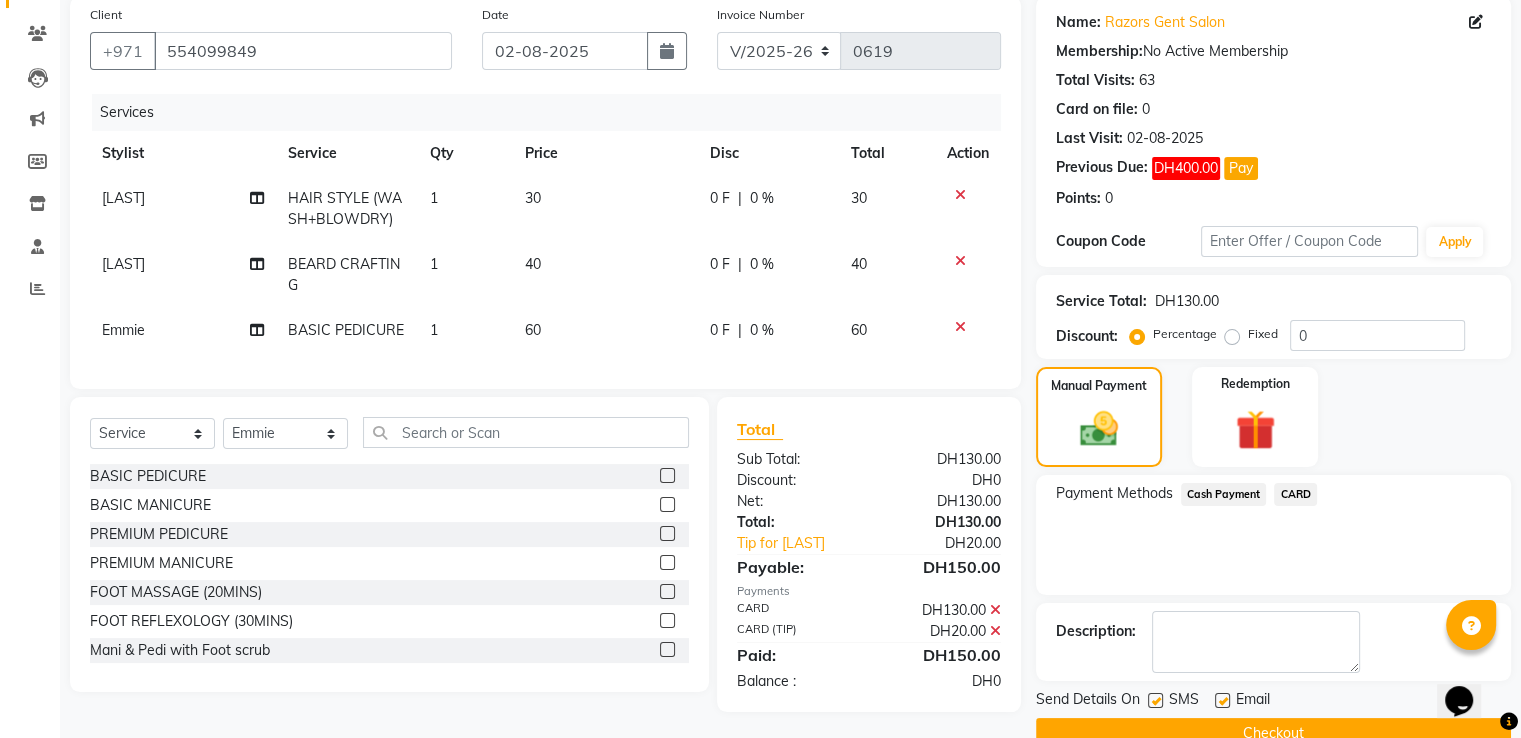 scroll, scrollTop: 193, scrollLeft: 0, axis: vertical 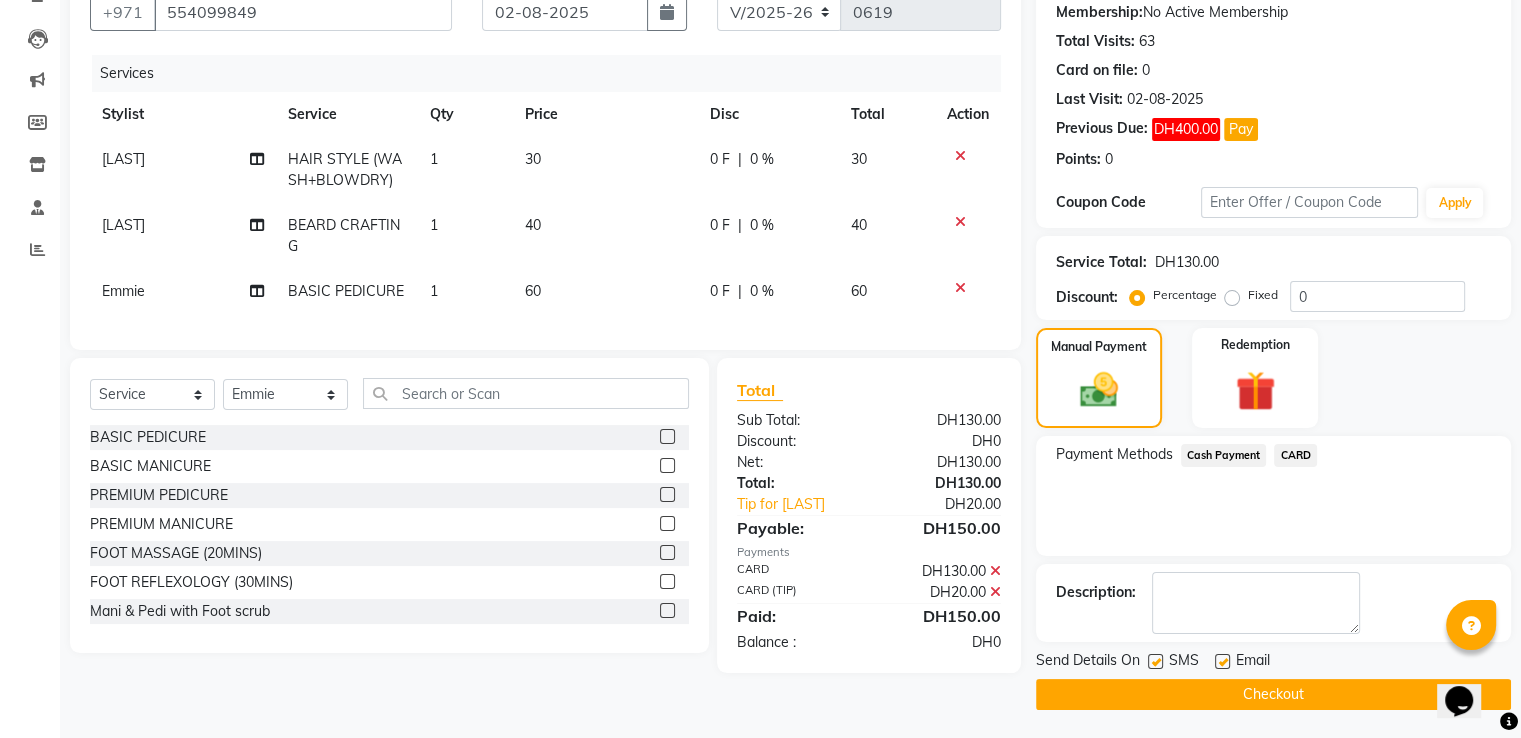 click on "Checkout" 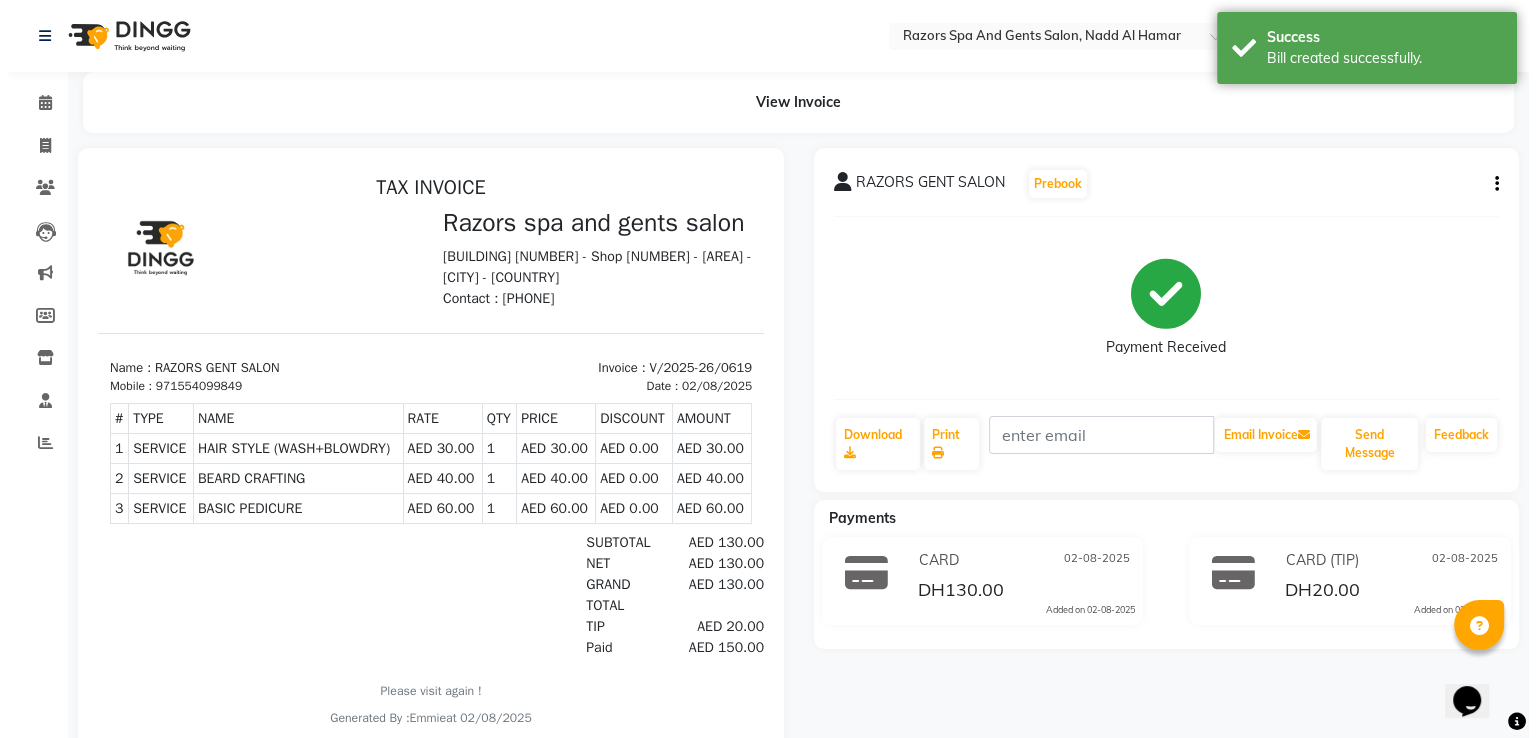 scroll, scrollTop: 0, scrollLeft: 0, axis: both 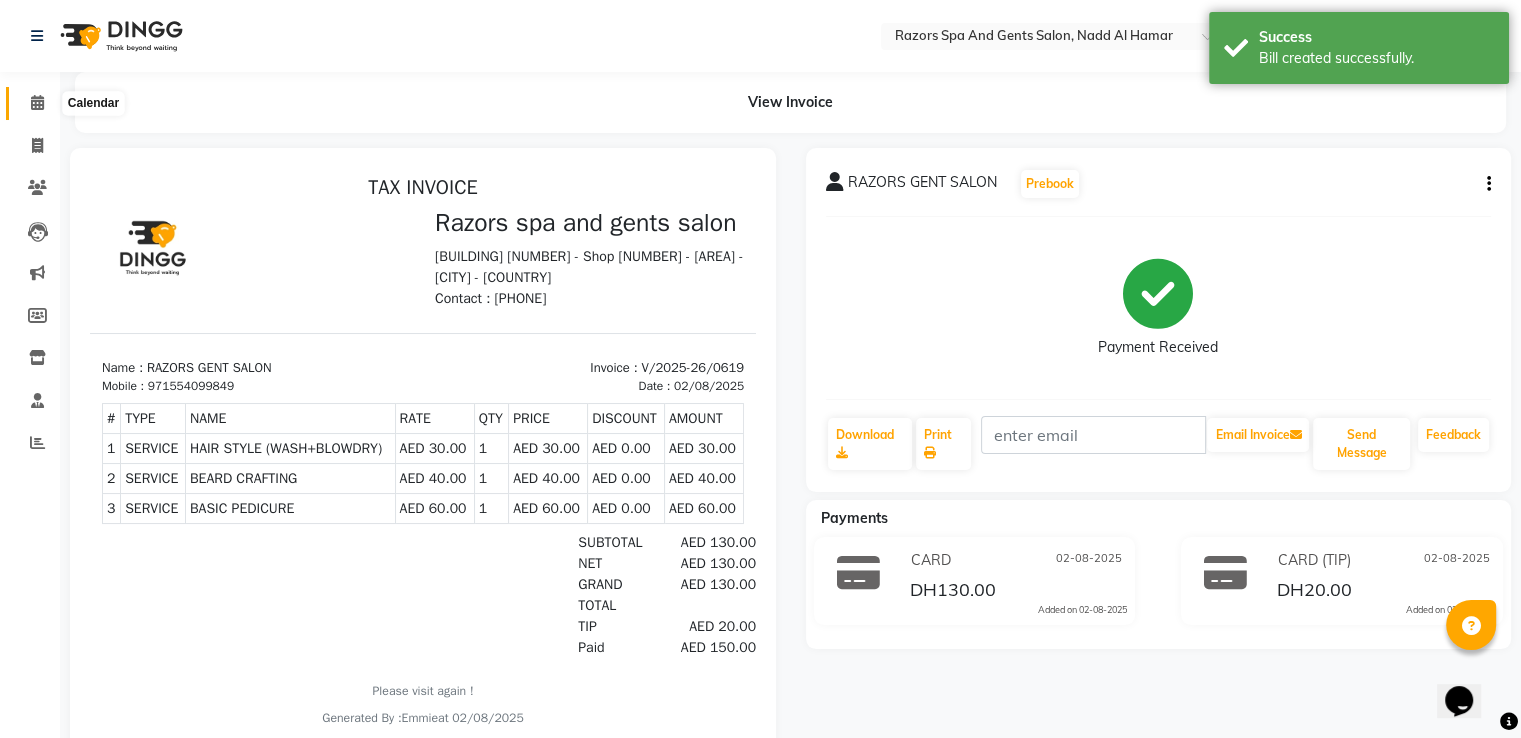 click 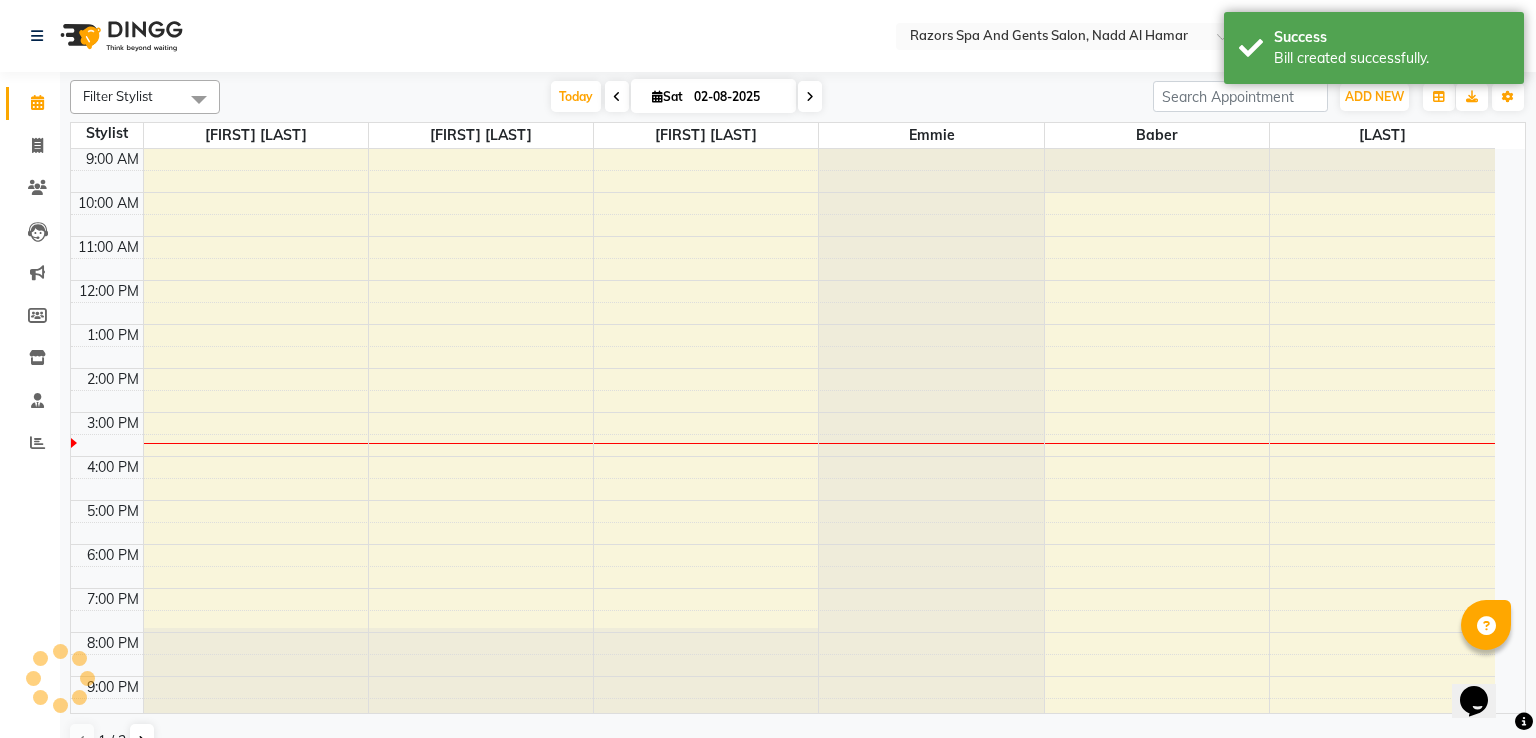 scroll, scrollTop: 0, scrollLeft: 0, axis: both 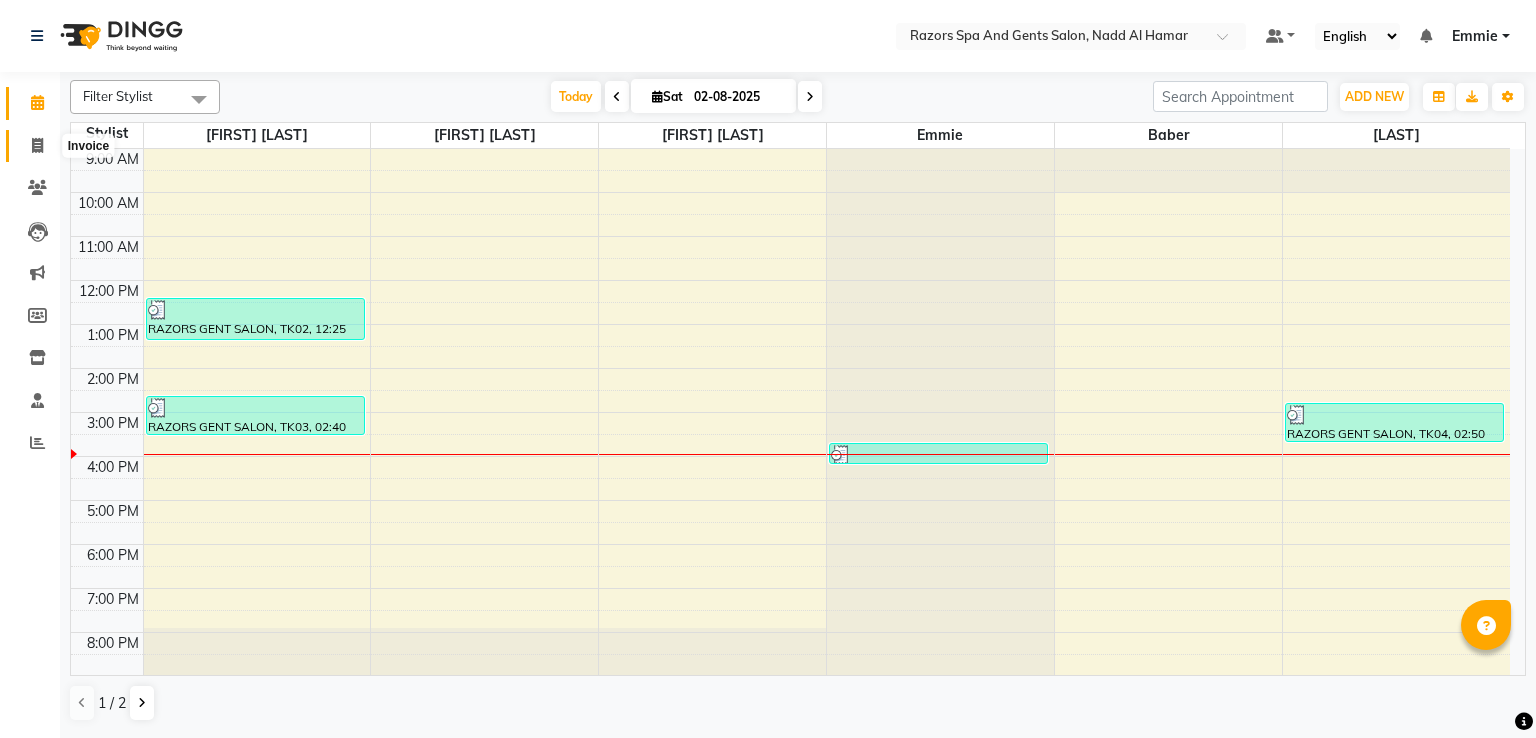 click 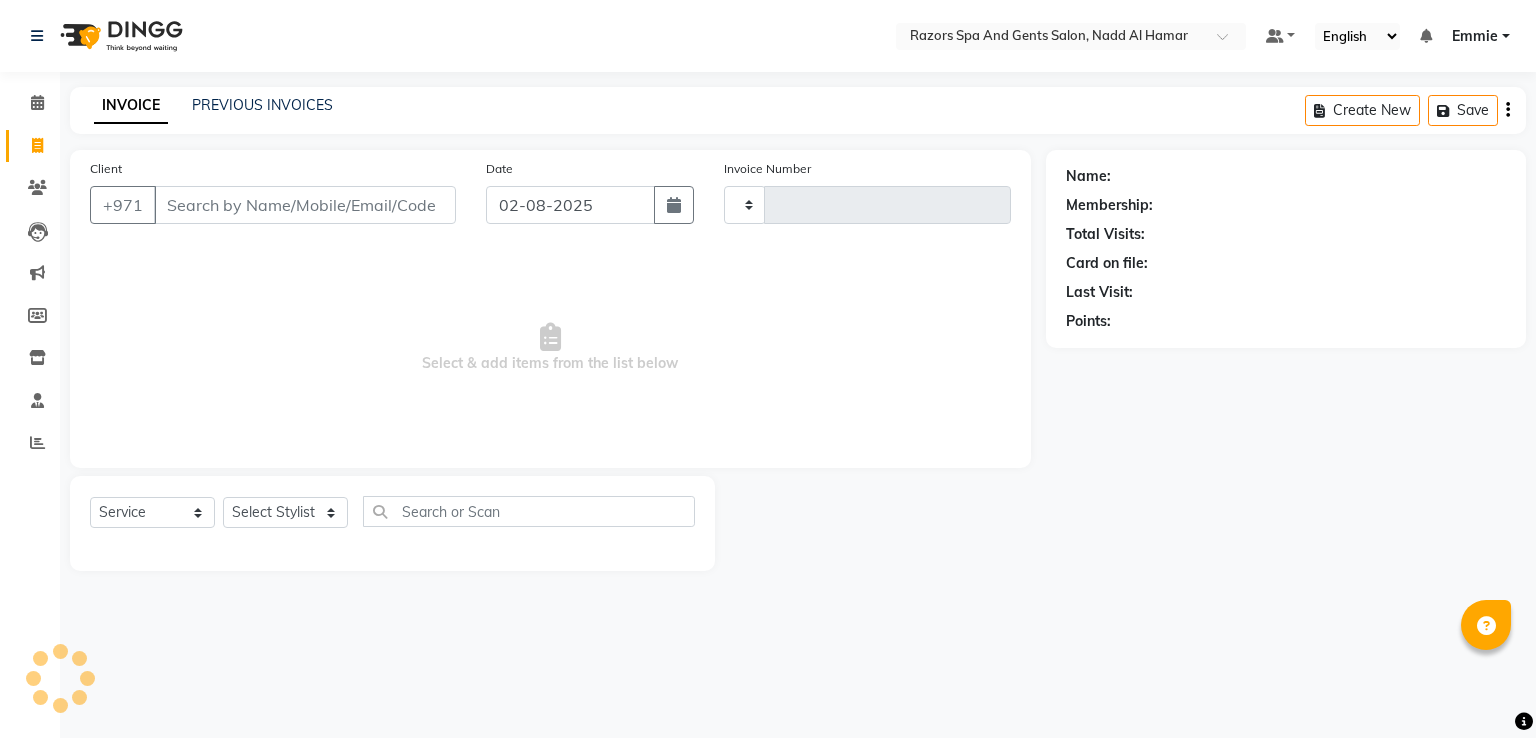 type on "0620" 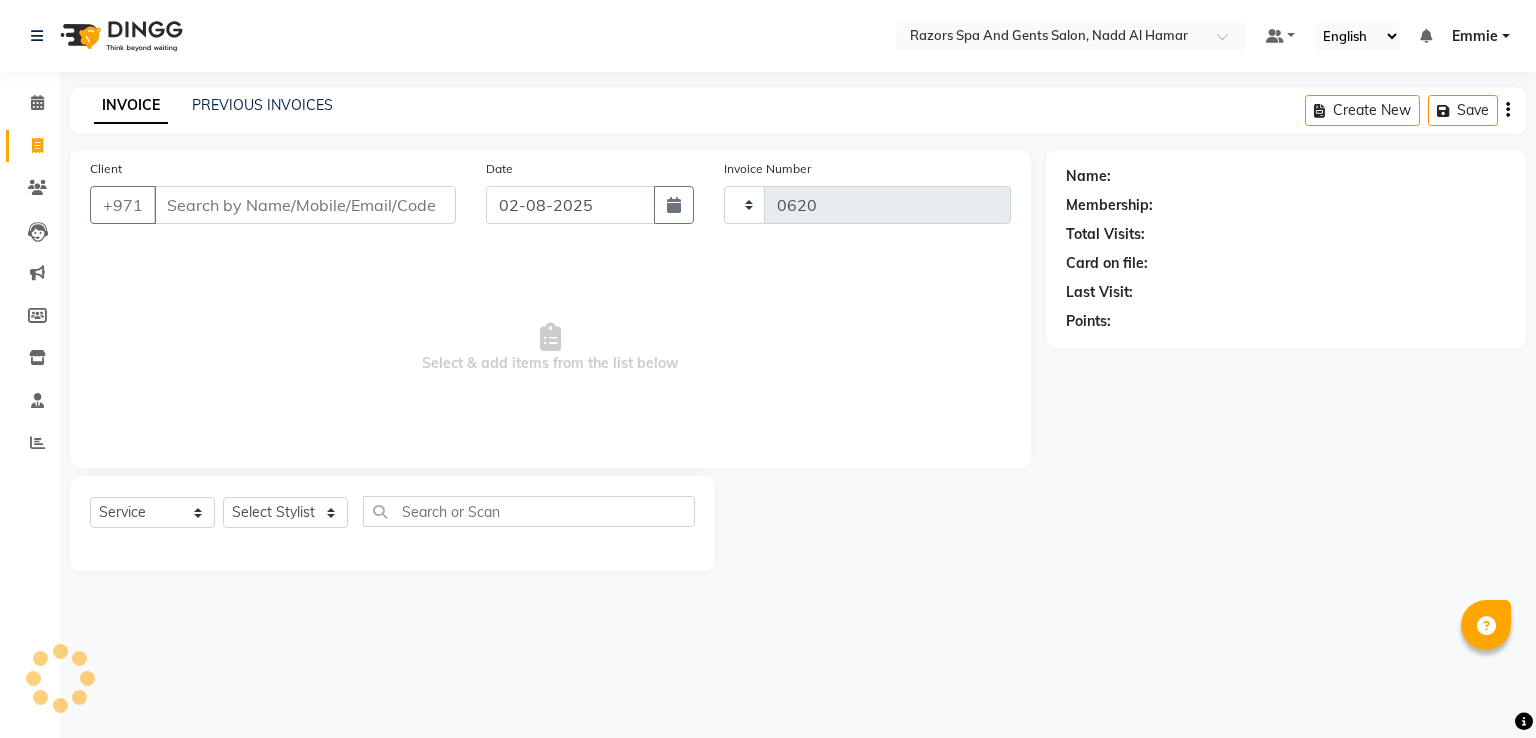 select on "8419" 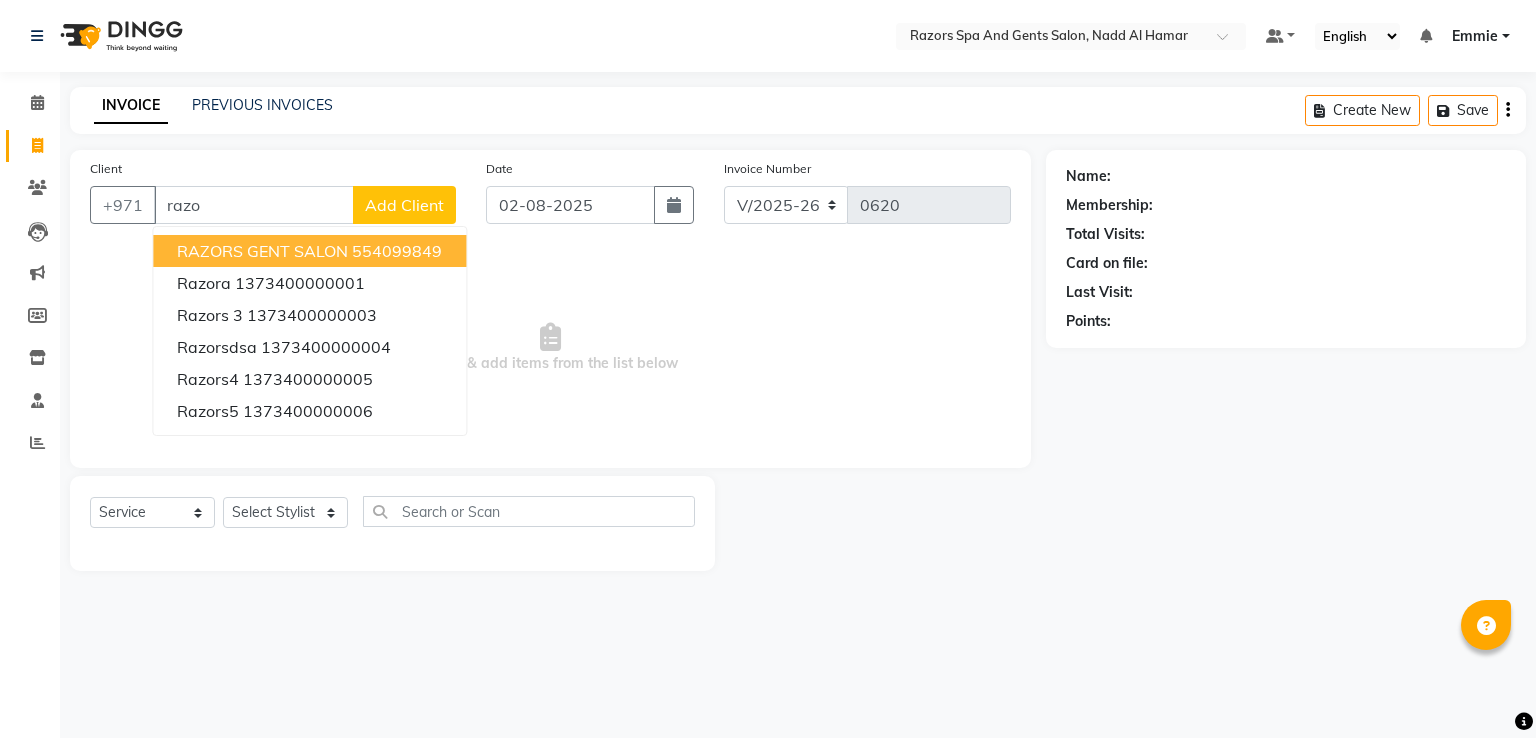 click on "554099849" at bounding box center (397, 251) 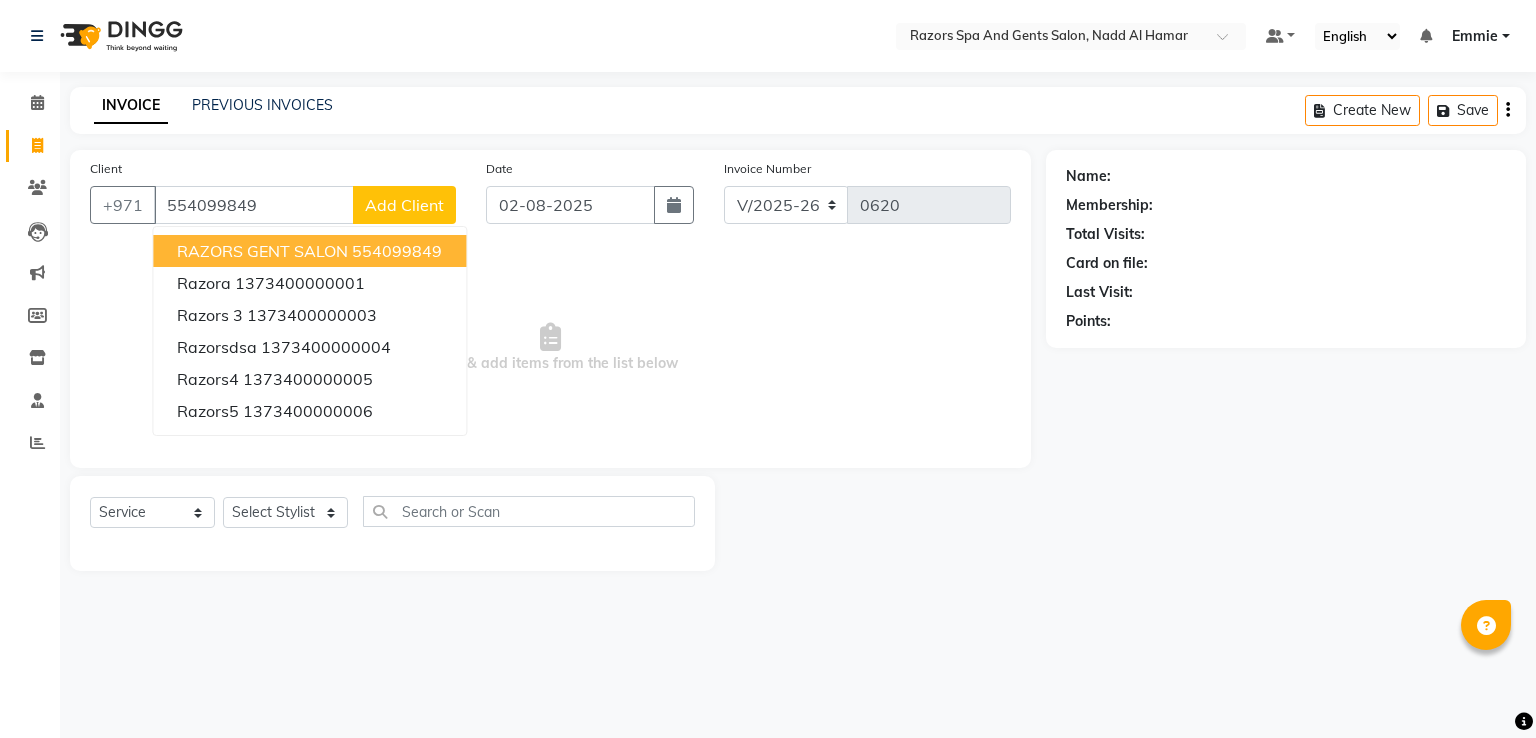 type on "554099849" 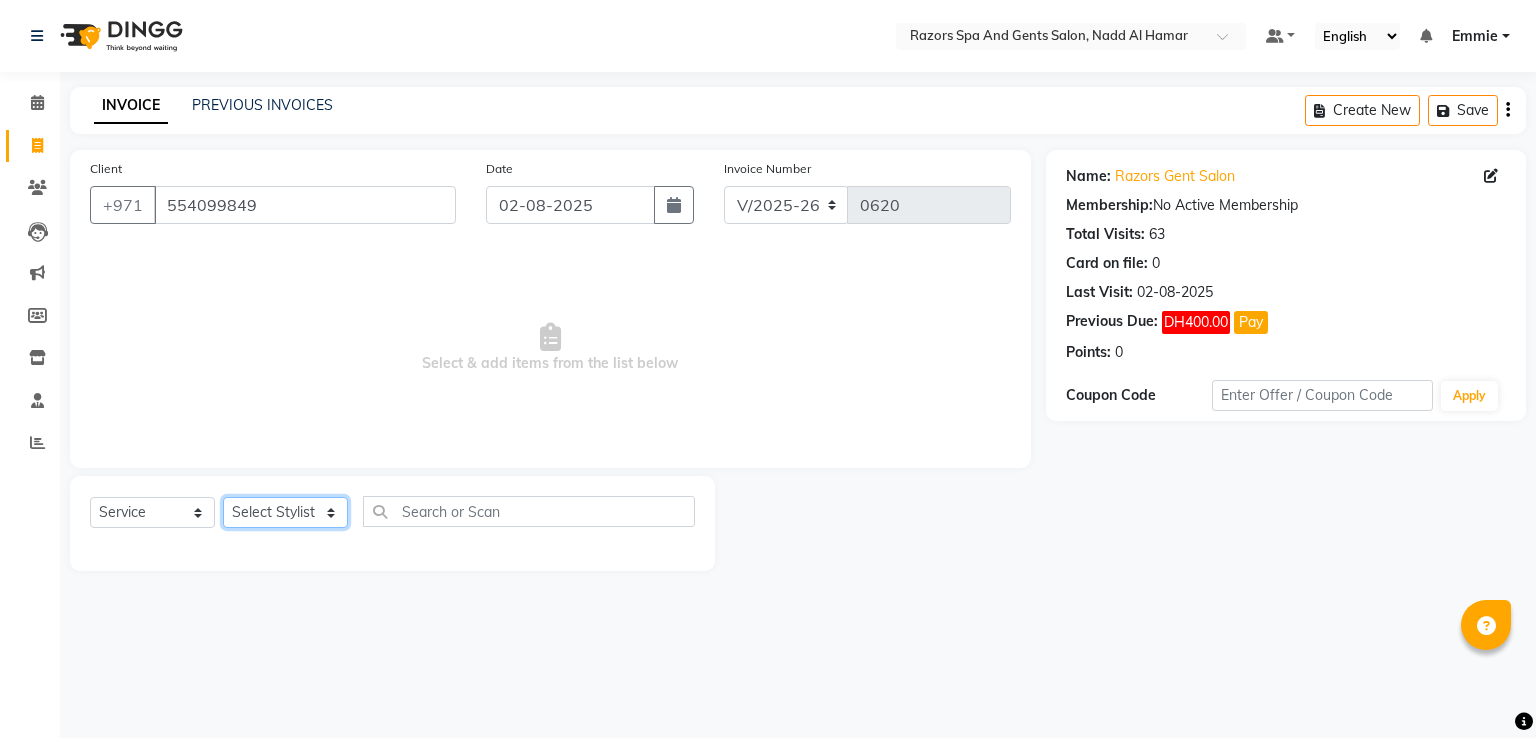 click on "Select Stylist [FIRST] [LAST] [FIRST] [LAST] [LAST] [FIRST] [LAST] [FIRST] [LAST]" 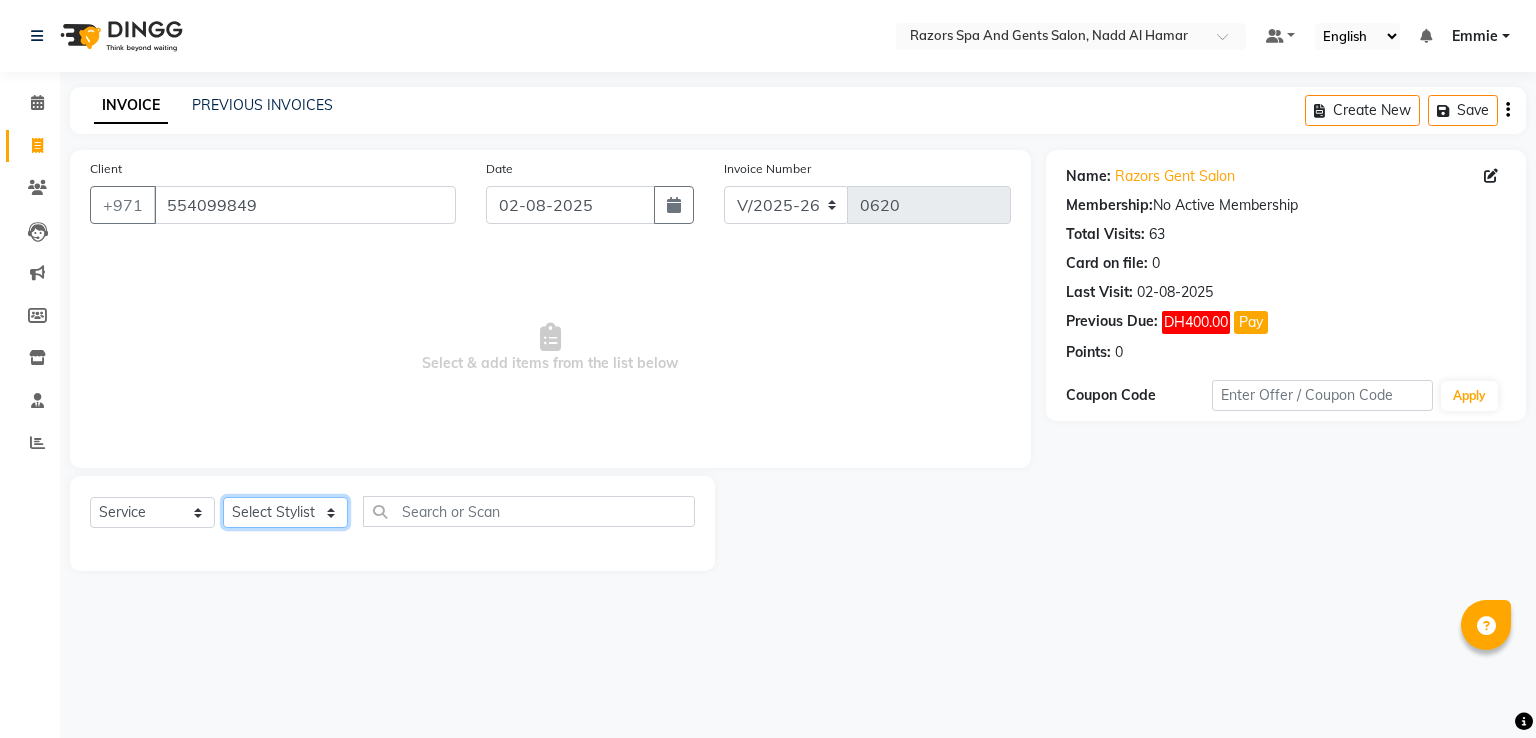 select on "81367" 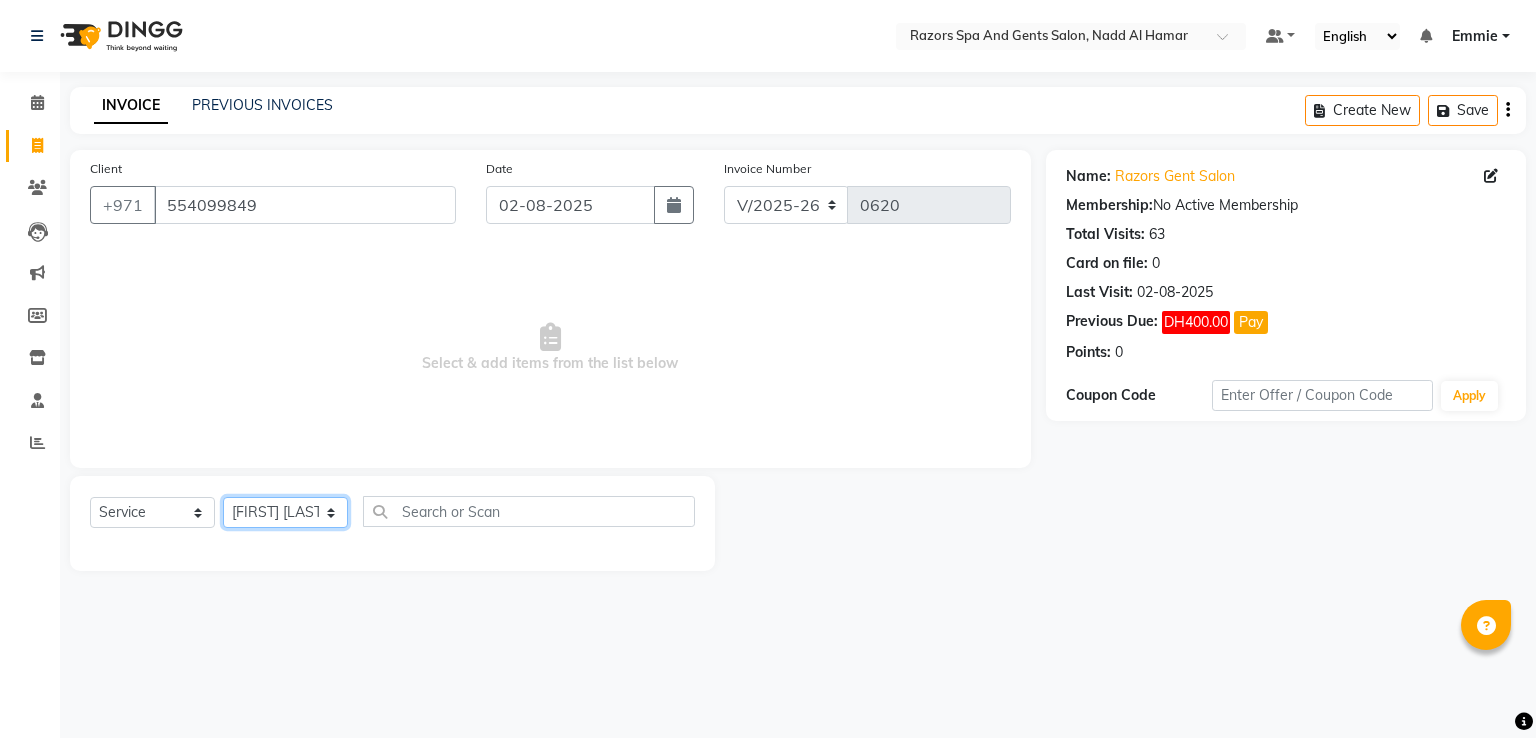 click on "Select Stylist [FIRST] [LAST] [FIRST] [LAST] [LAST] [FIRST] [LAST] [FIRST] [LAST]" 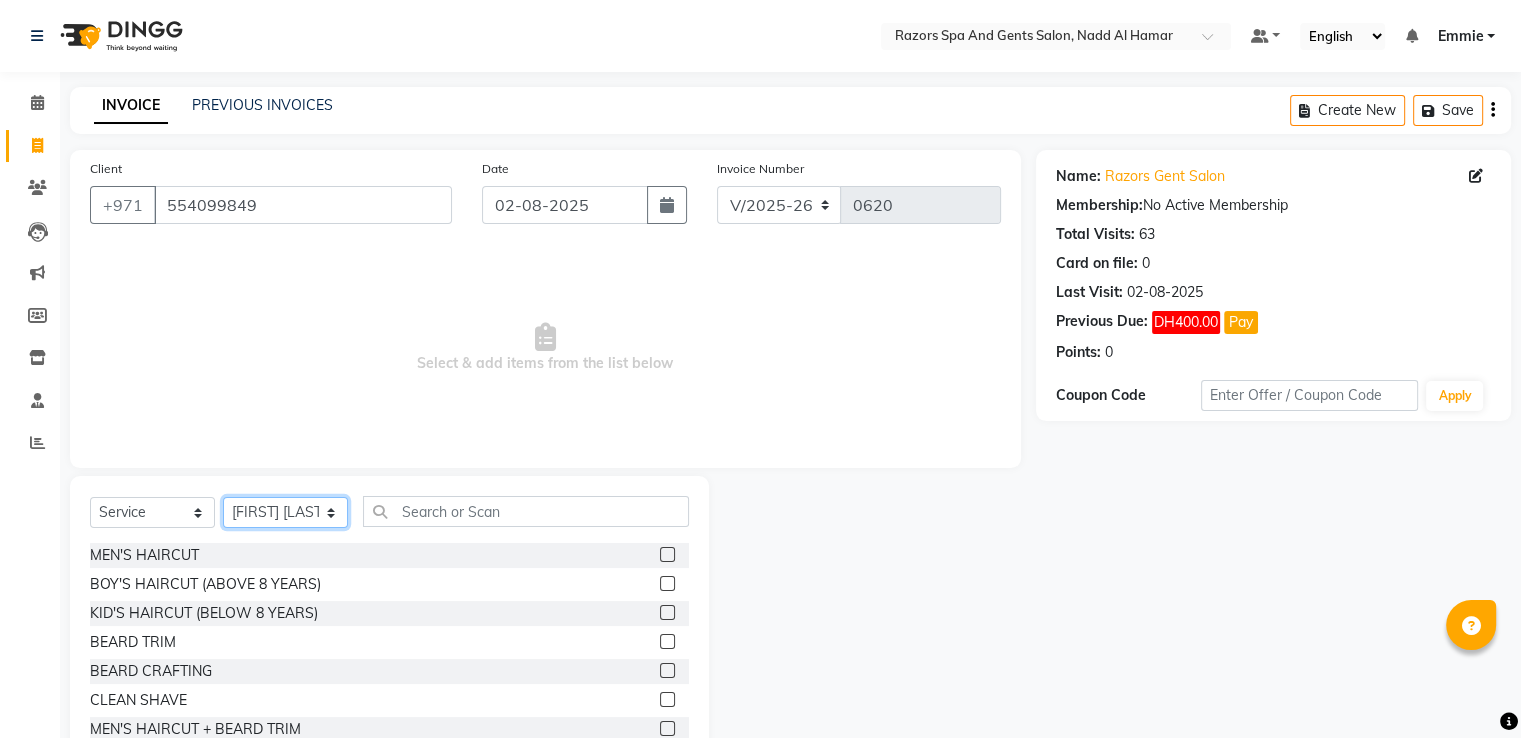 scroll, scrollTop: 174, scrollLeft: 0, axis: vertical 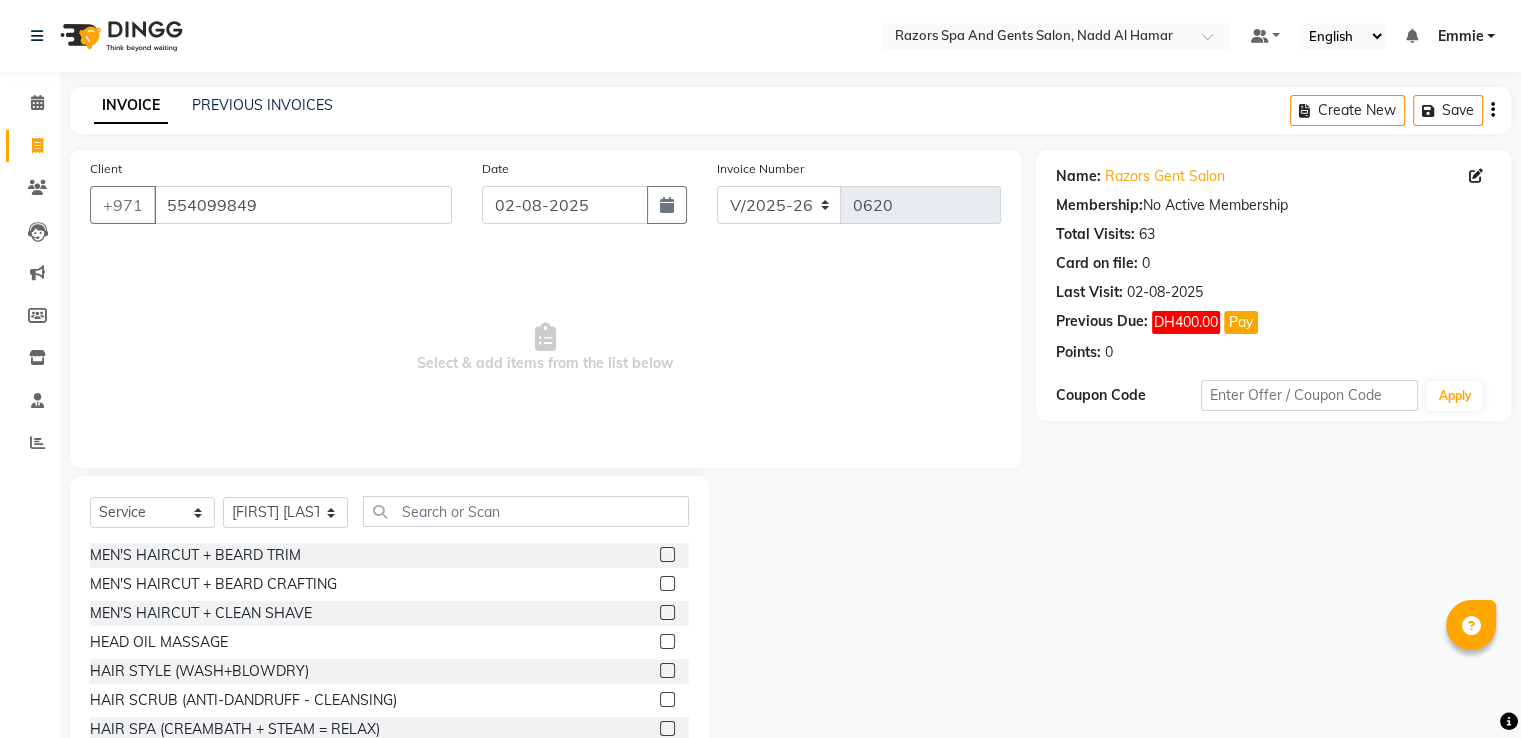 click 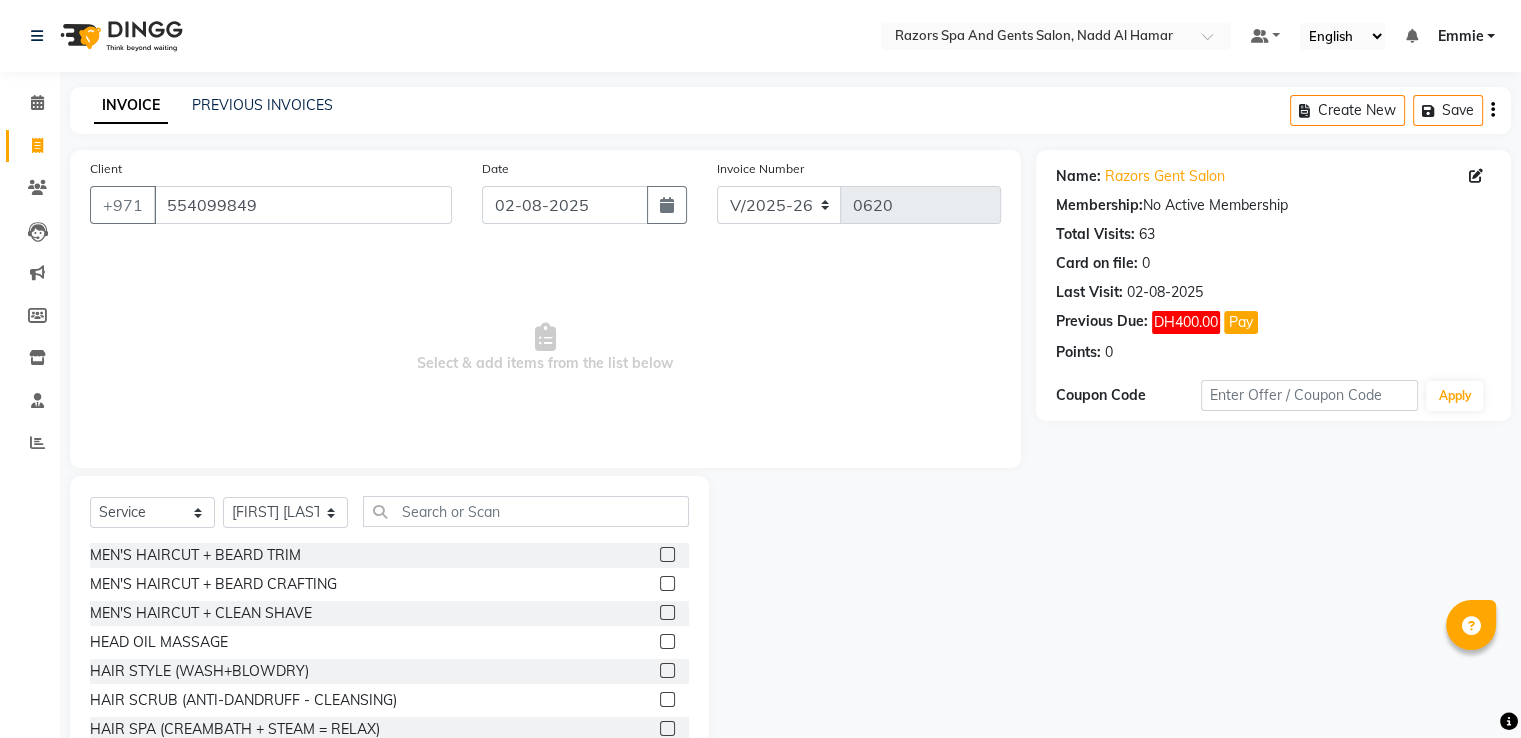 click at bounding box center (666, 584) 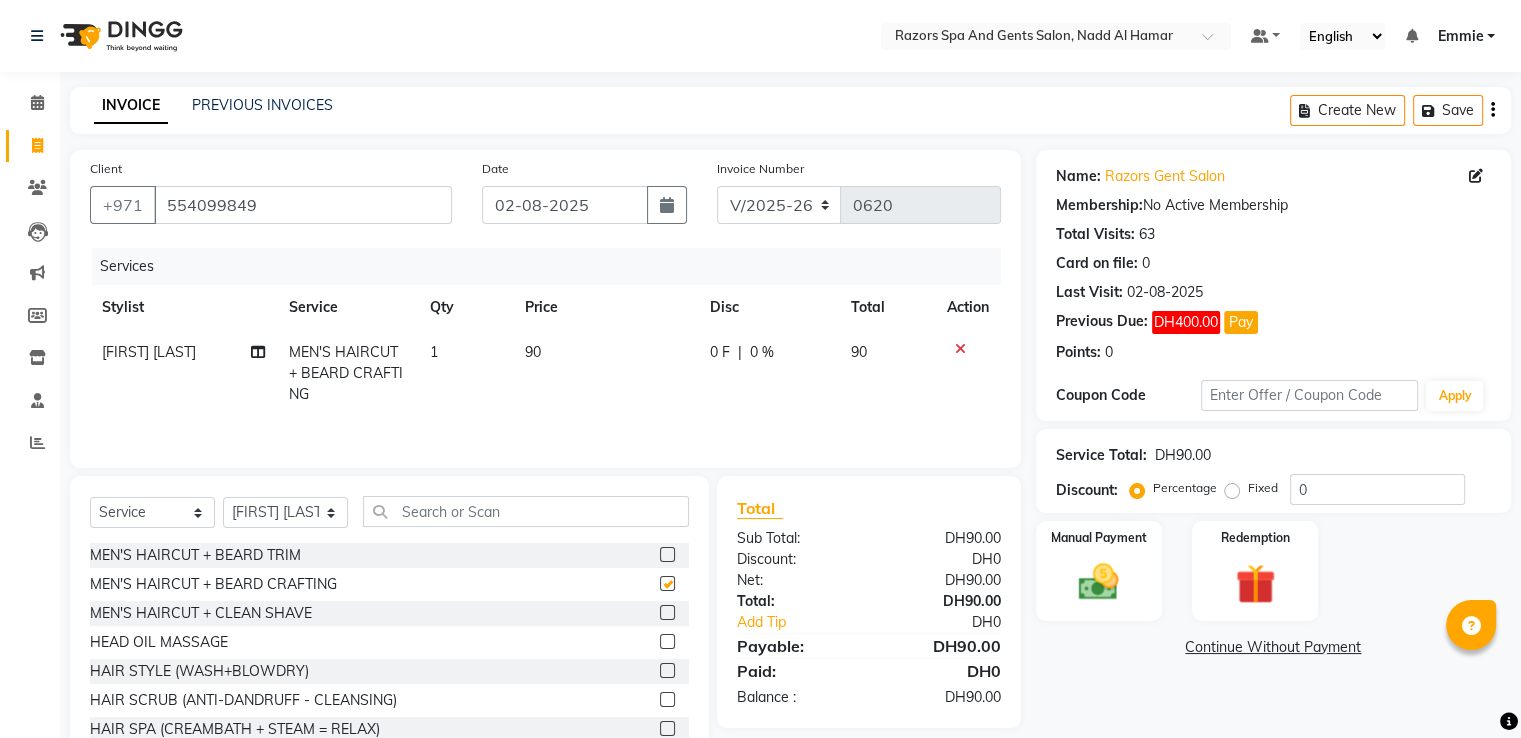 checkbox on "false" 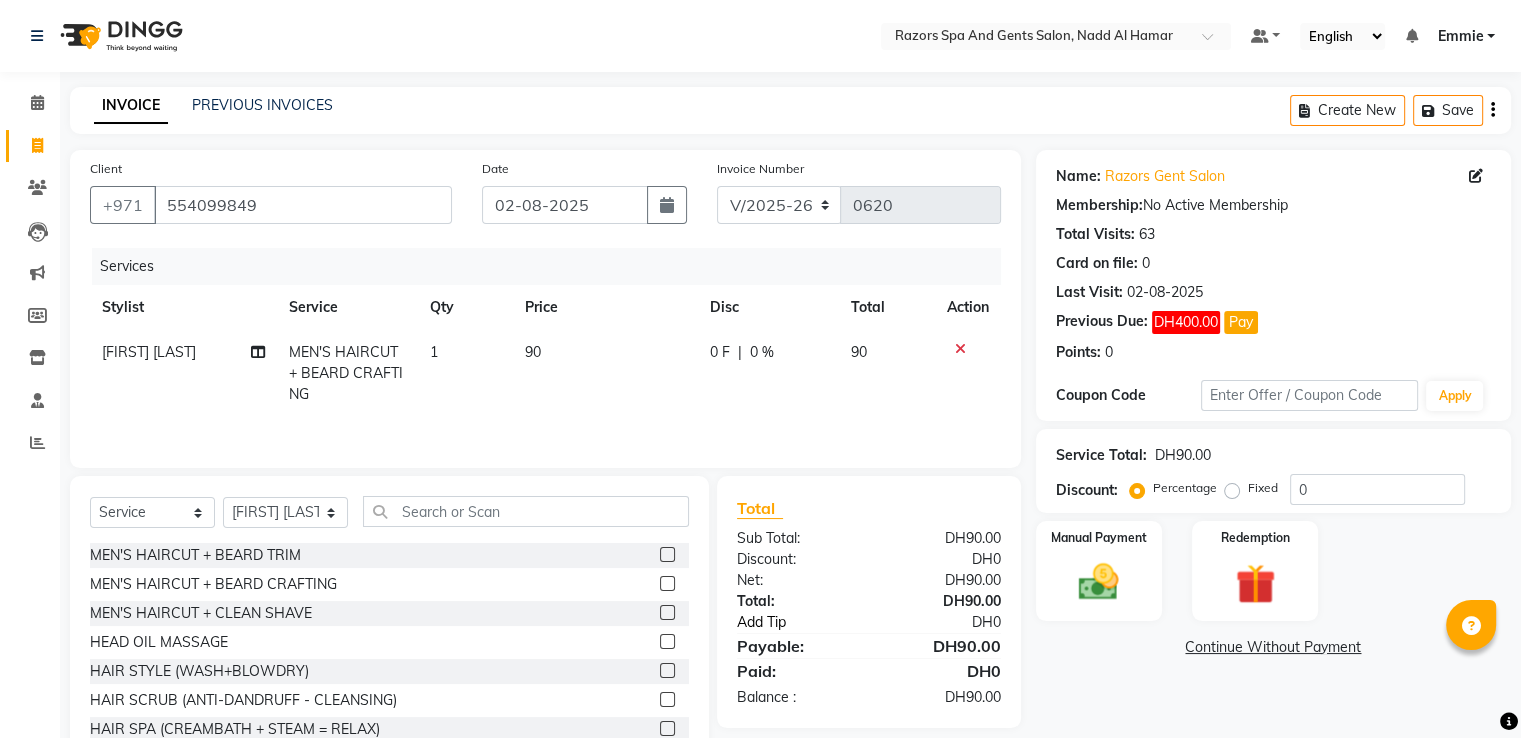click on "Add Tip" 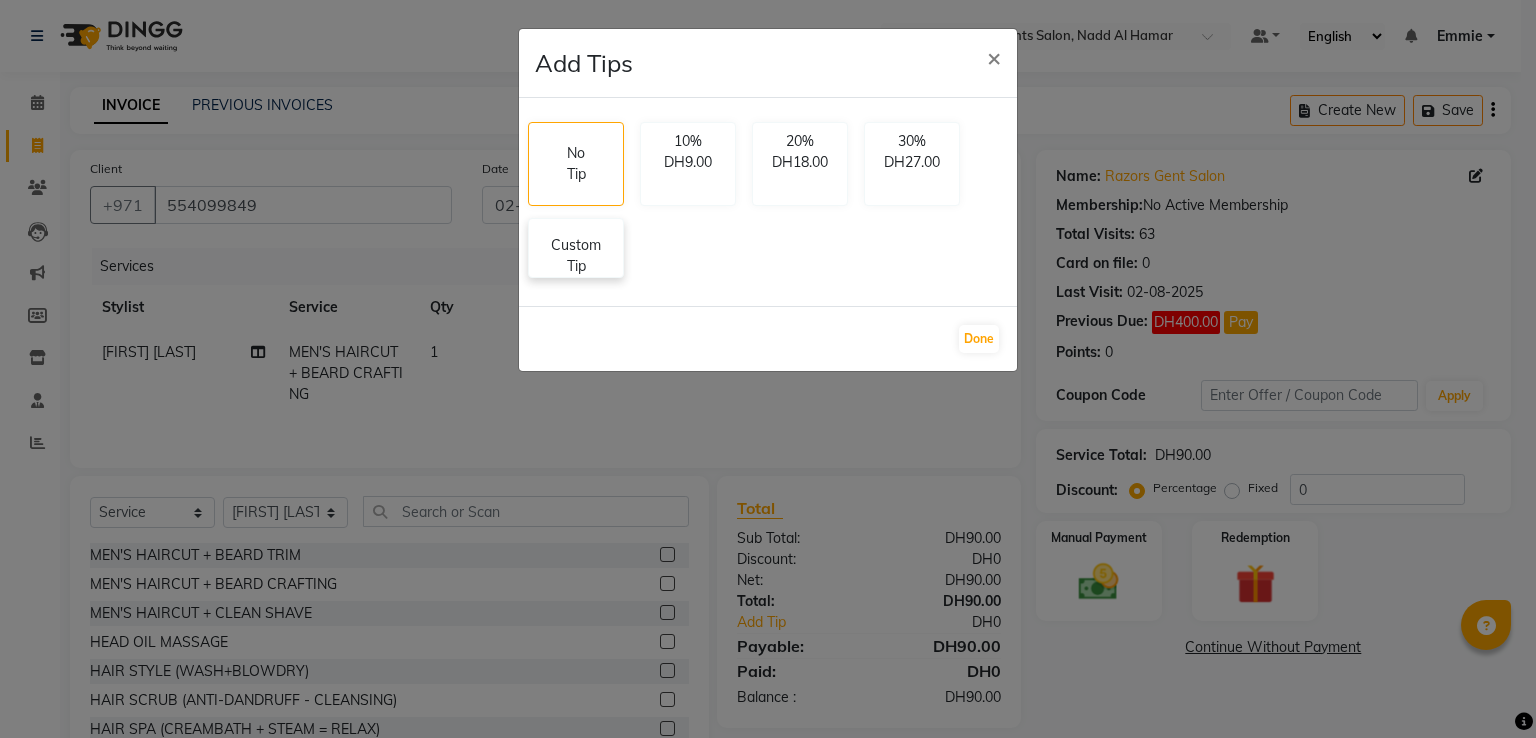 click on "No Tip 10% DH9.00 20% DH18.00 30% DH27.00 Custom Tip" 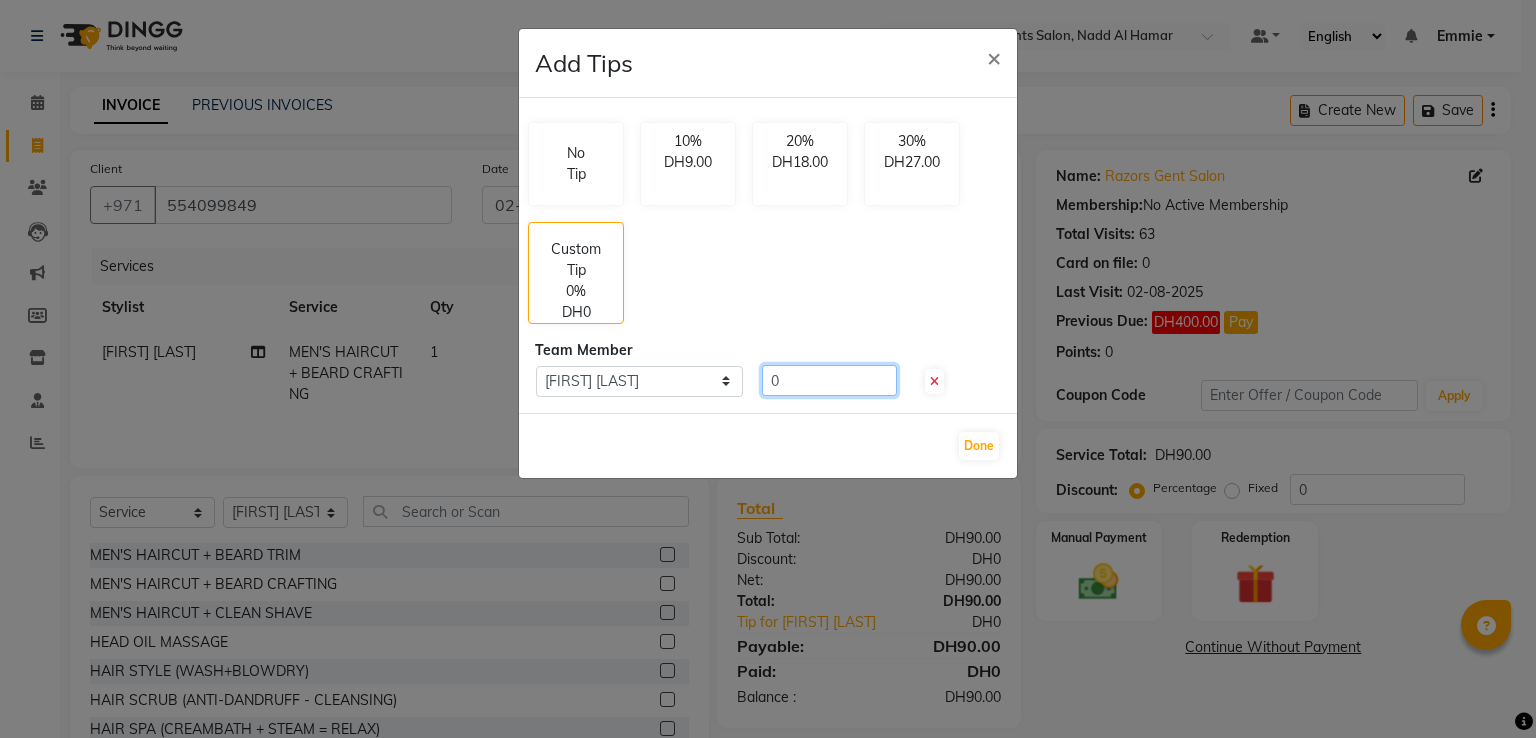 click on "0" 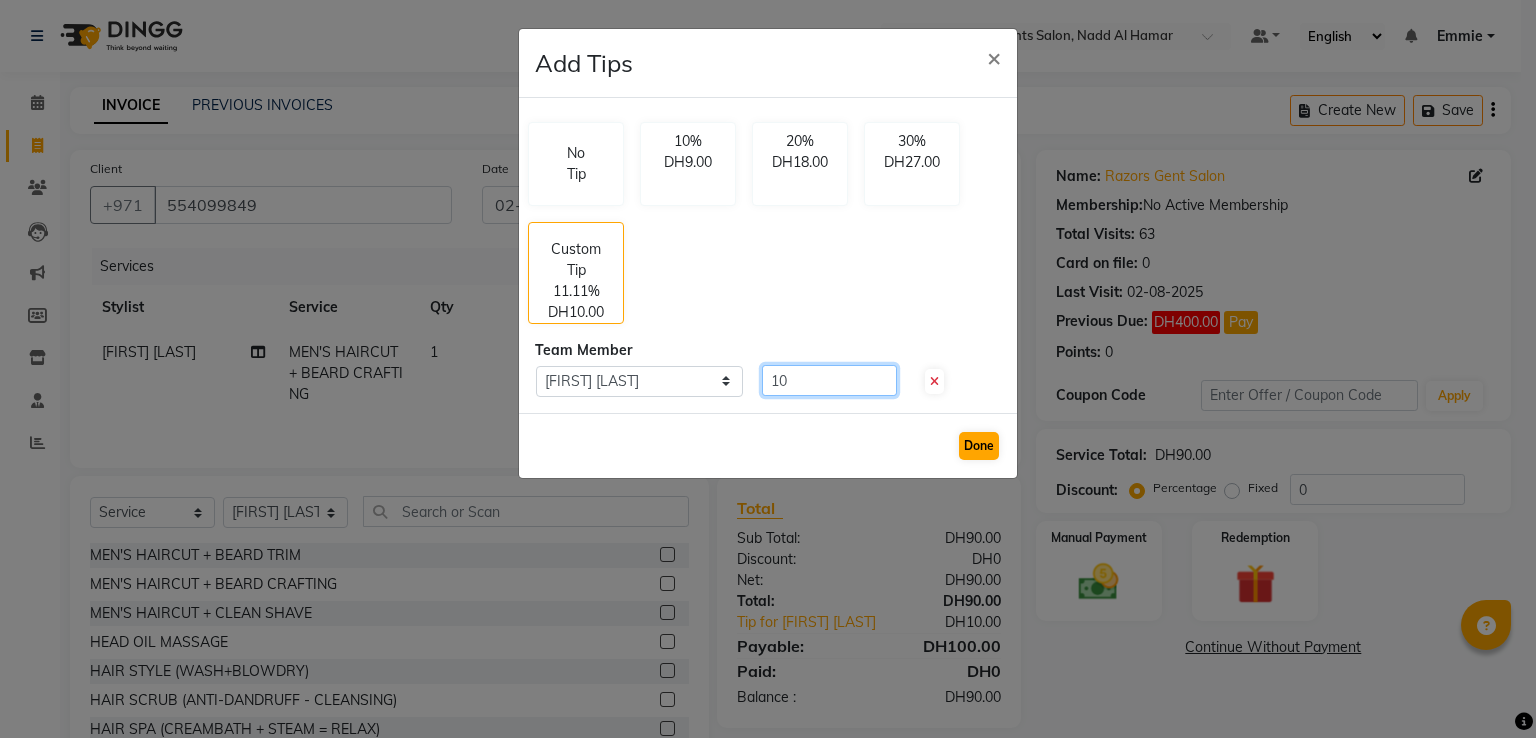type on "10" 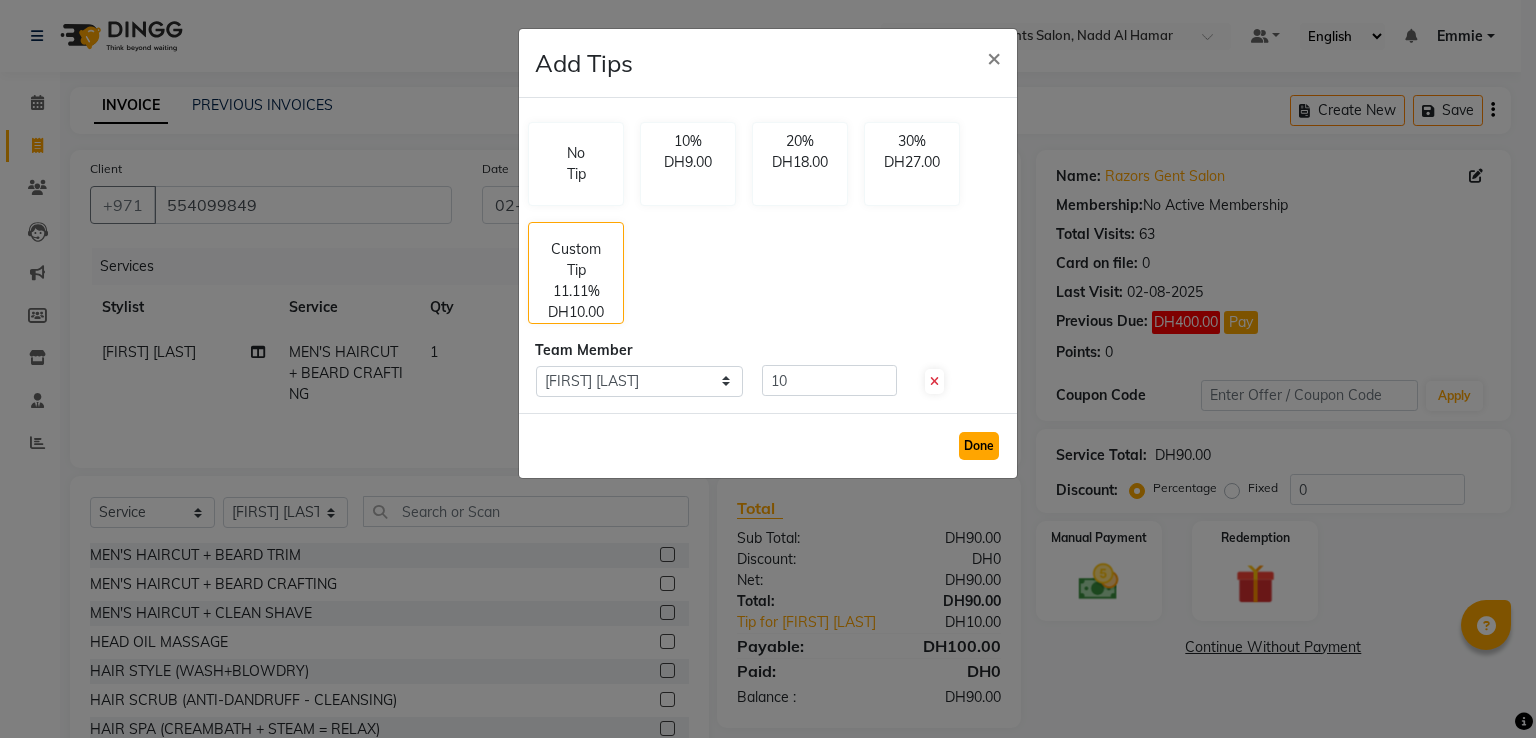 click on "Done" 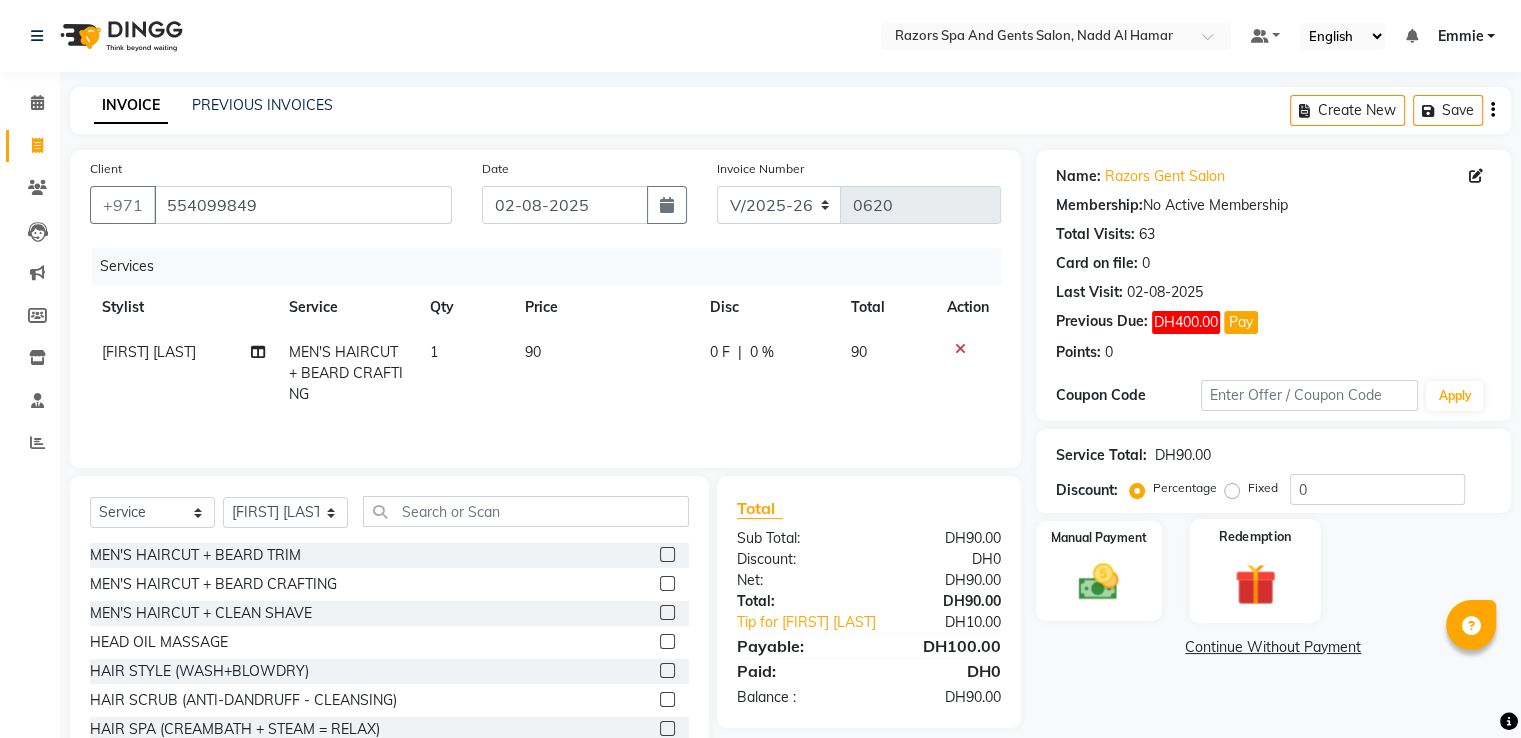 scroll, scrollTop: 64, scrollLeft: 0, axis: vertical 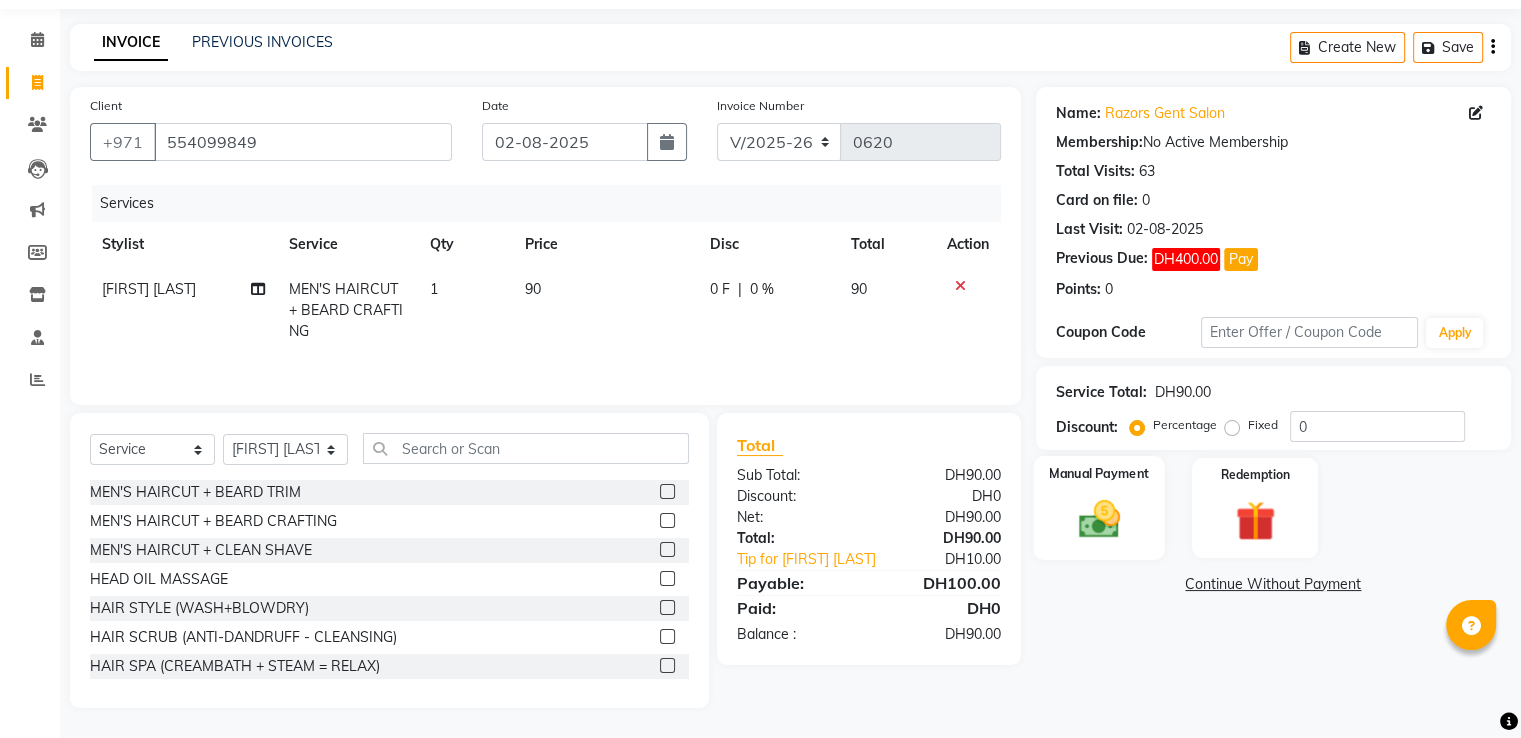 click 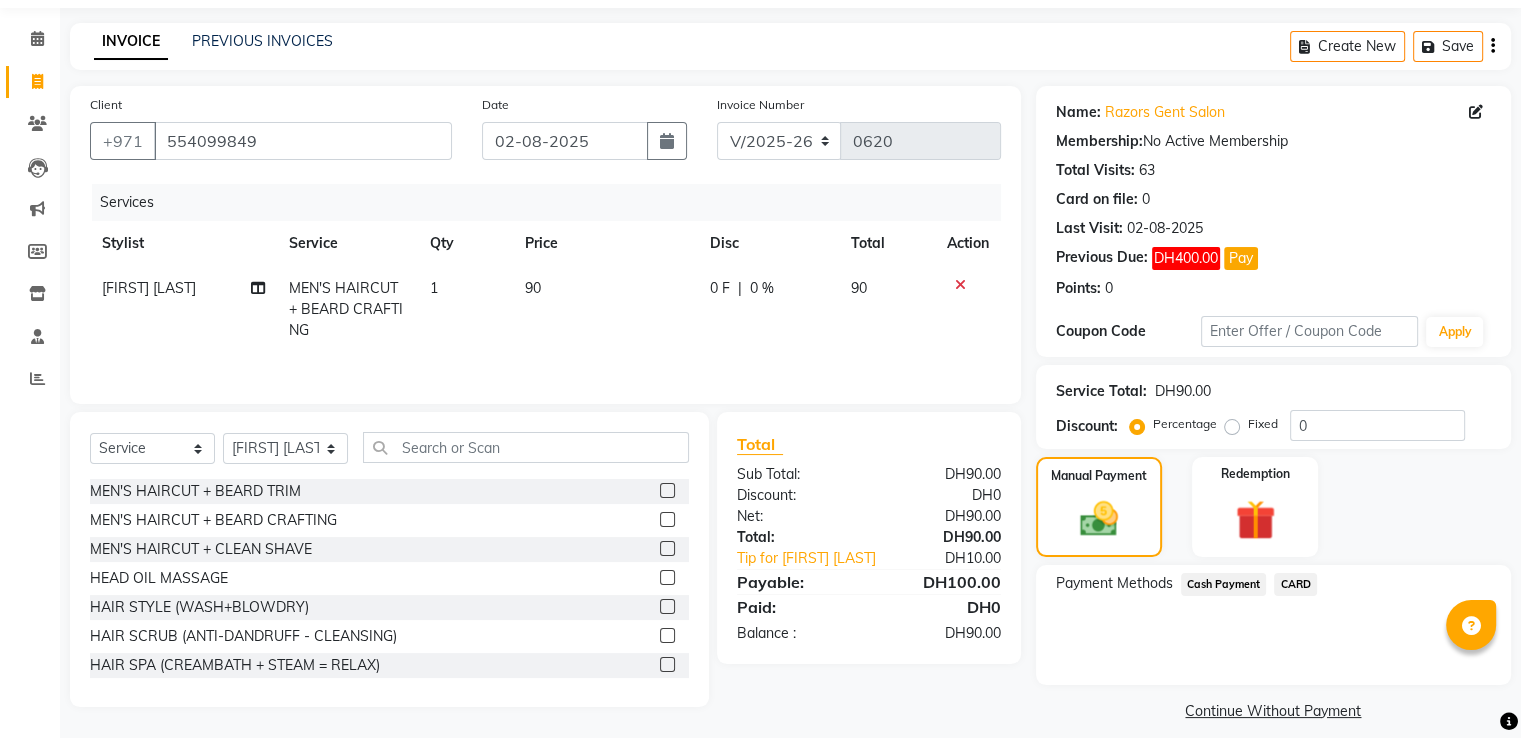 click on "CARD" 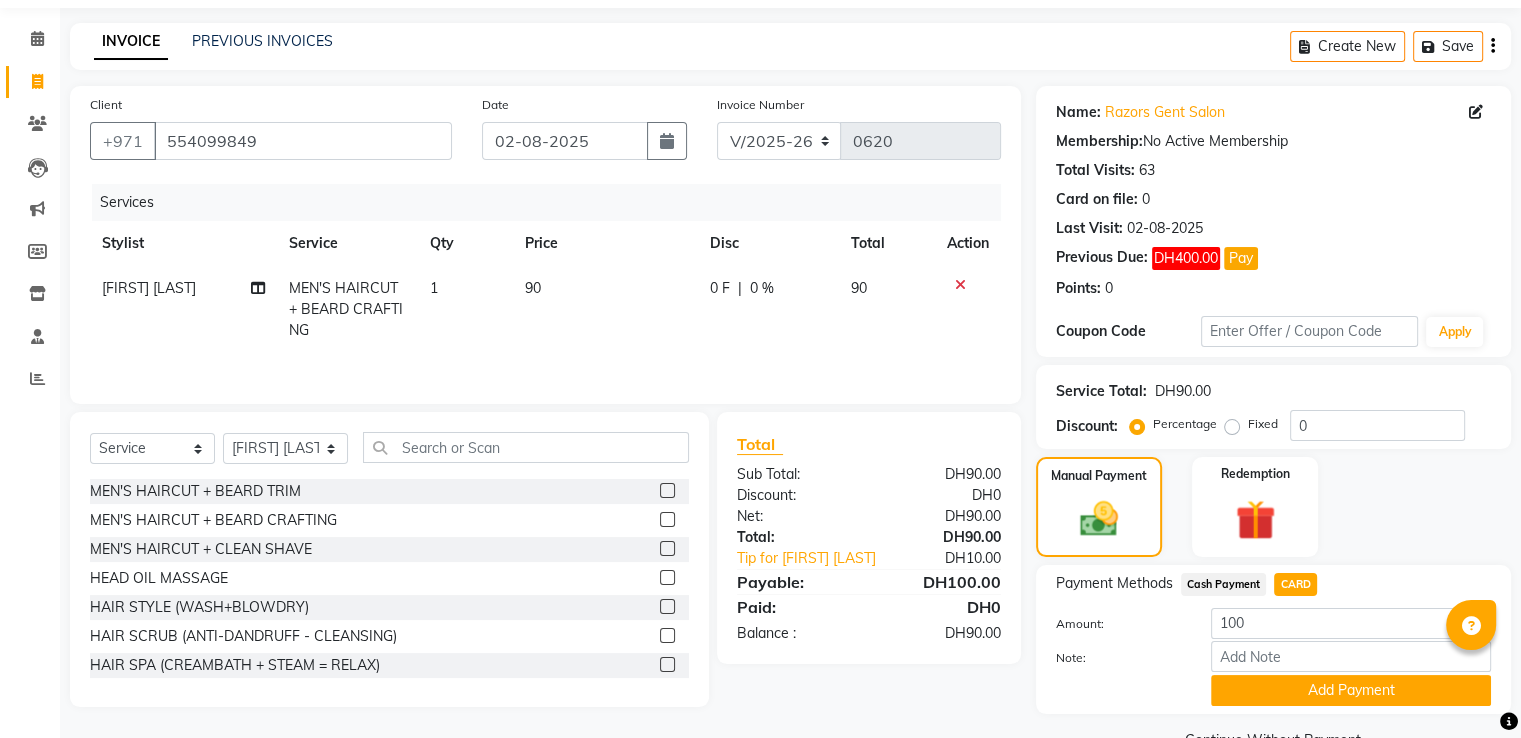 scroll, scrollTop: 112, scrollLeft: 0, axis: vertical 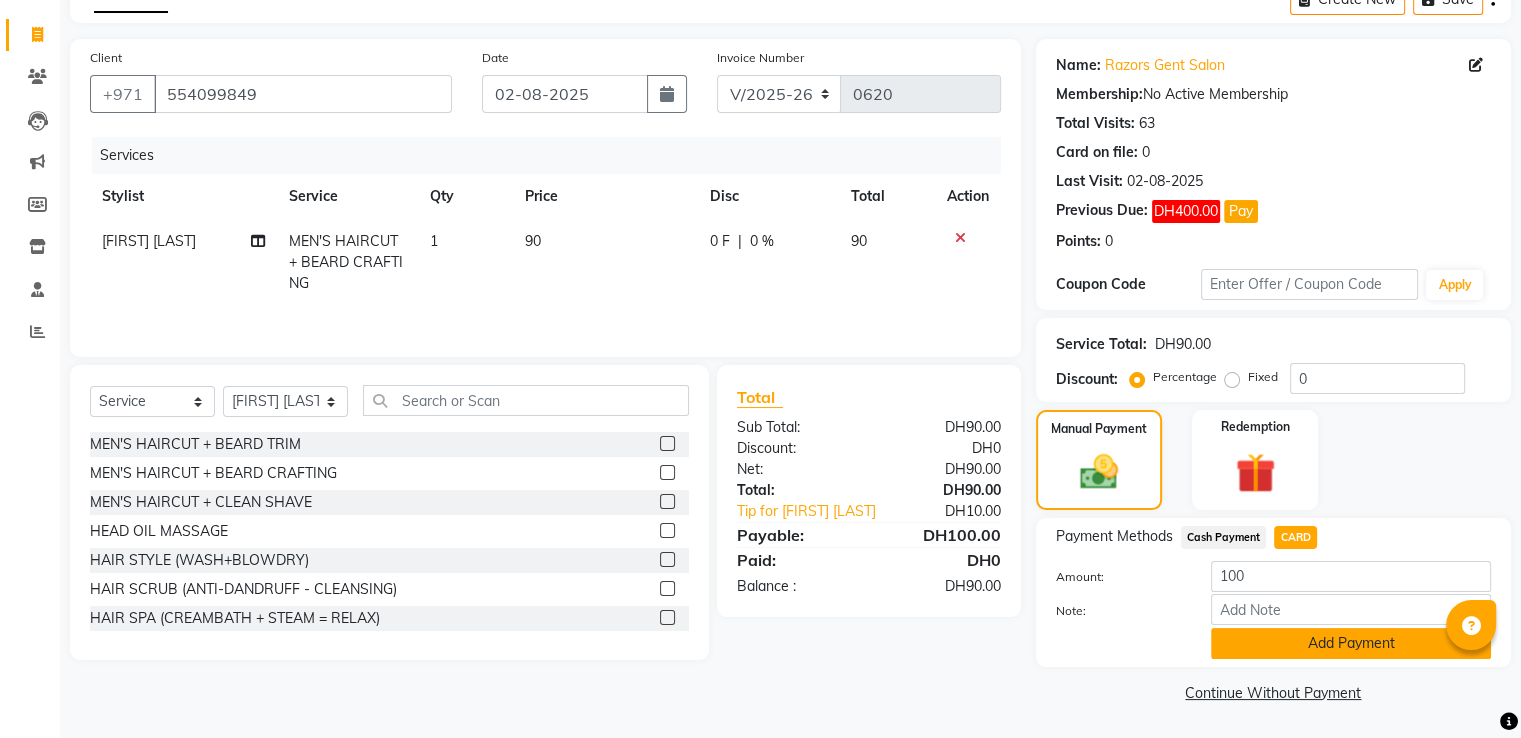 click on "Add Payment" 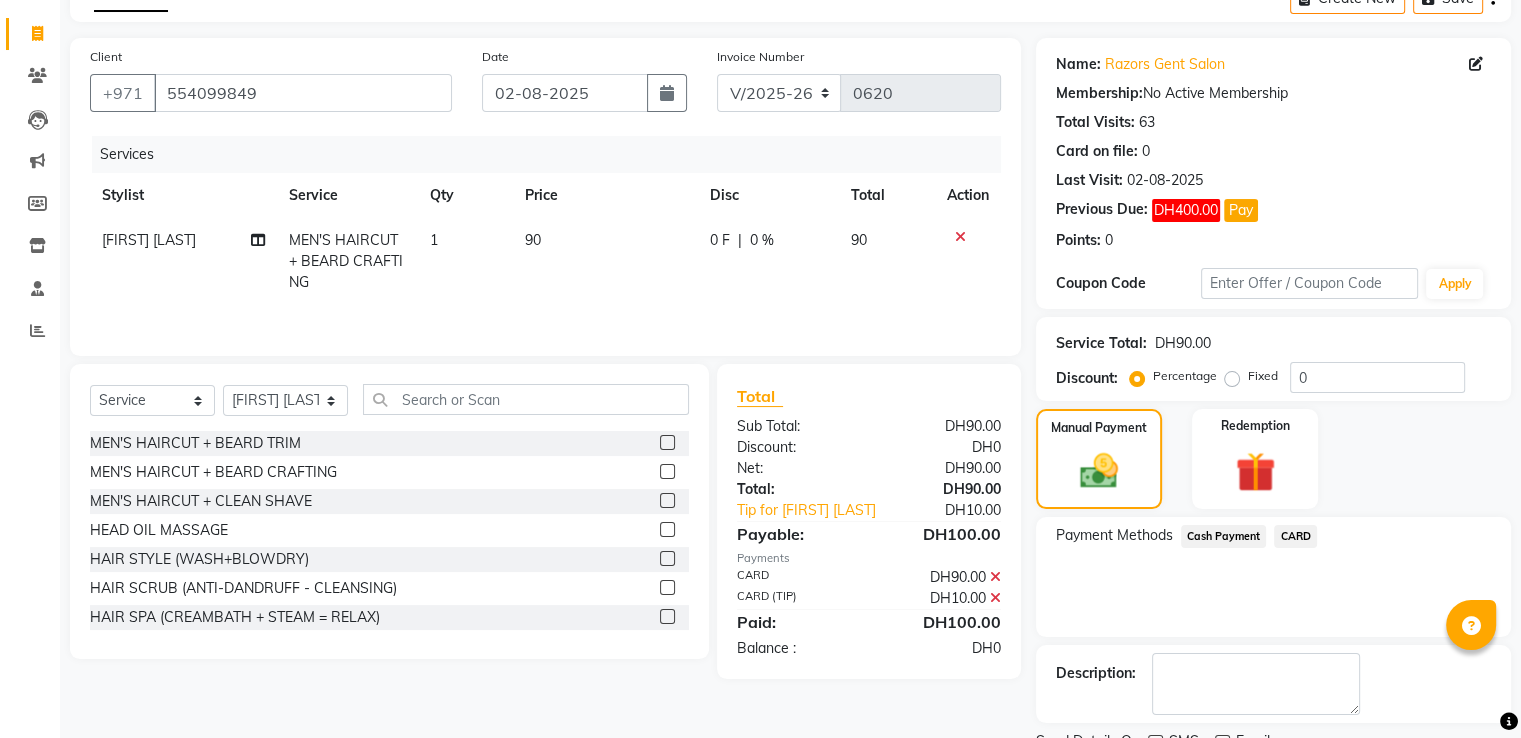 scroll, scrollTop: 193, scrollLeft: 0, axis: vertical 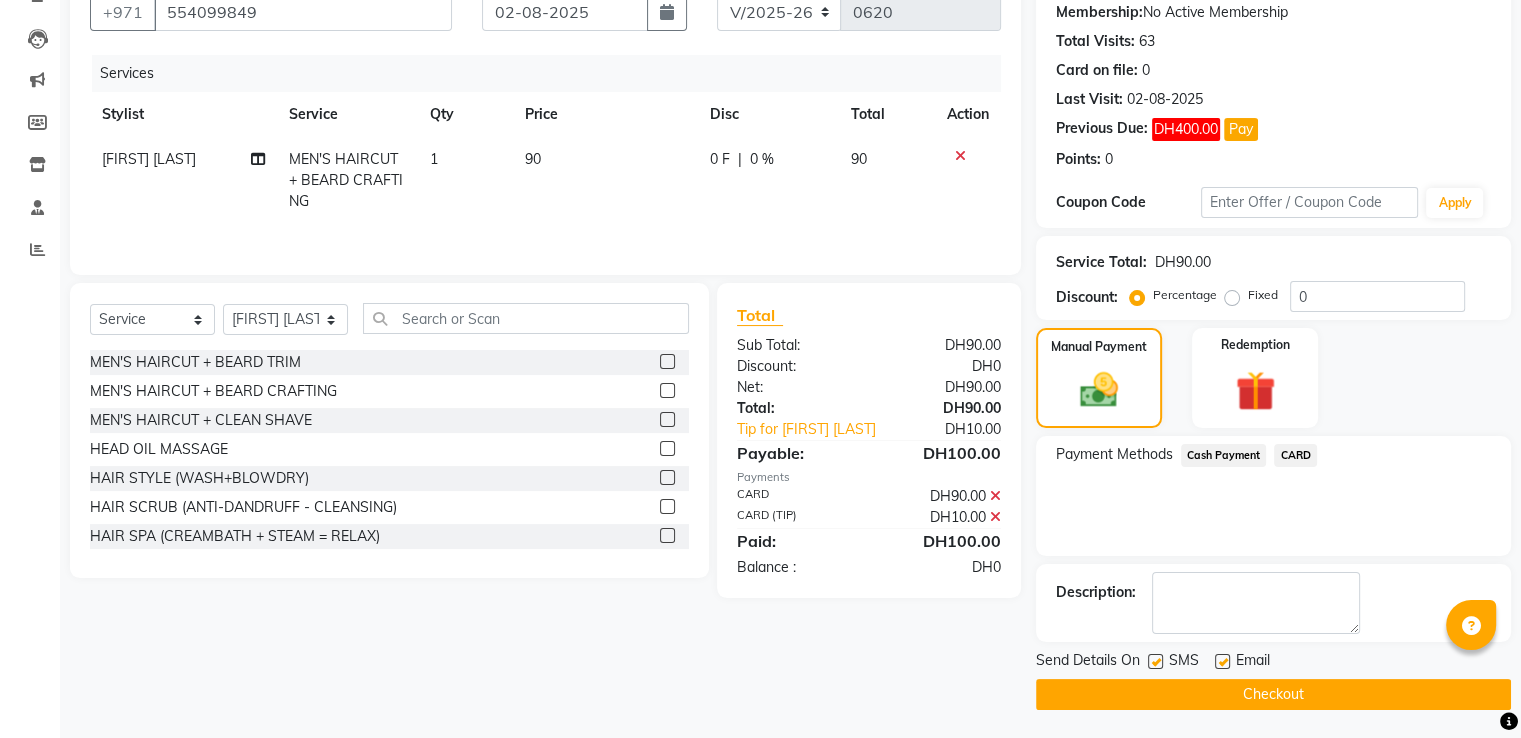 click on "Checkout" 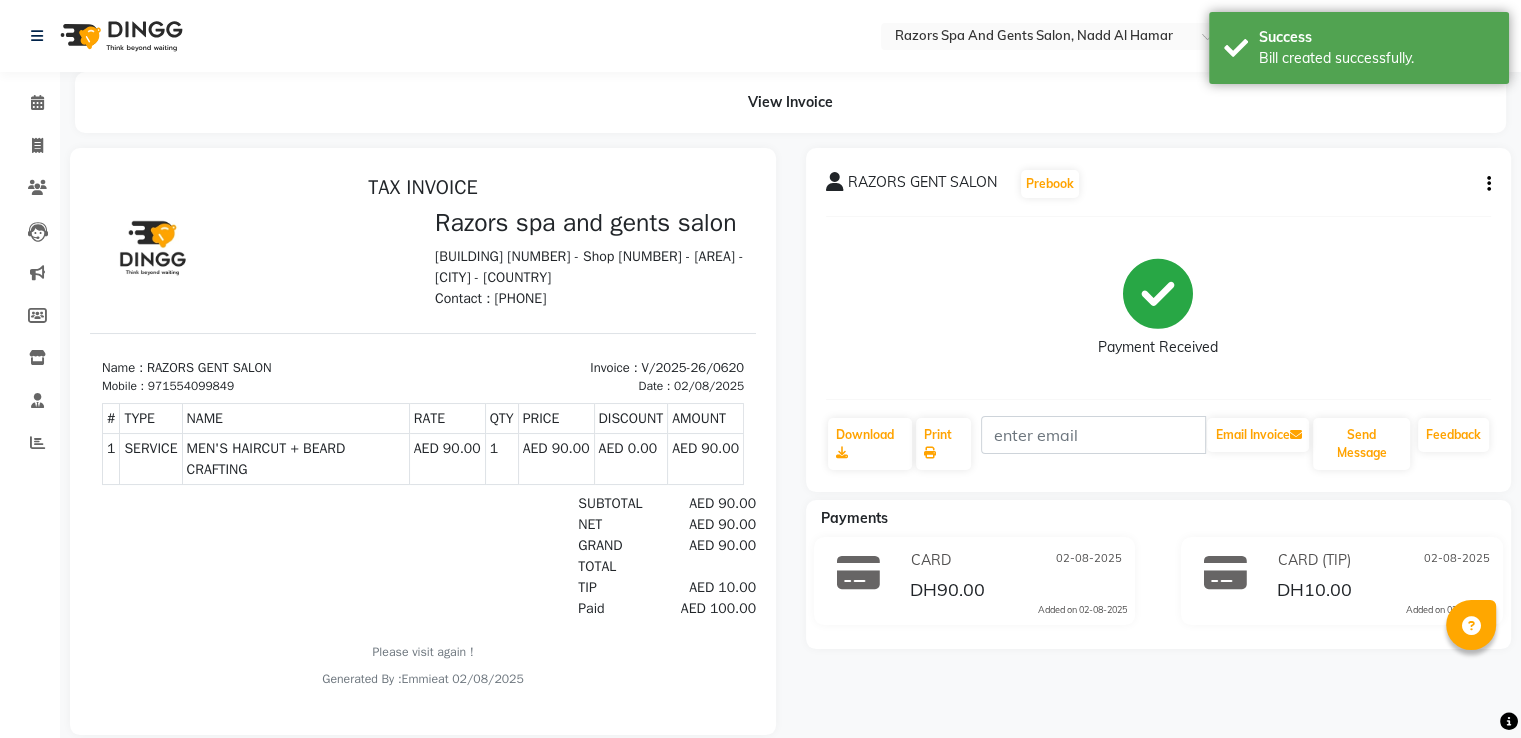 scroll, scrollTop: 0, scrollLeft: 0, axis: both 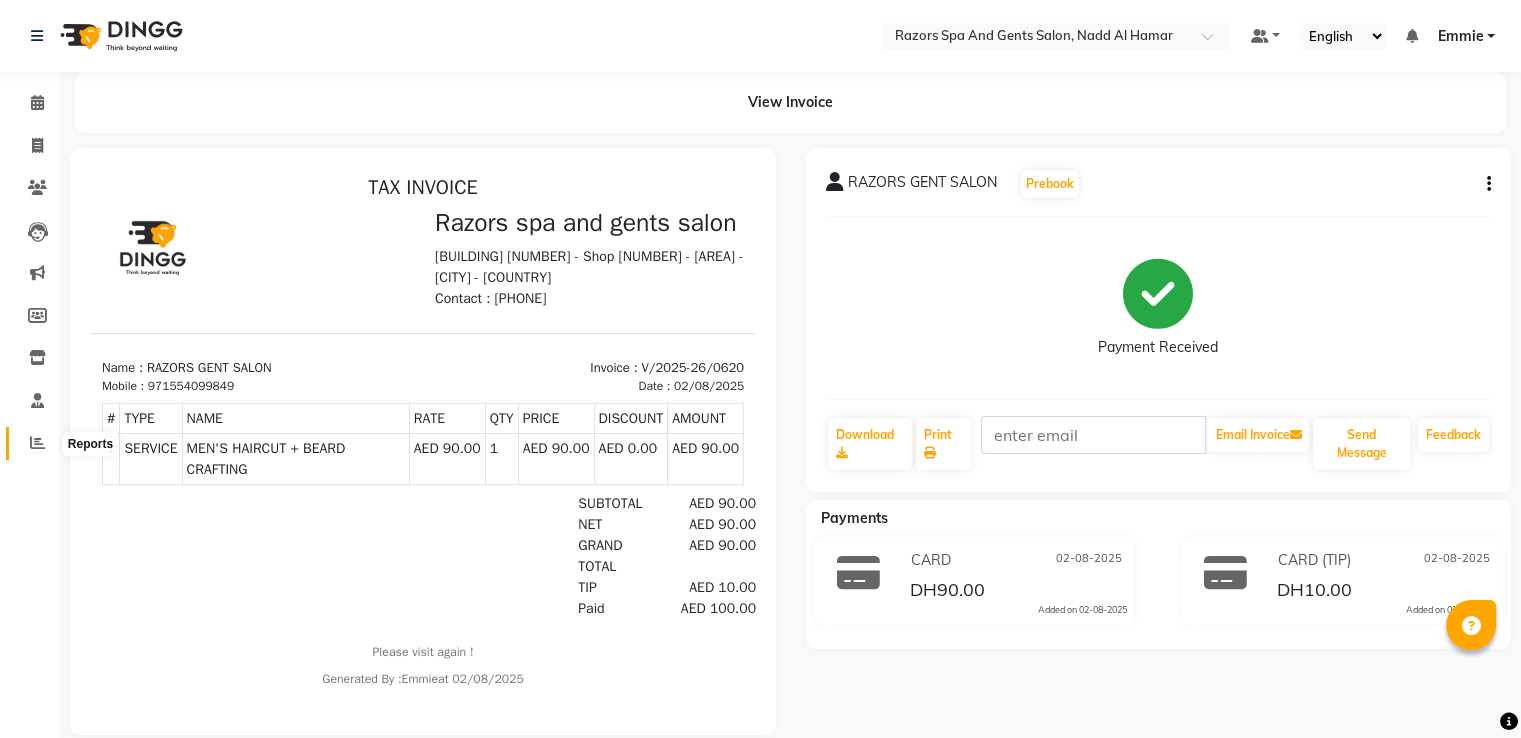 click 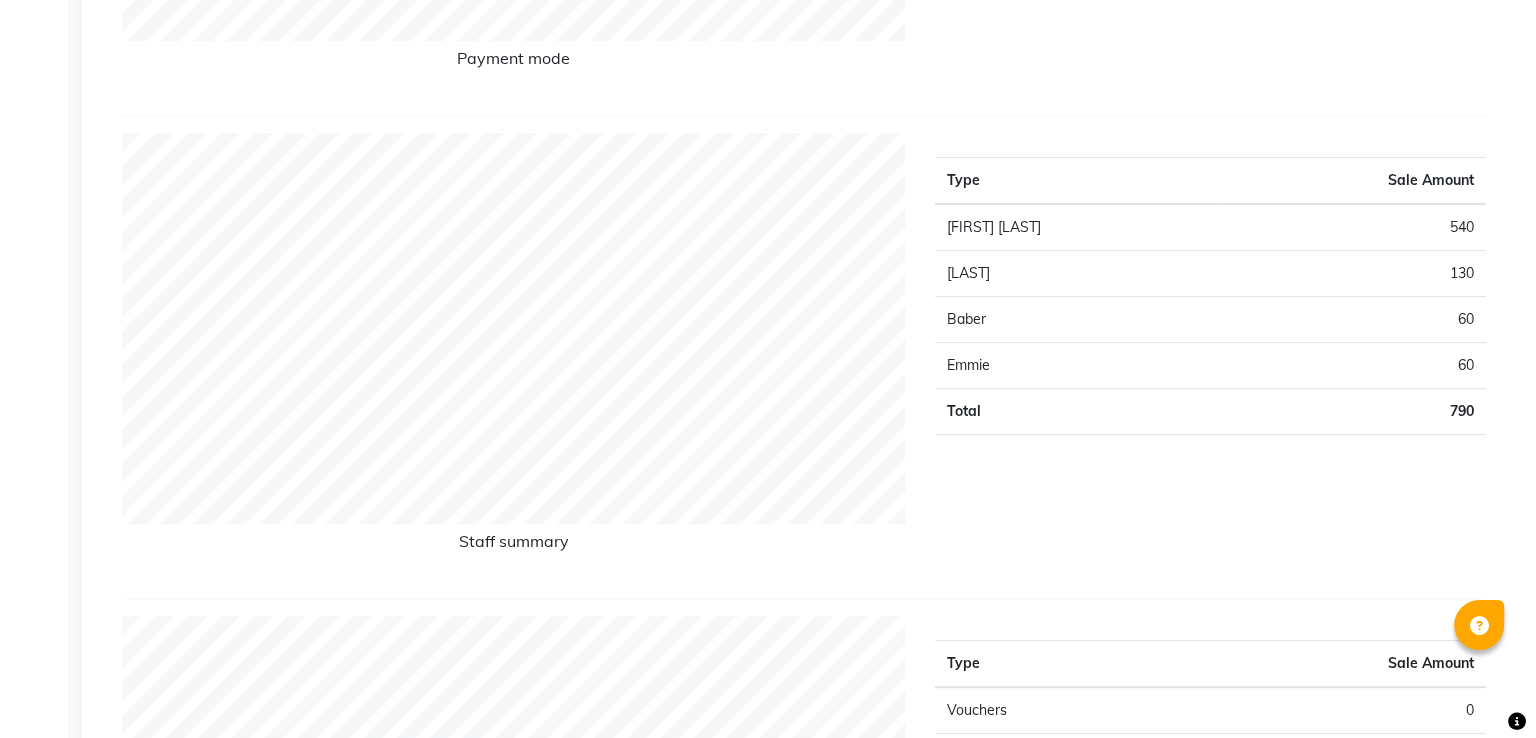 scroll, scrollTop: 0, scrollLeft: 0, axis: both 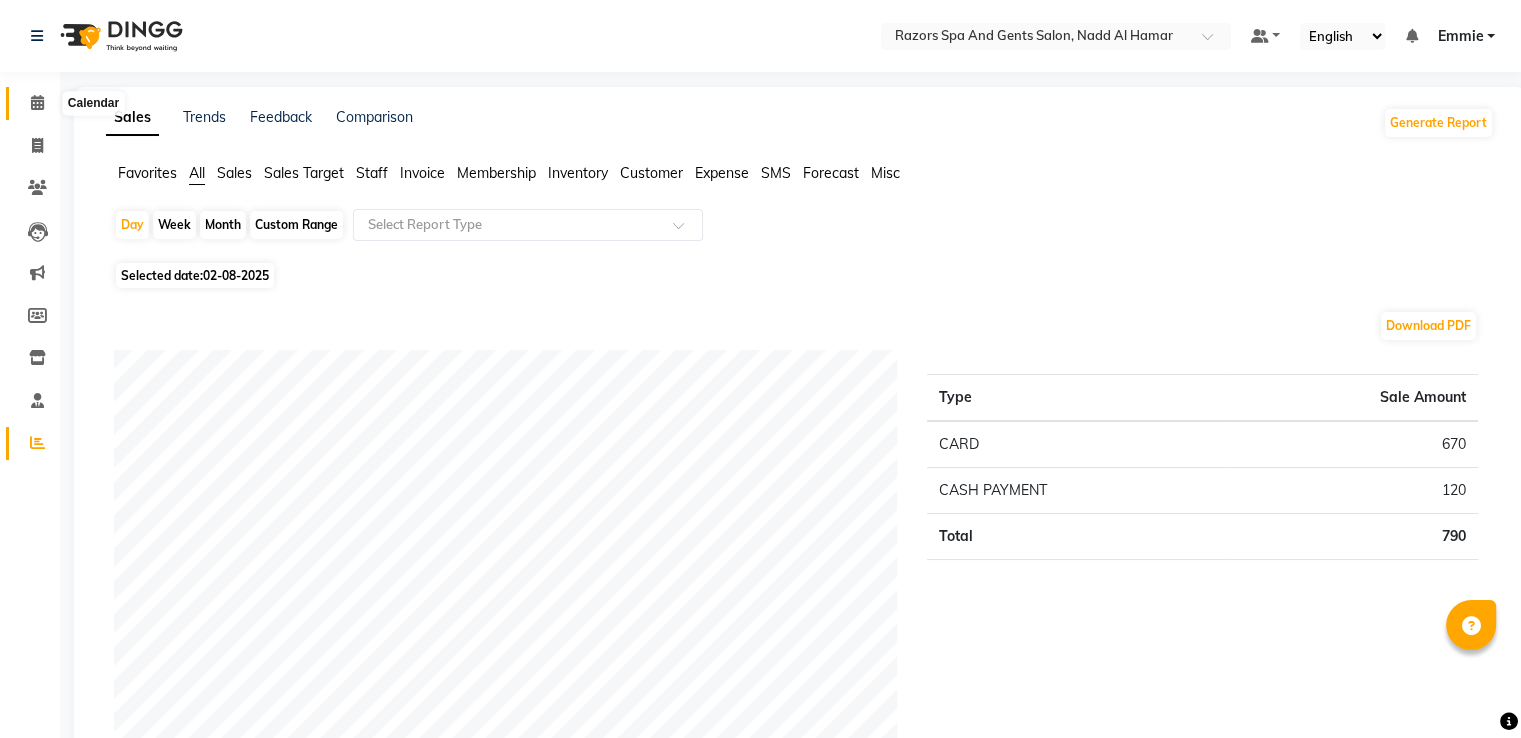 click 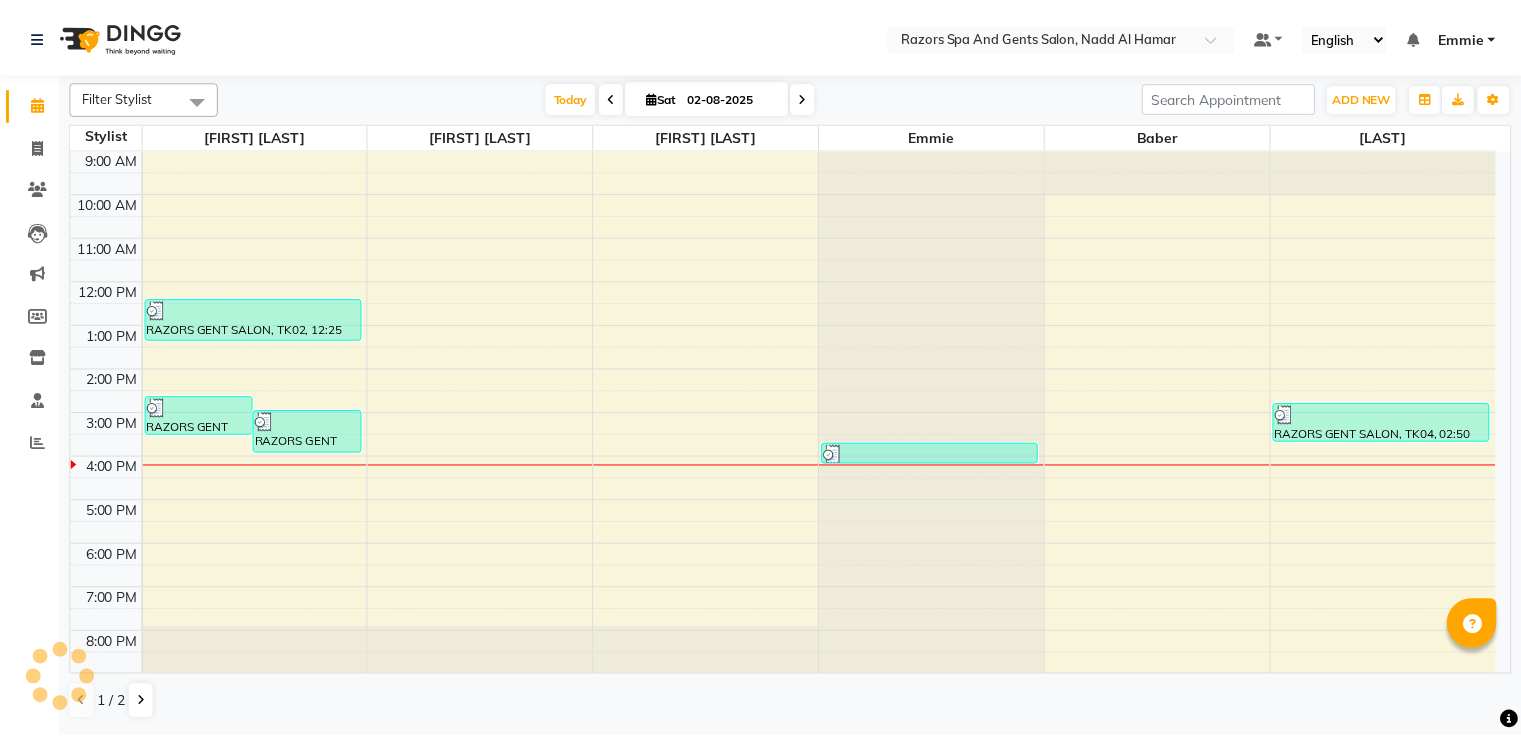 scroll, scrollTop: 0, scrollLeft: 0, axis: both 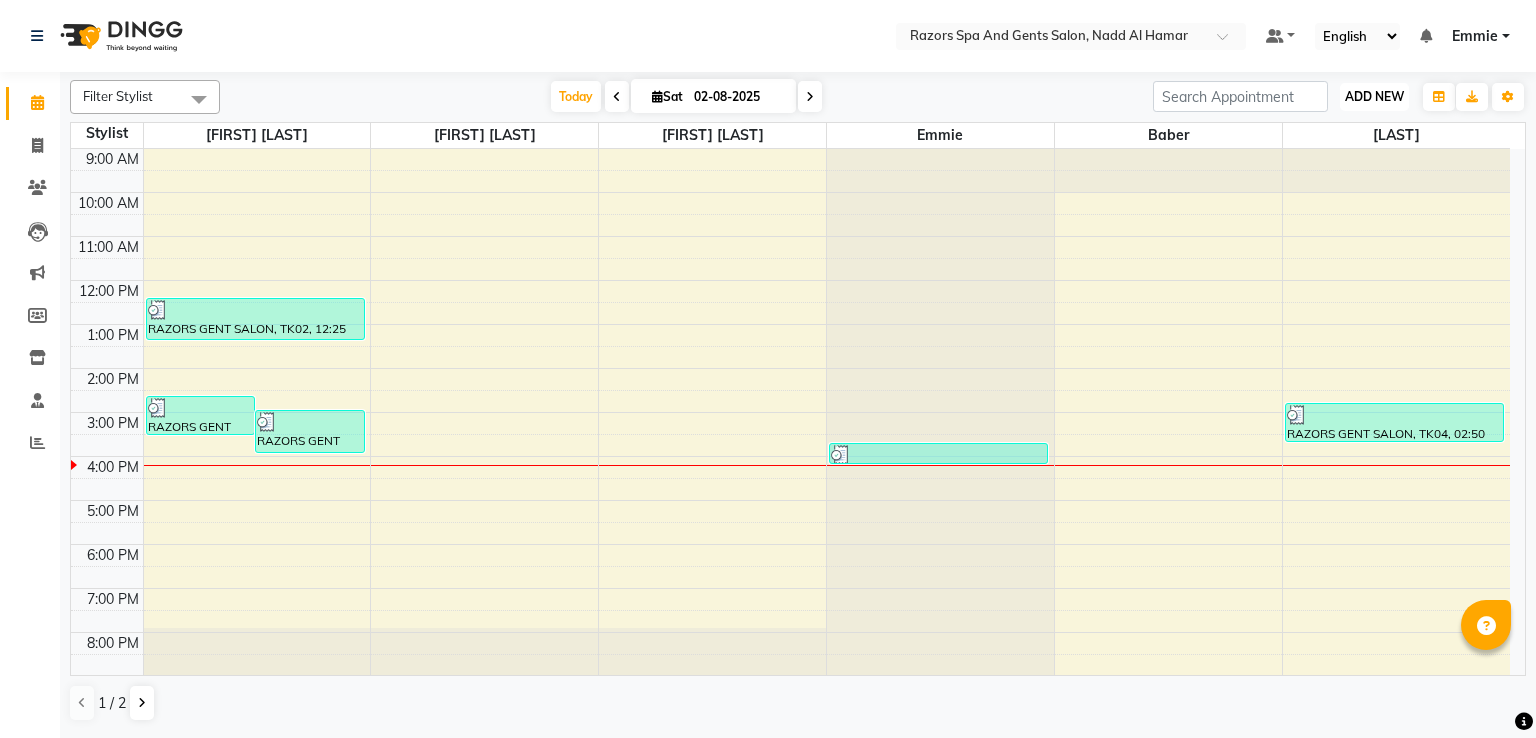 click on "ADD NEW" at bounding box center [1374, 96] 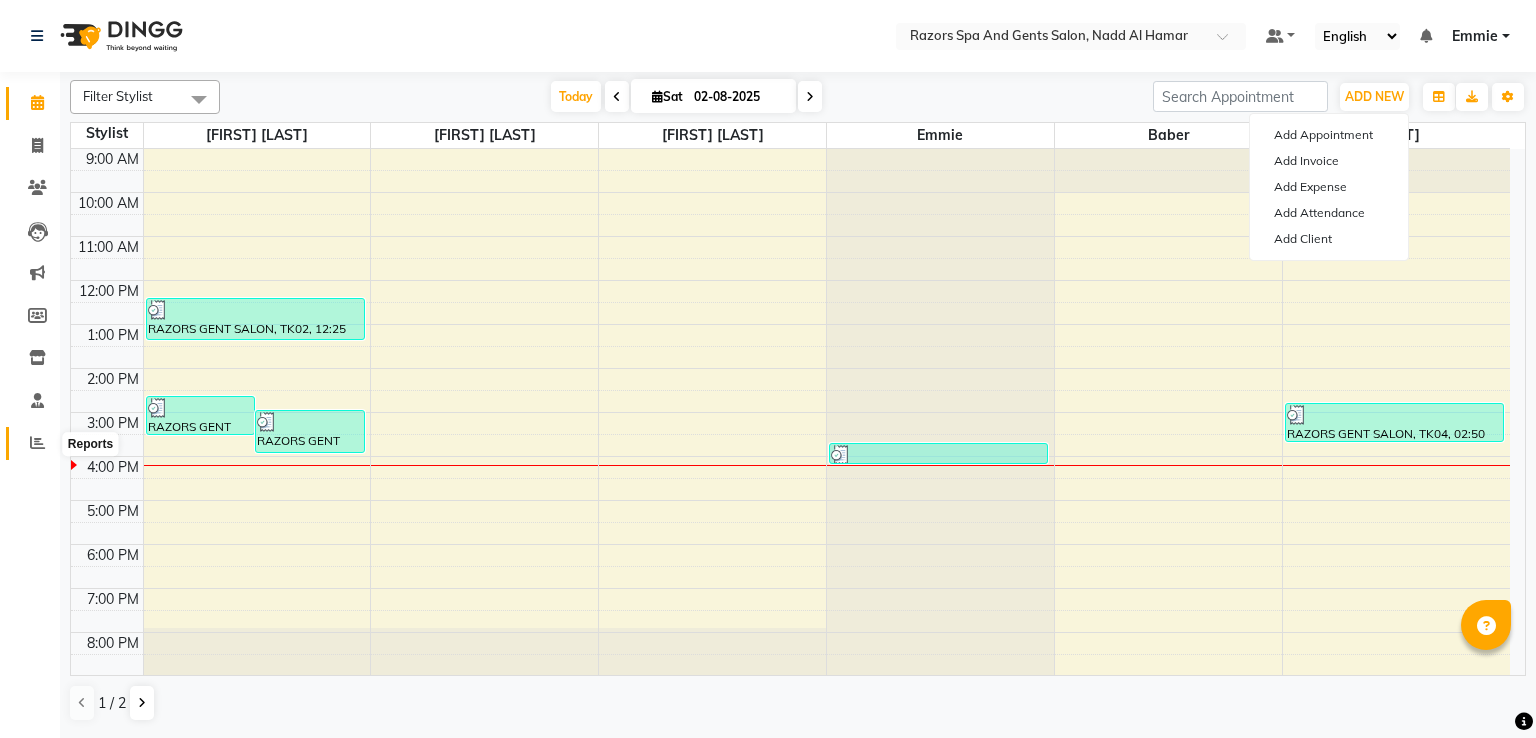 click 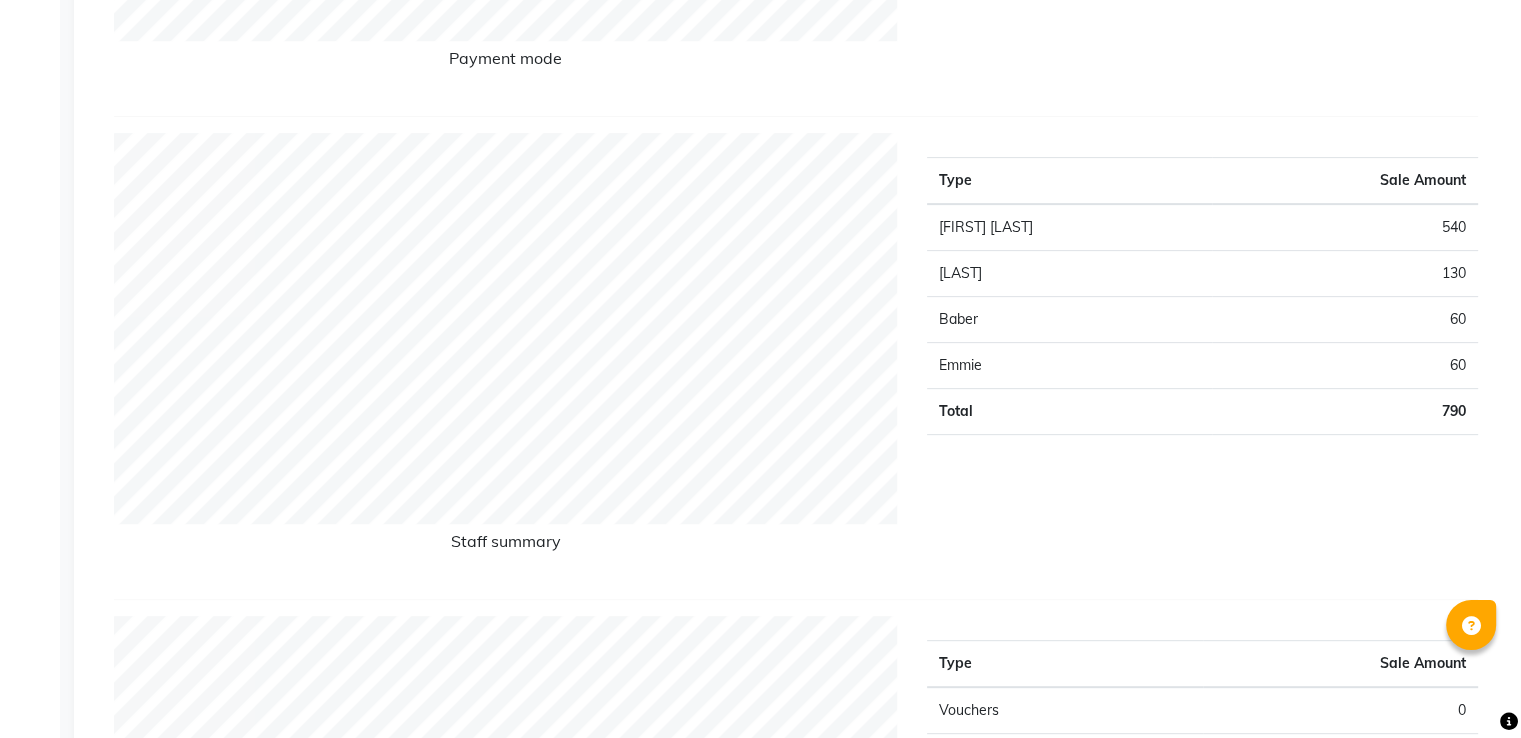 scroll, scrollTop: 0, scrollLeft: 0, axis: both 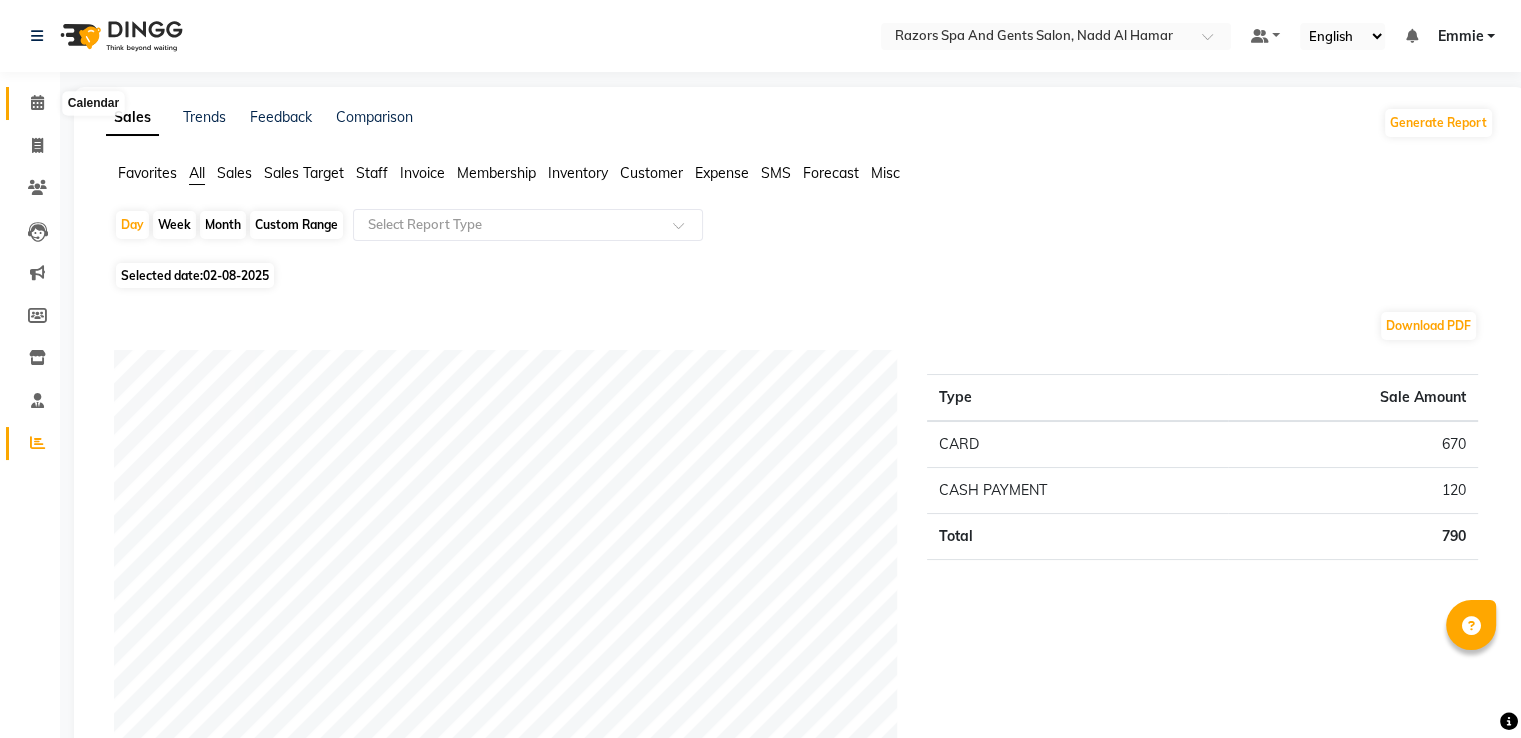 click 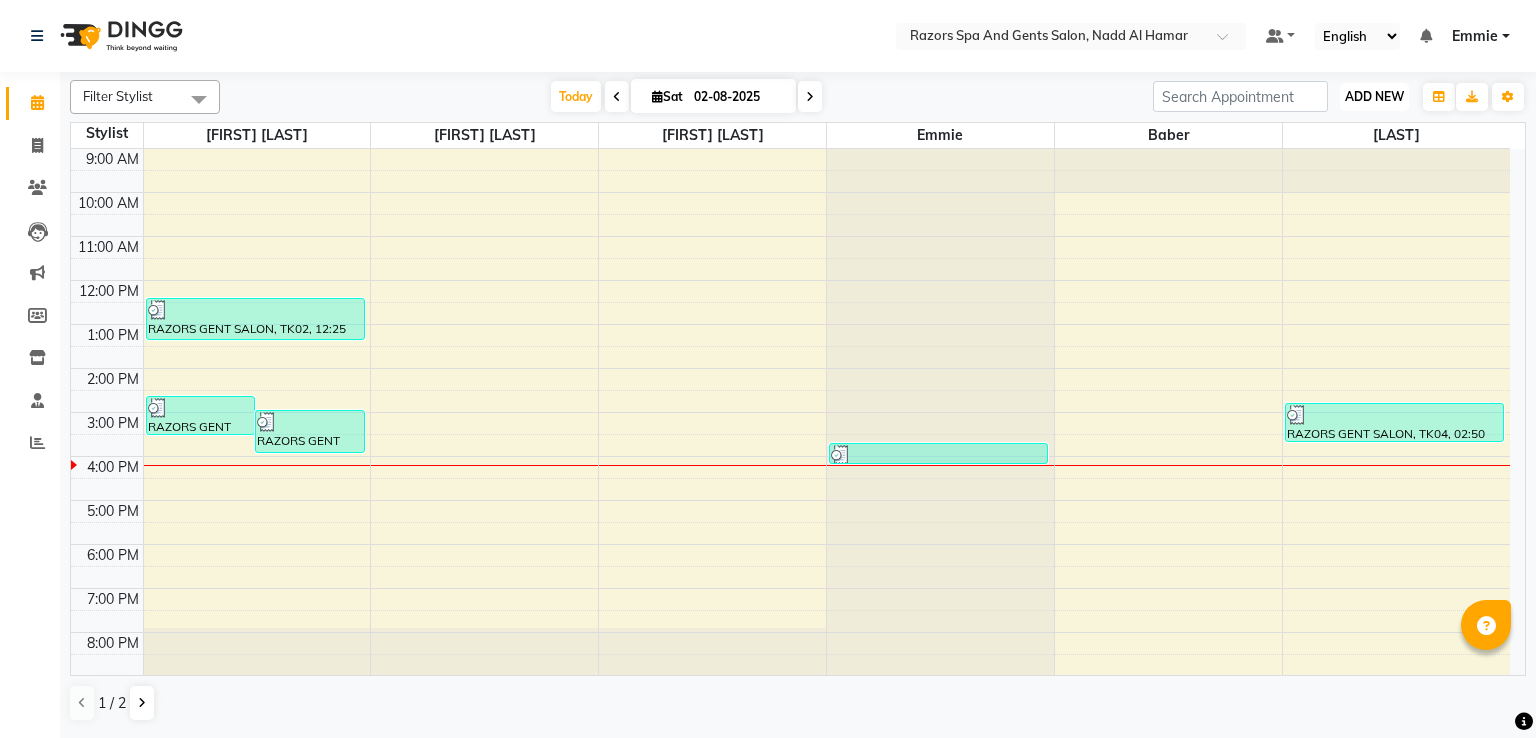 click on "ADD NEW" at bounding box center (1374, 96) 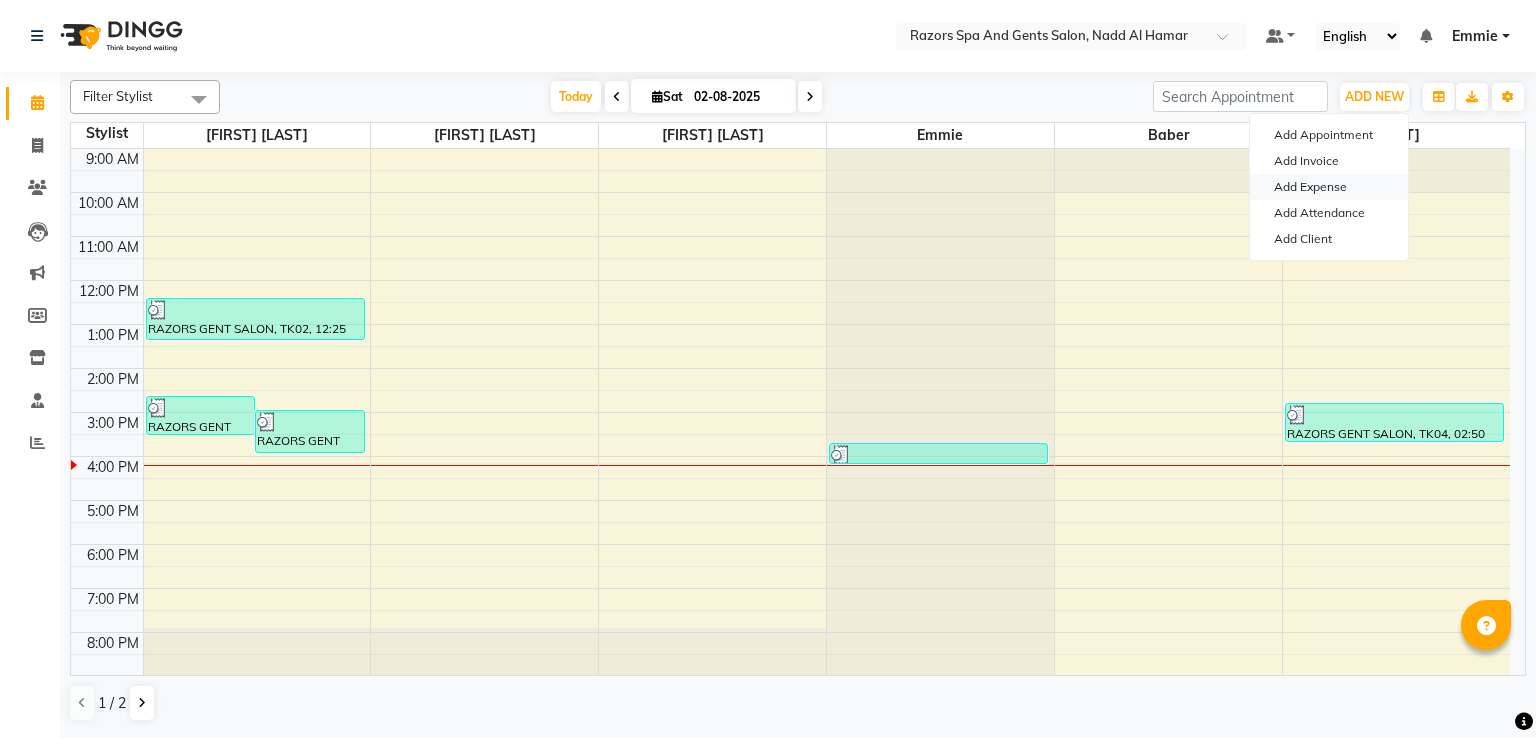click on "Add Expense" at bounding box center [1329, 187] 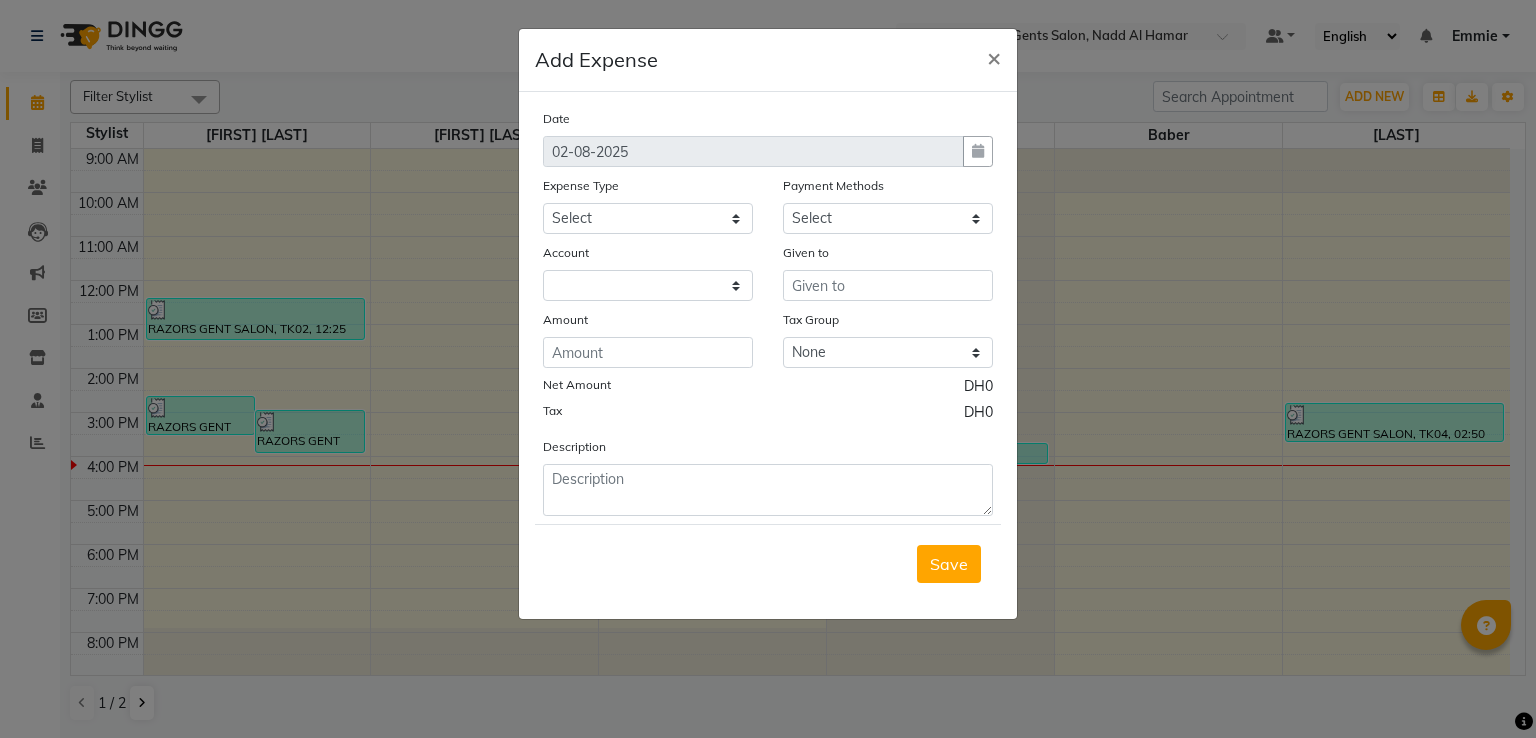 click on "Date 02-08-2025 Expense Type Select AC servicing Advance Salary Bank charges Car maintenance  Cash transfer to bank Cash transfer to hub Client Snacks Clinical charges Equipment Fuel Govt fee Incentive Insurance International purchase Loan Repayment Maintenance Marketing Miscellaneous MRA Other Pantry Product Rent Salary Staff Snacks Tax Tea & Refreshment Tips in card Utilities Water bottles Payment Methods Select Cash Payment CARD Account Given to Amount Tax Group None Net Amount DH0 Tax DH0 Description" 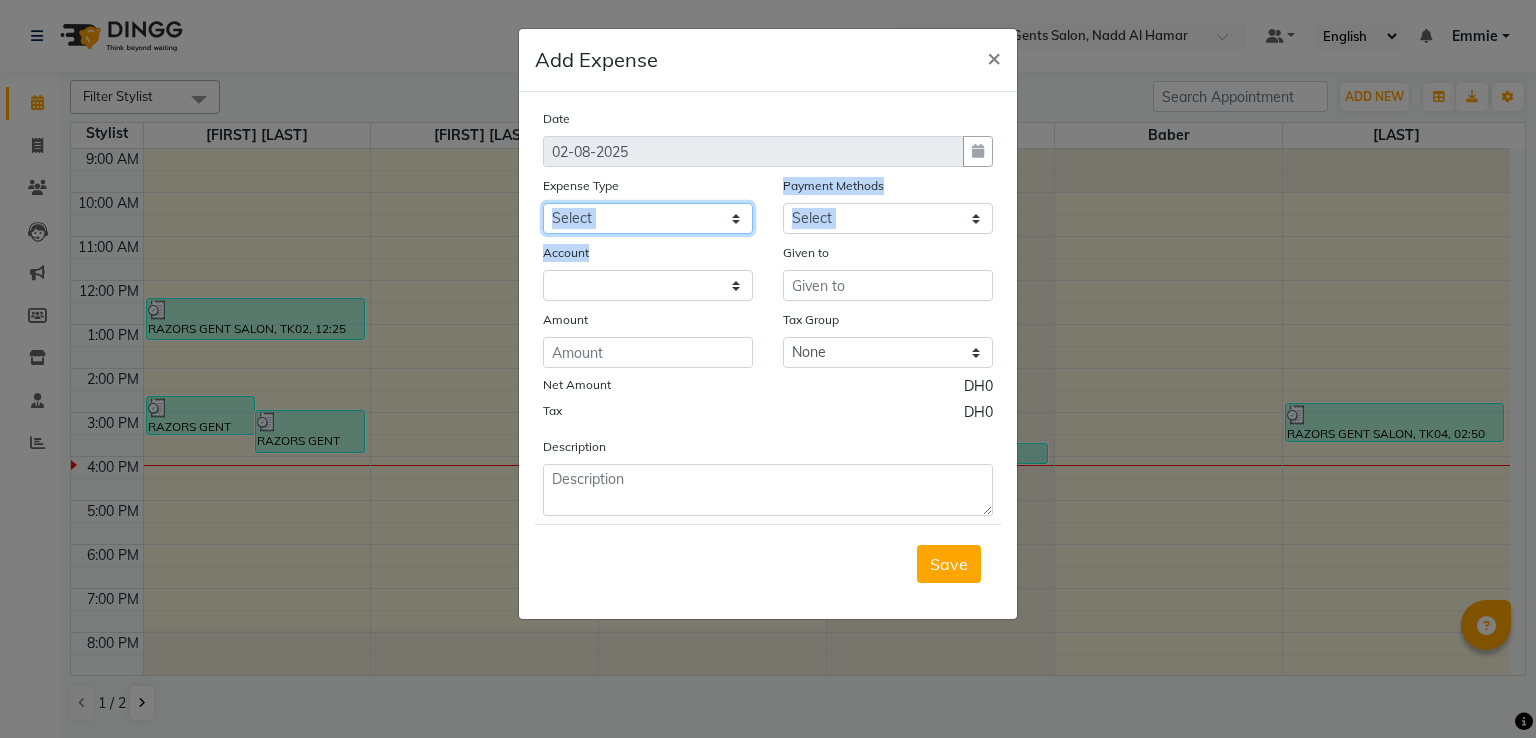 click on "Select AC servicing Advance Salary Bank charges Car maintenance  Cash transfer to bank Cash transfer to hub Client Snacks Clinical charges Equipment Fuel Govt fee Incentive Insurance International purchase Loan Repayment Maintenance Marketing Miscellaneous MRA Other Pantry Product Rent Salary Staff Snacks Tax Tea & Refreshment Tips in card Utilities Water bottles" 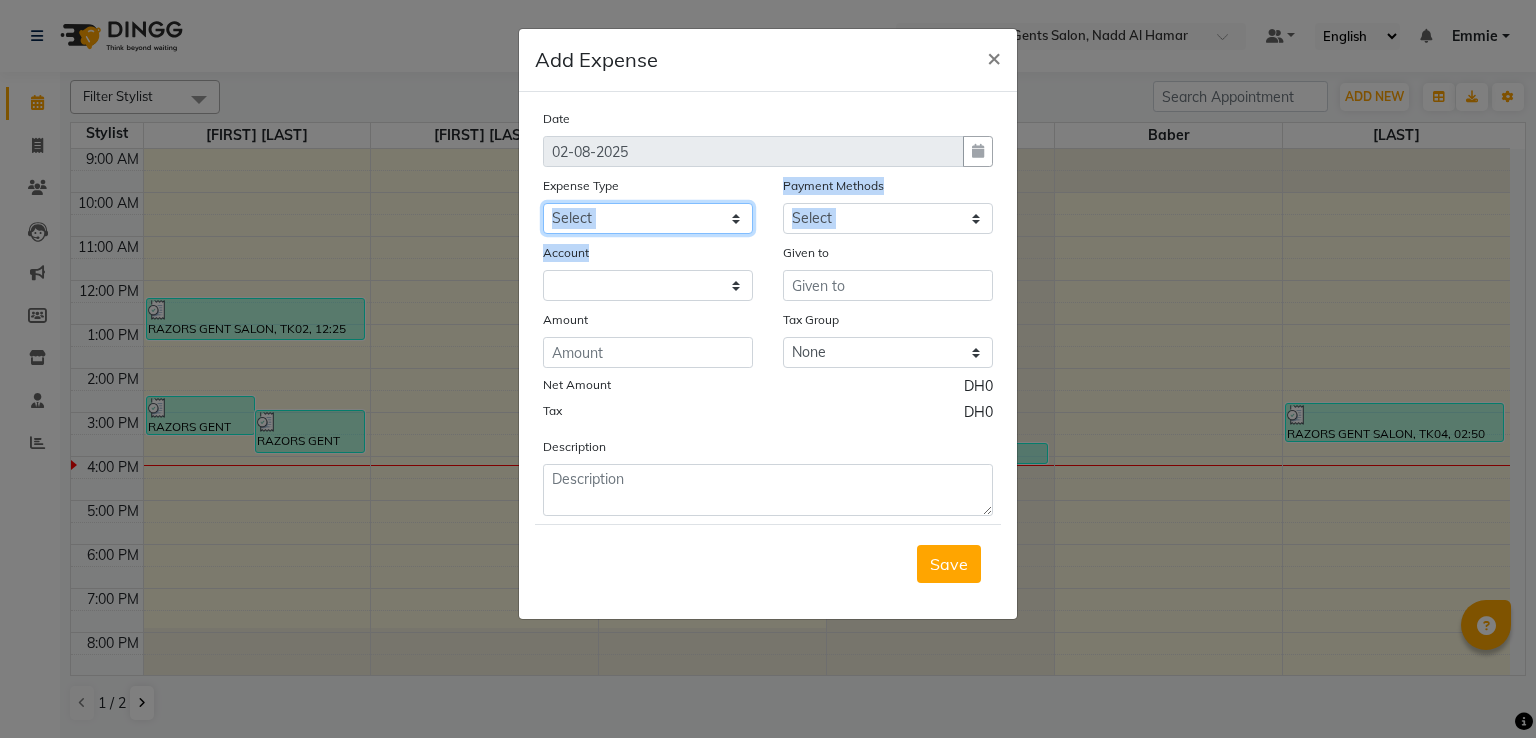 select on "22555" 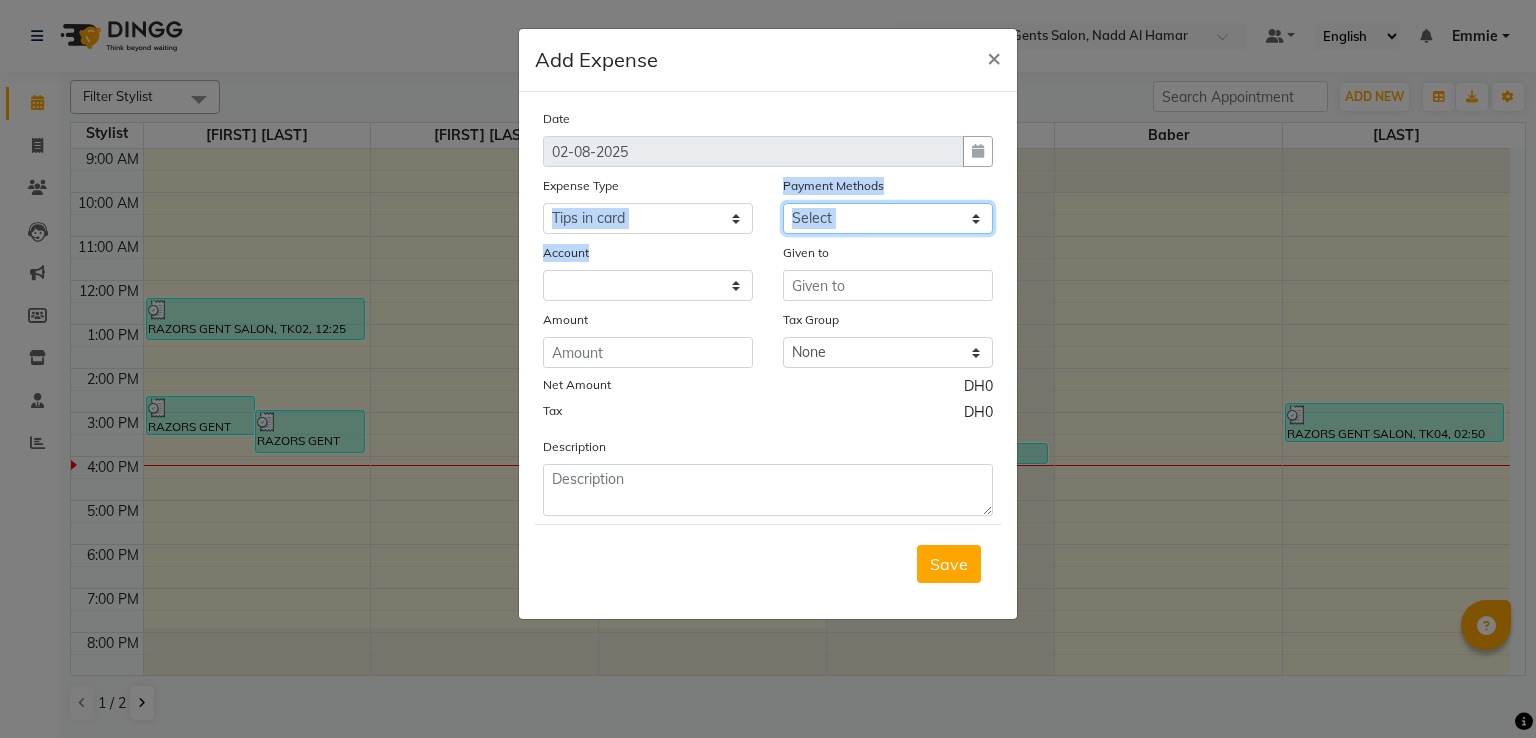 click on "Select Cash Payment CARD" 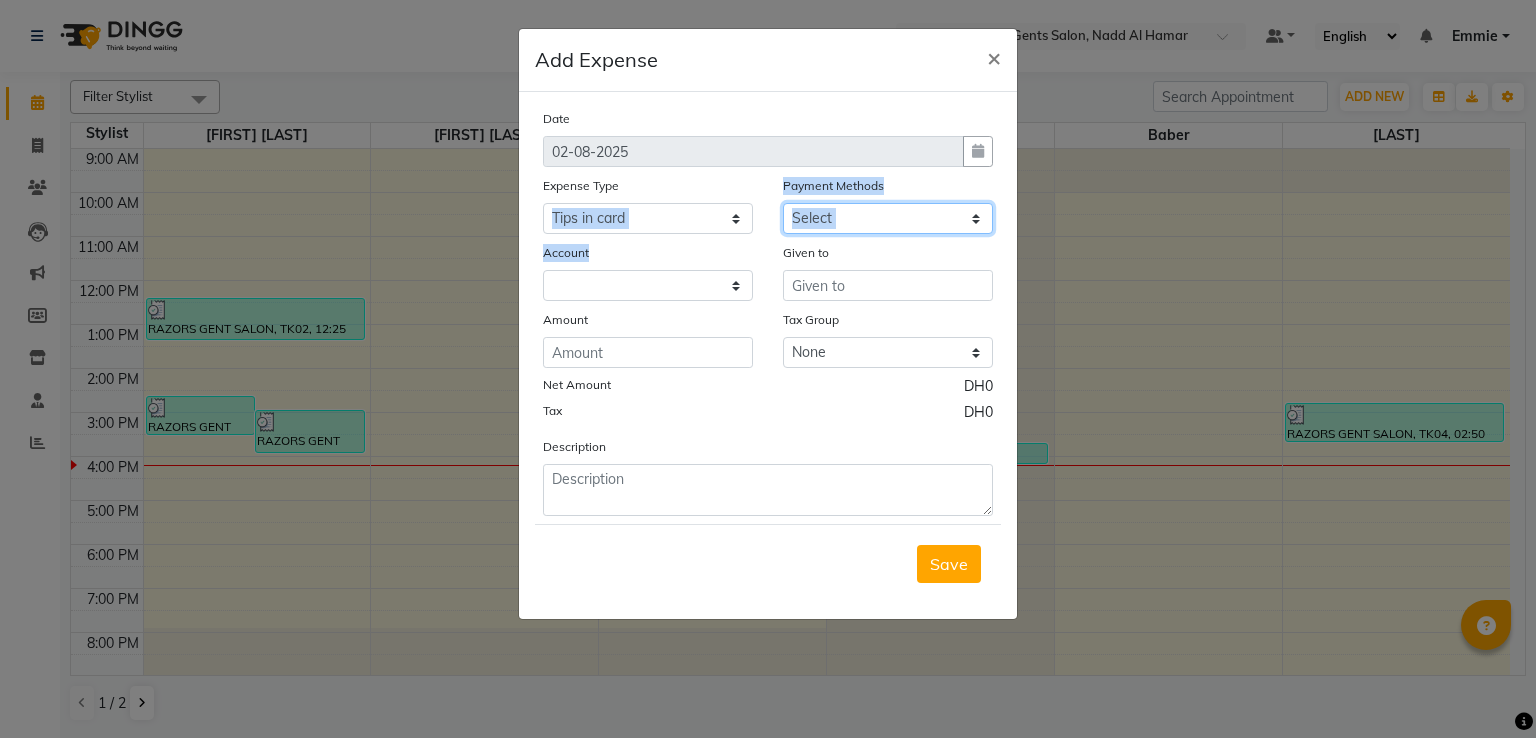 select on "114" 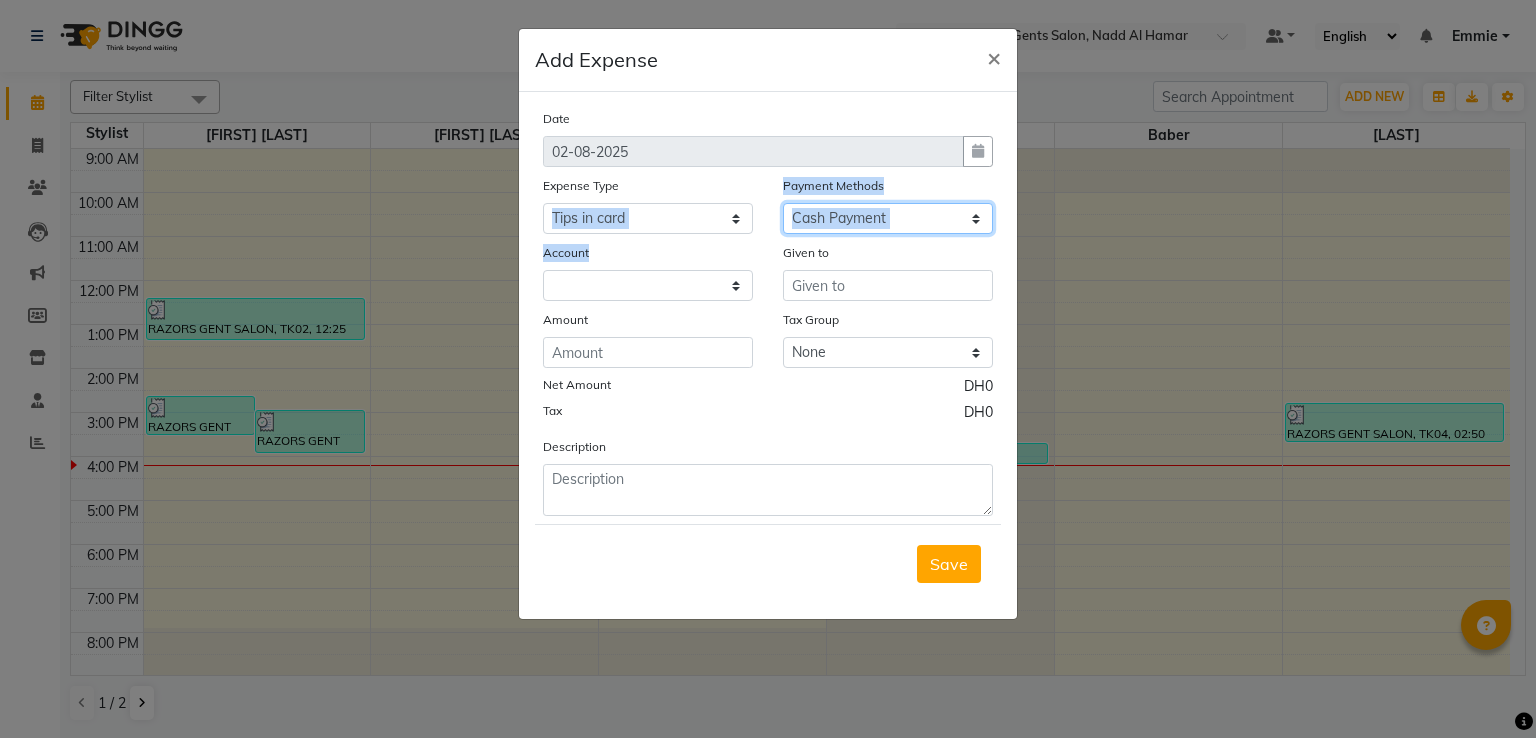 click on "Select Cash Payment CARD" 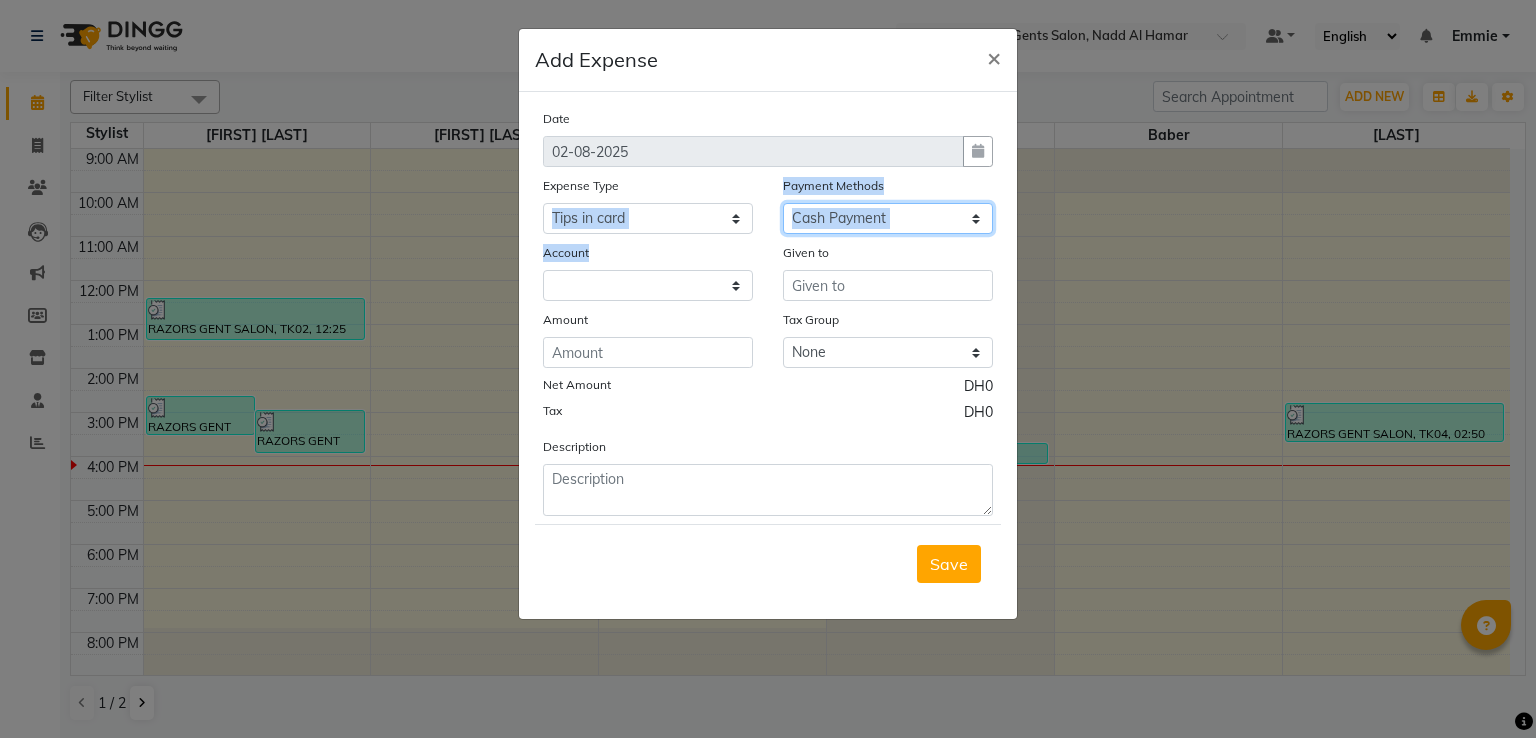 select on "7542" 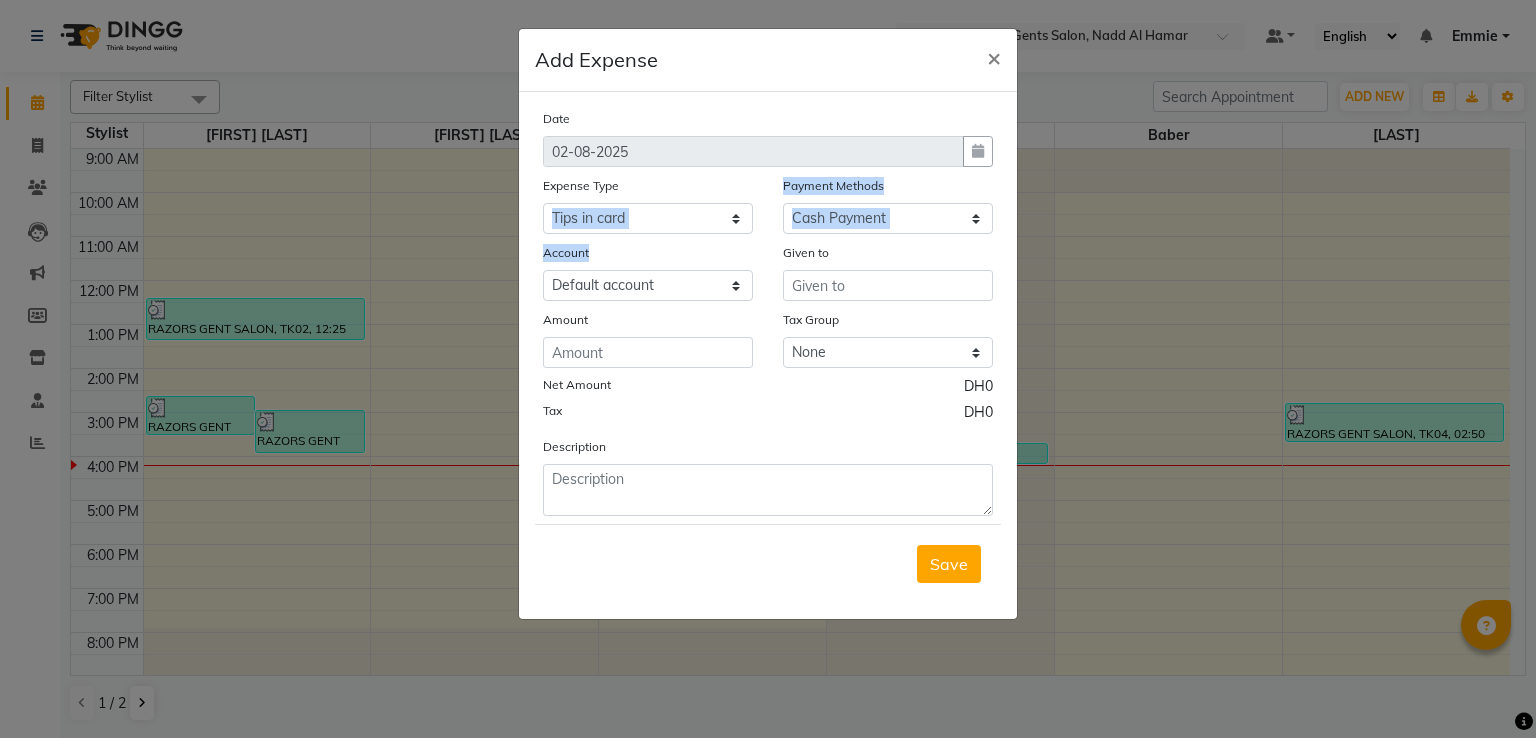 click on "Payment Methods" 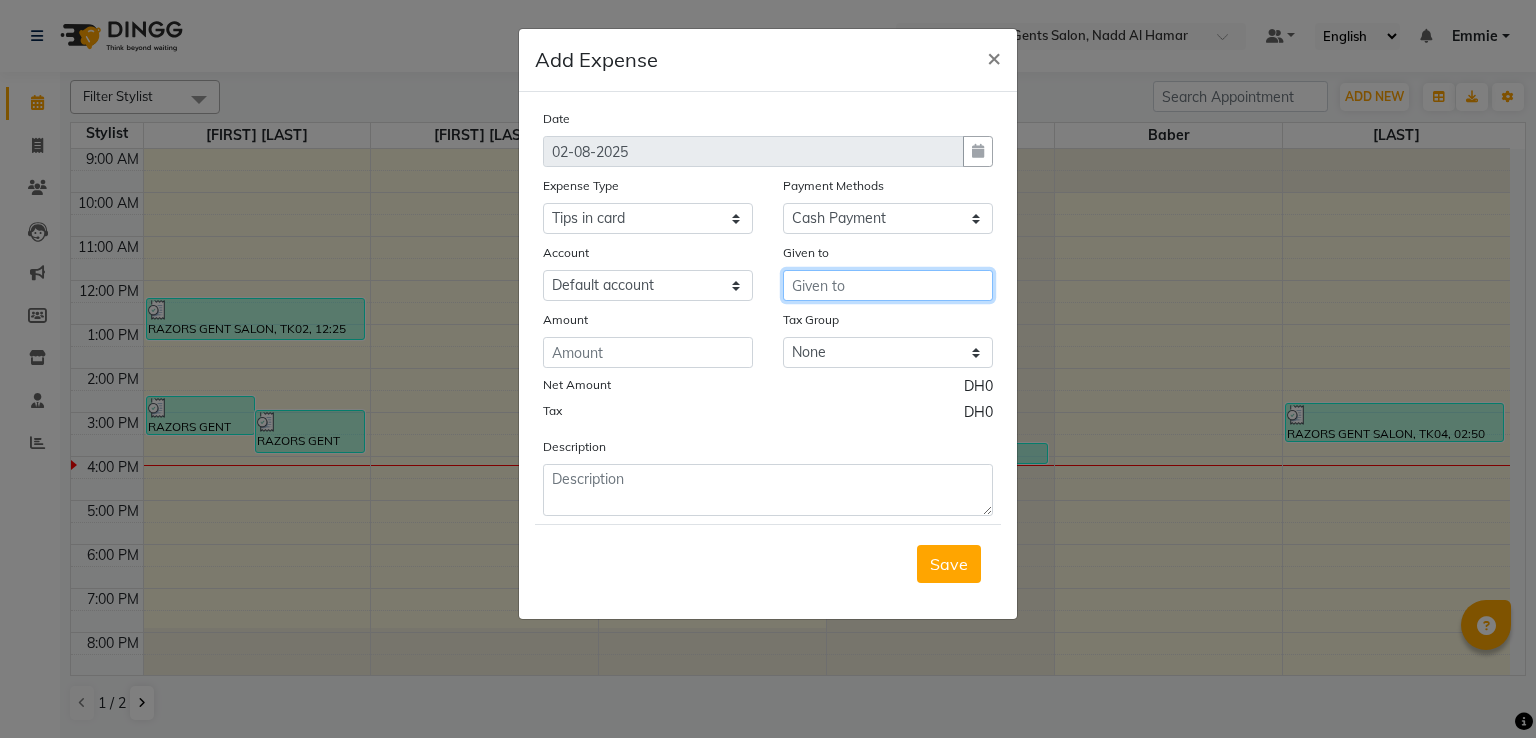 click at bounding box center [888, 285] 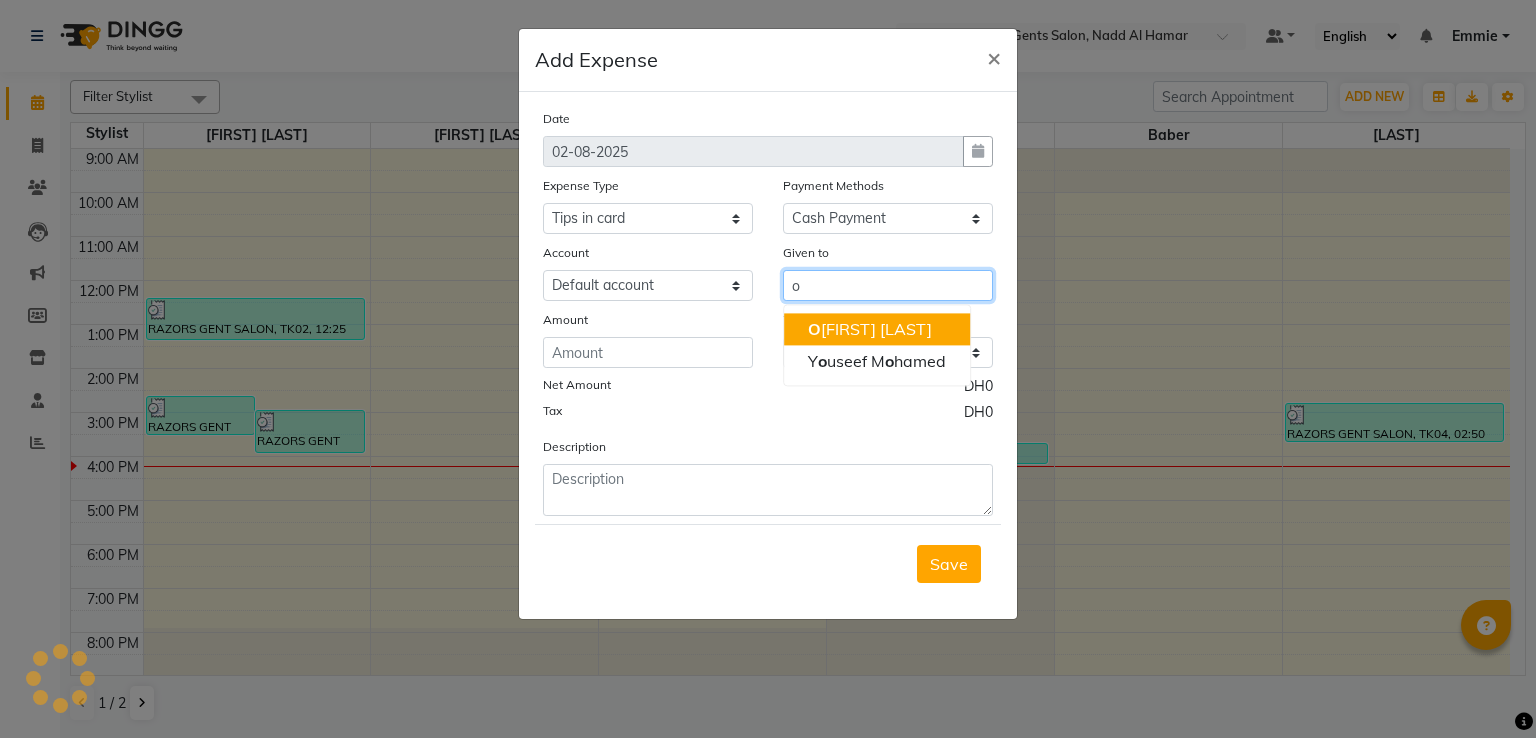 click on "O ualid Zahir" at bounding box center (870, 329) 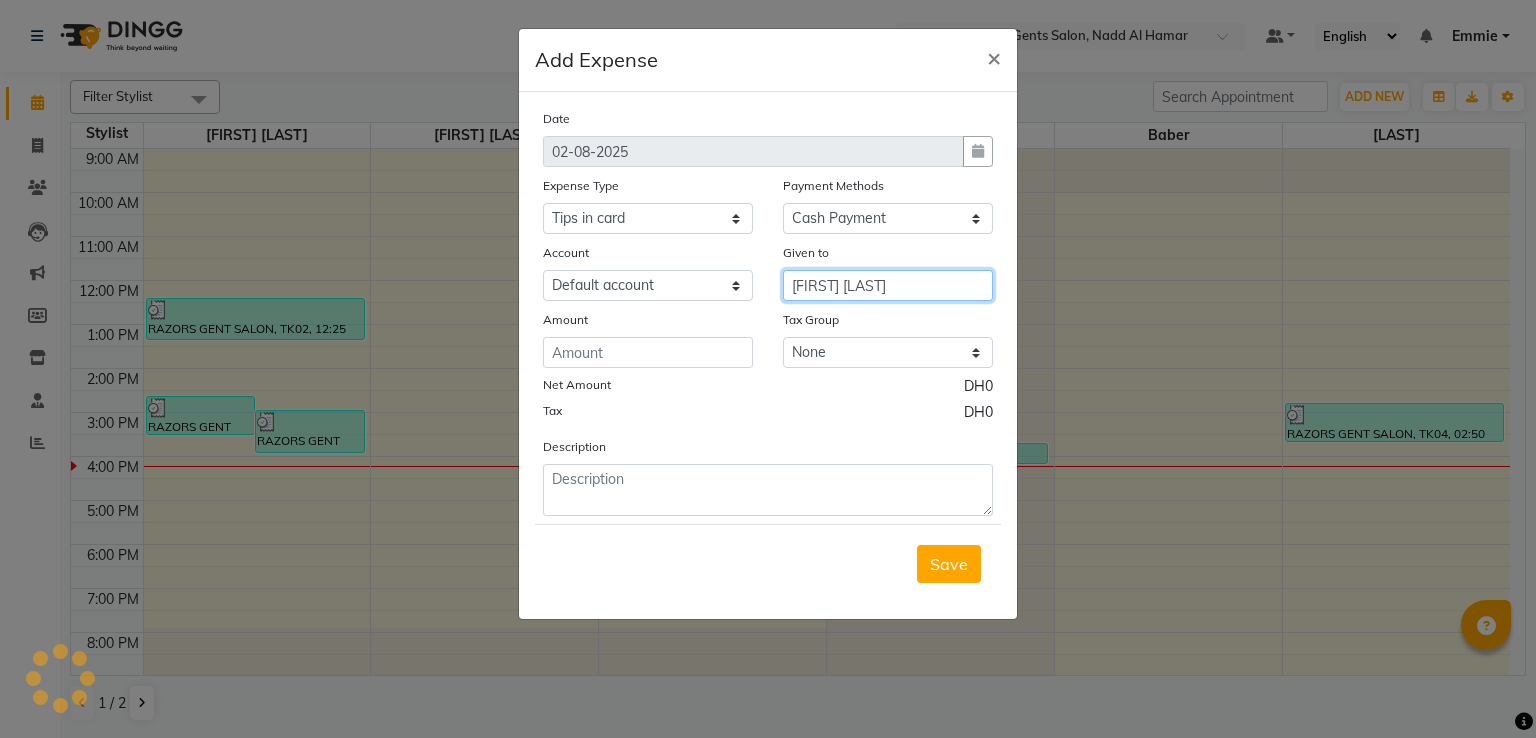 type on "[FIRST] [LAST]" 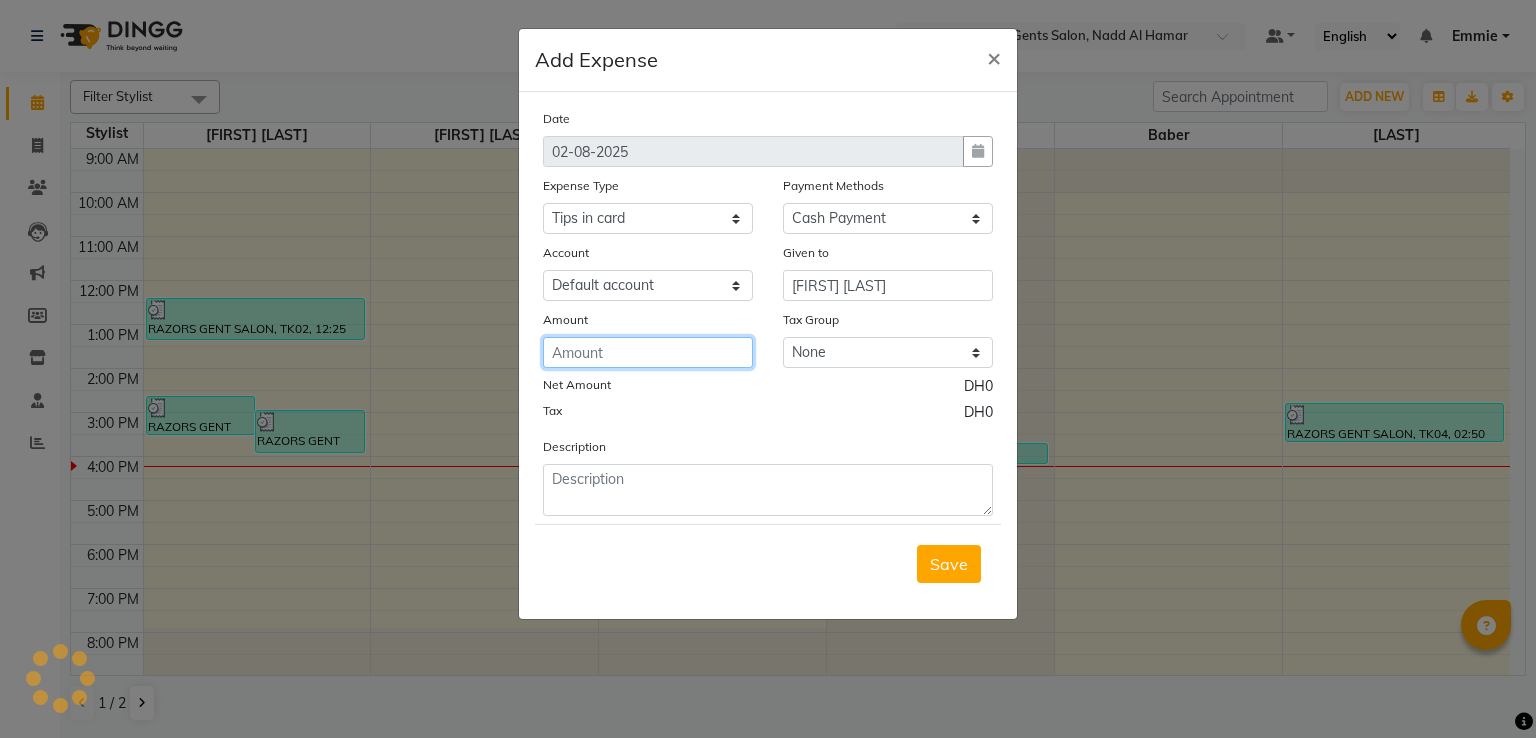 click 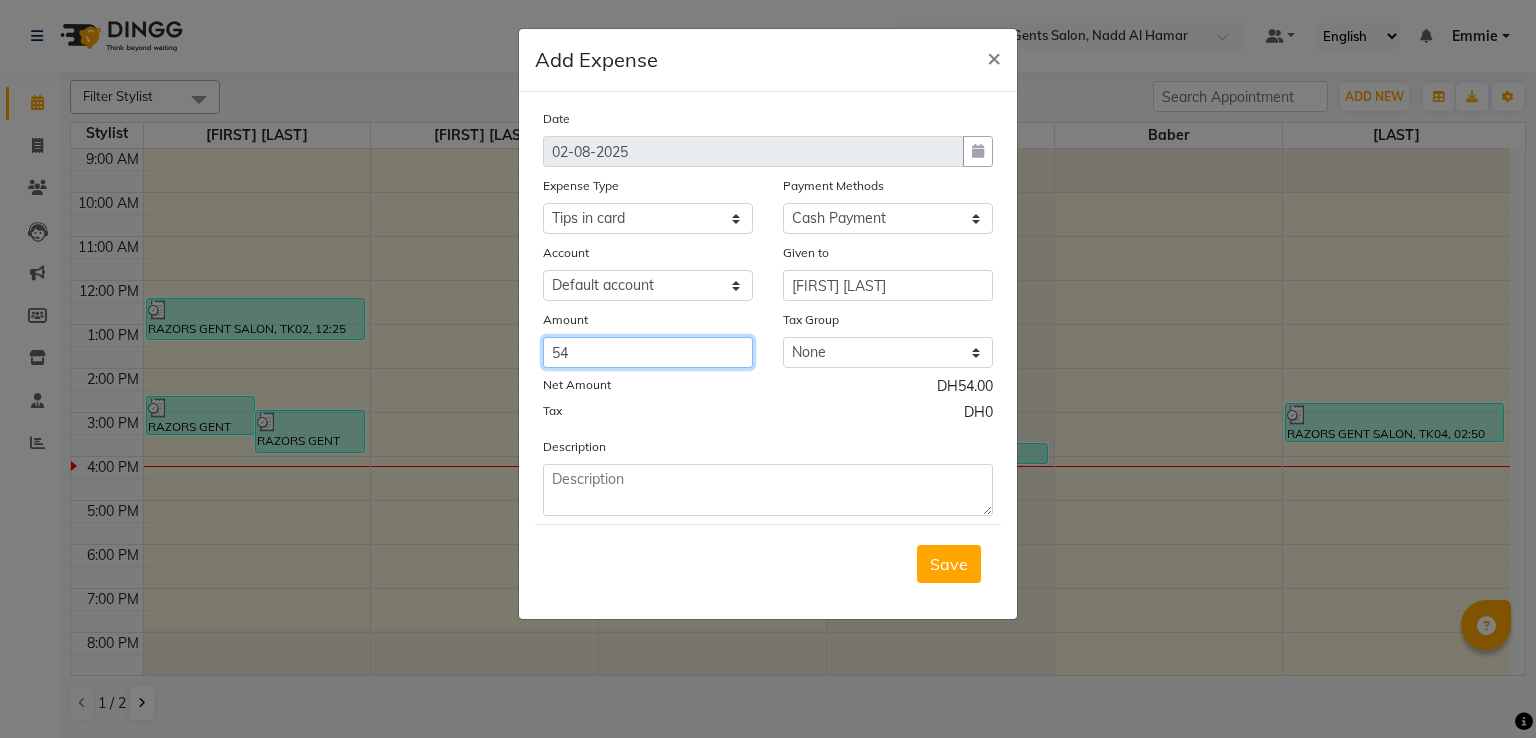 type on "54" 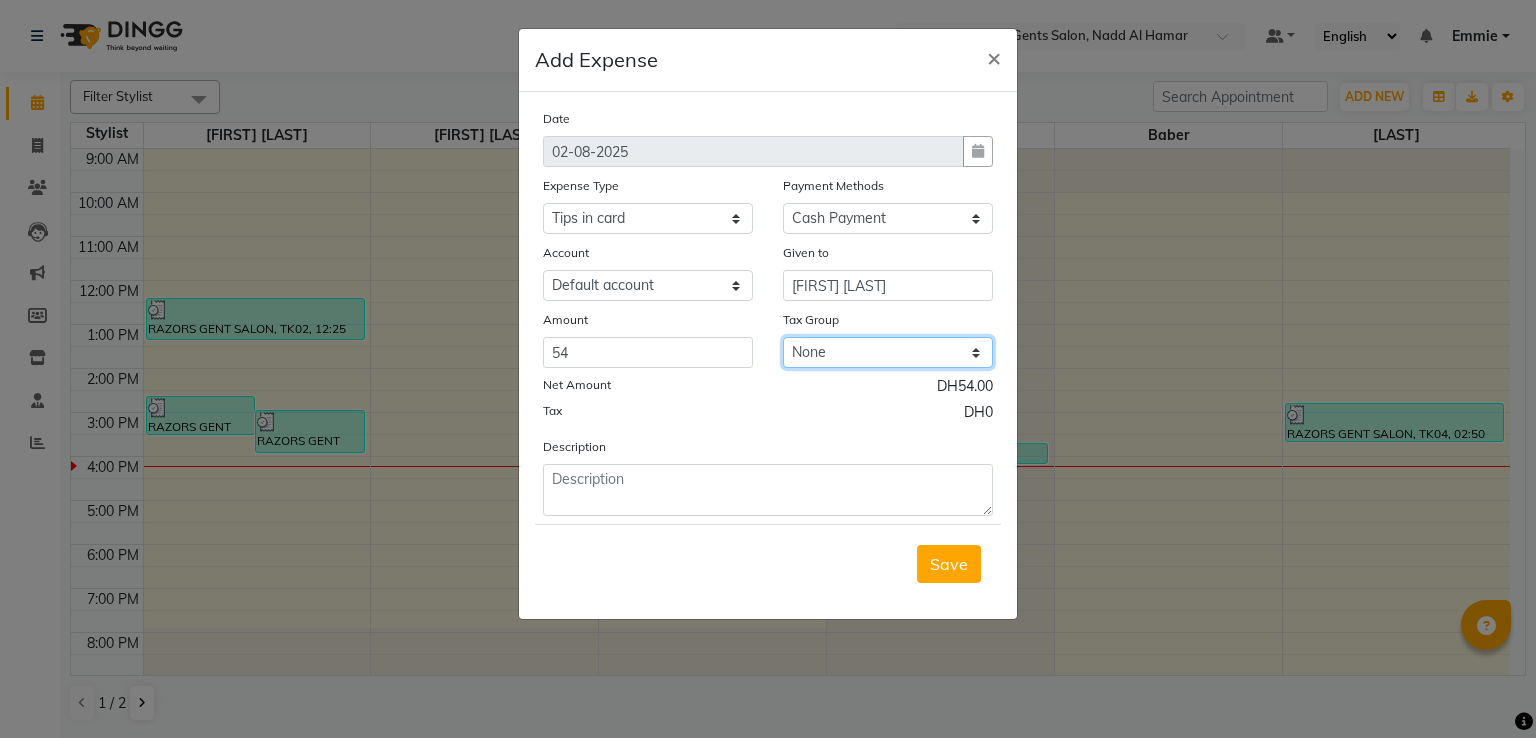 click on "None" 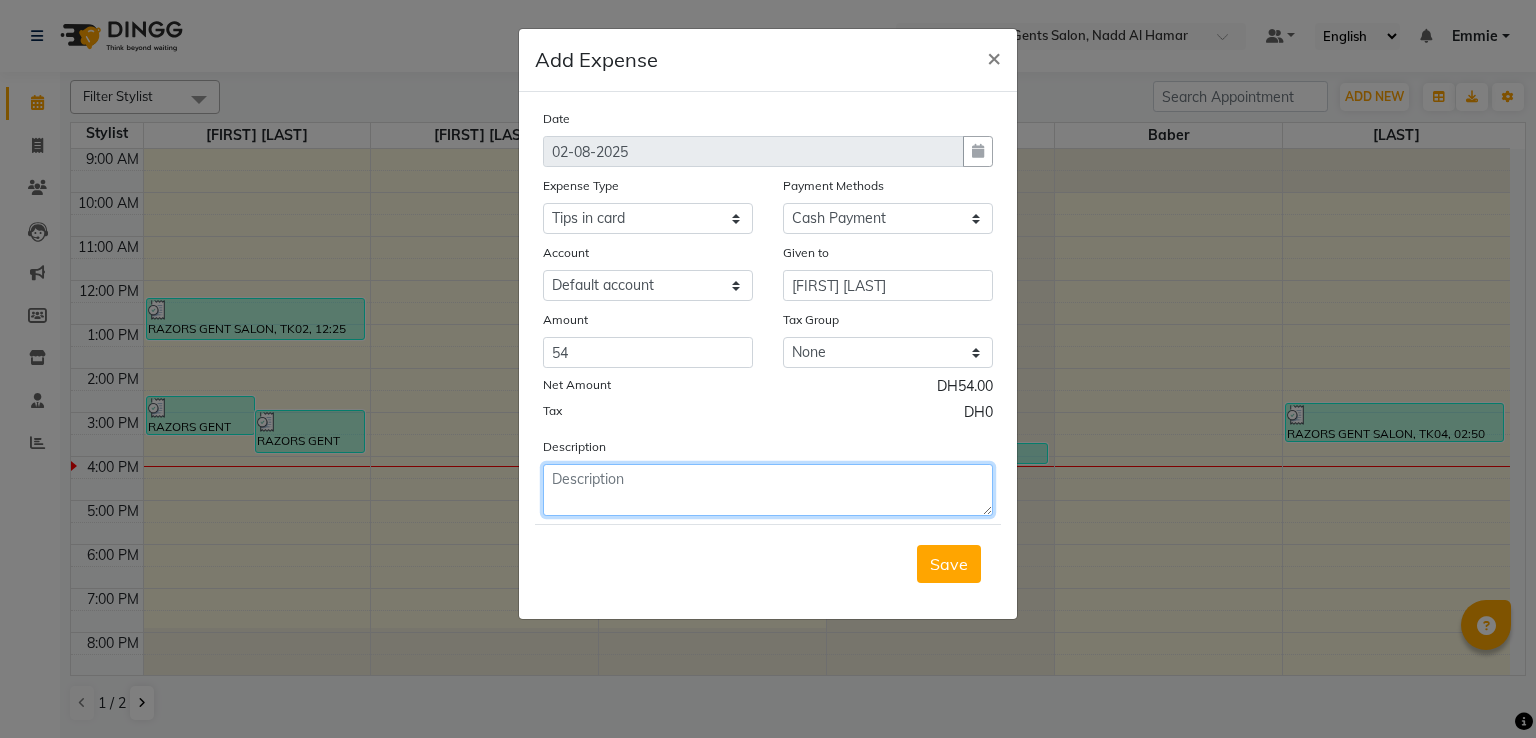 click 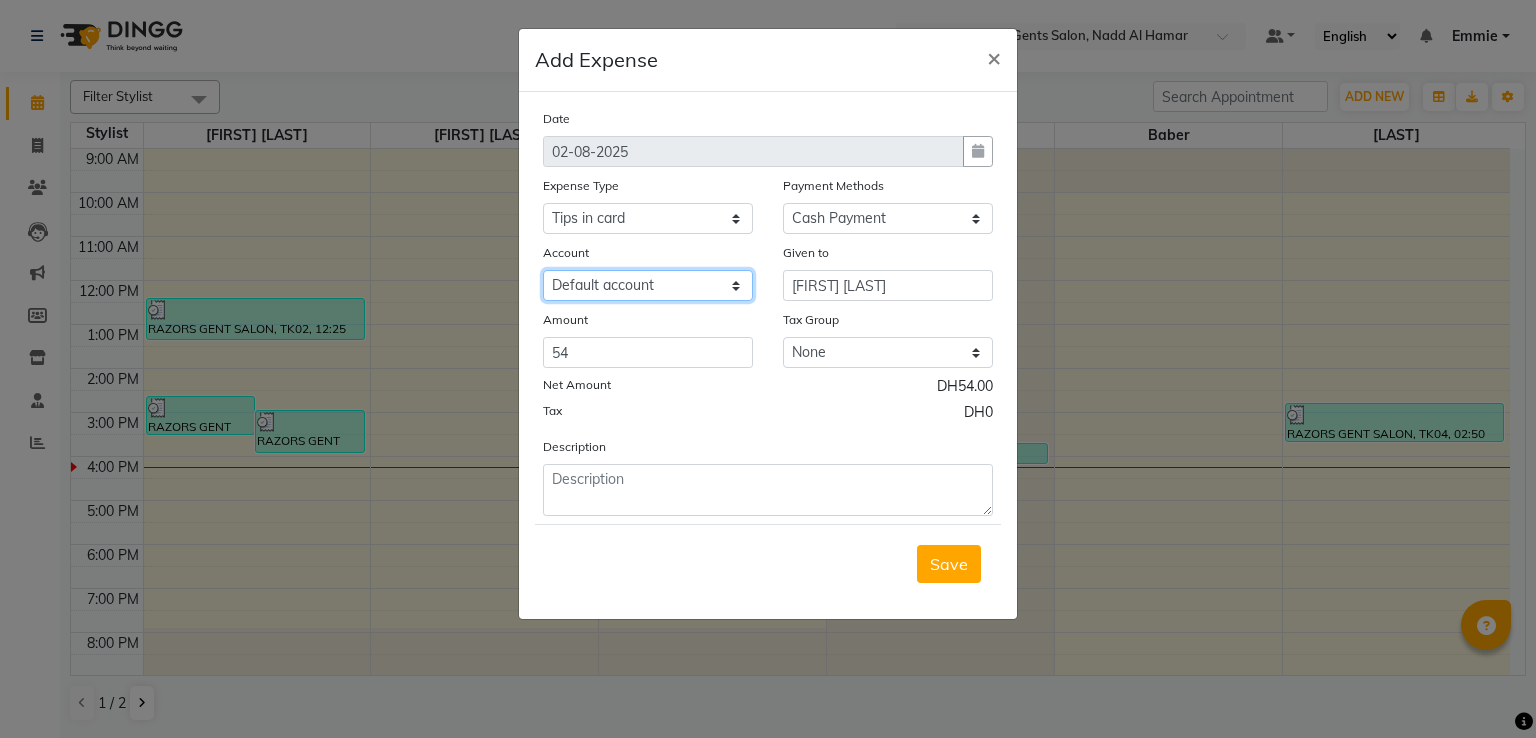 click on "Select Default account" 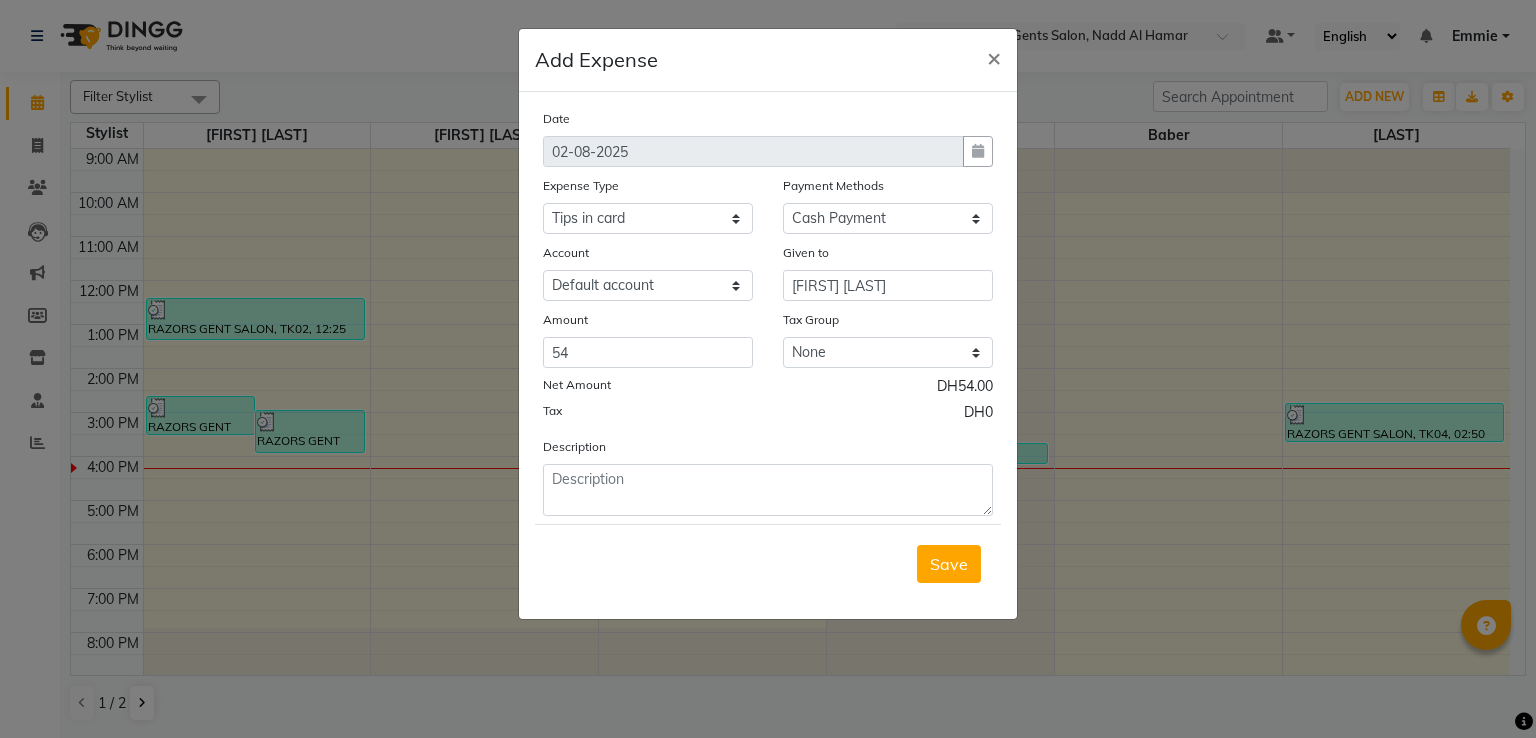 click on "Tax DH0" 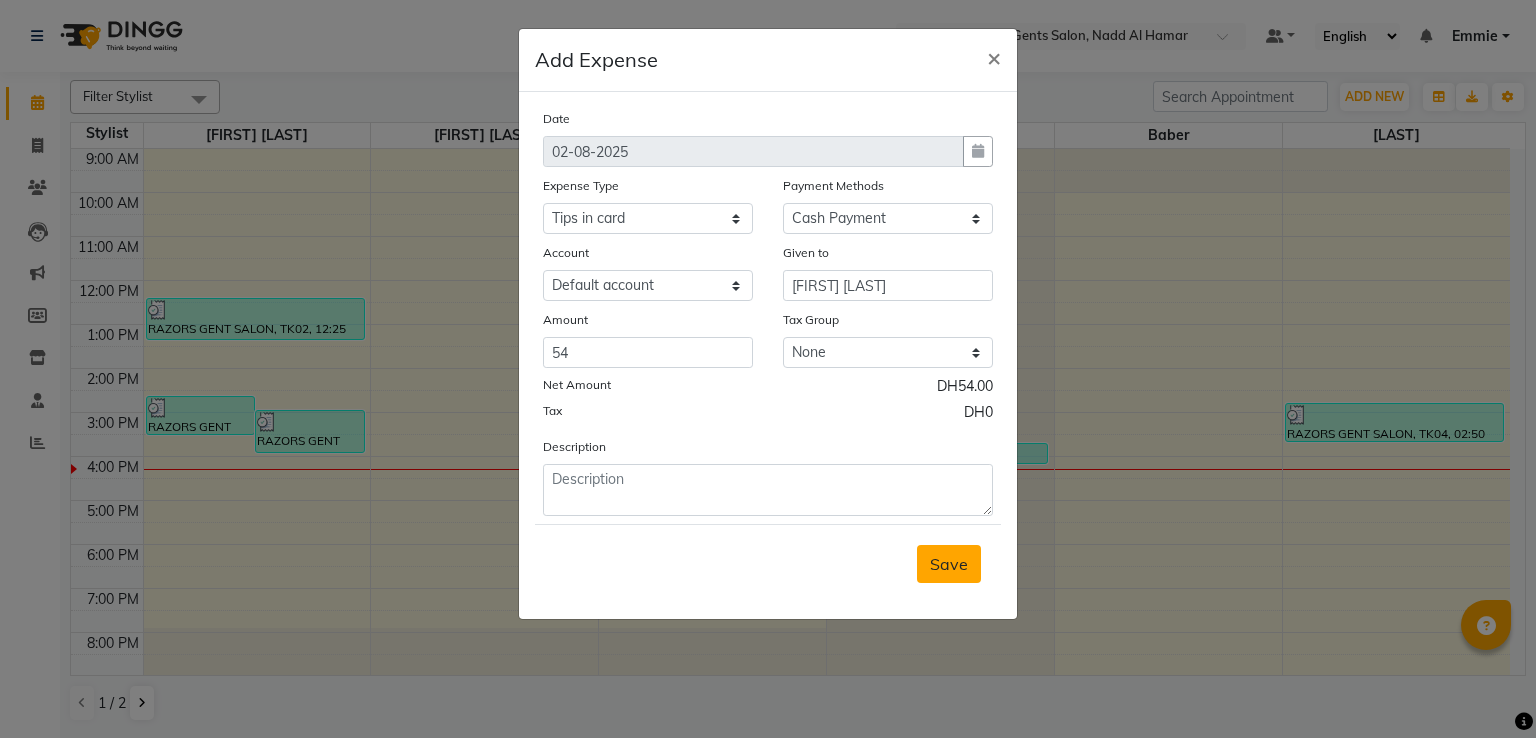 click on "Save" at bounding box center [949, 564] 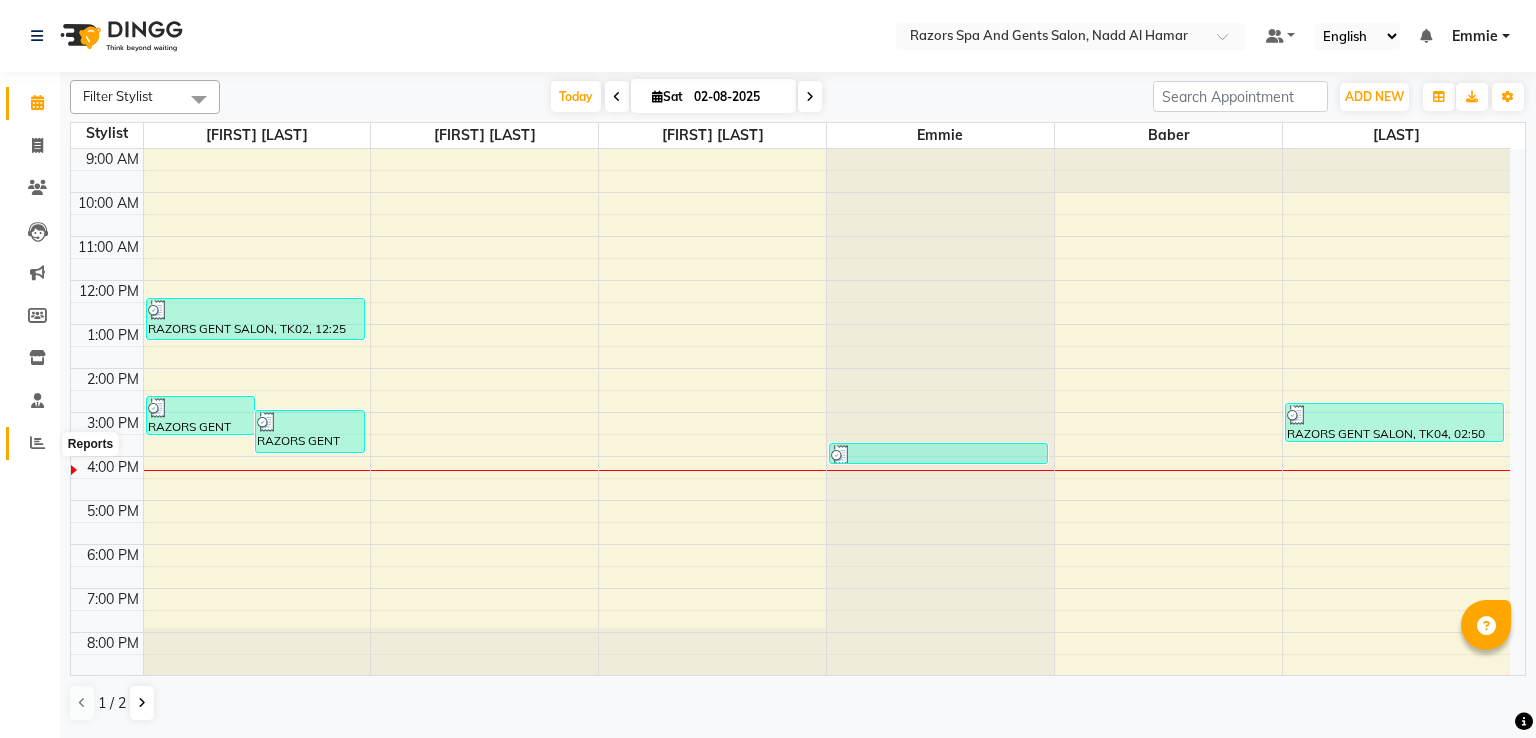 click 